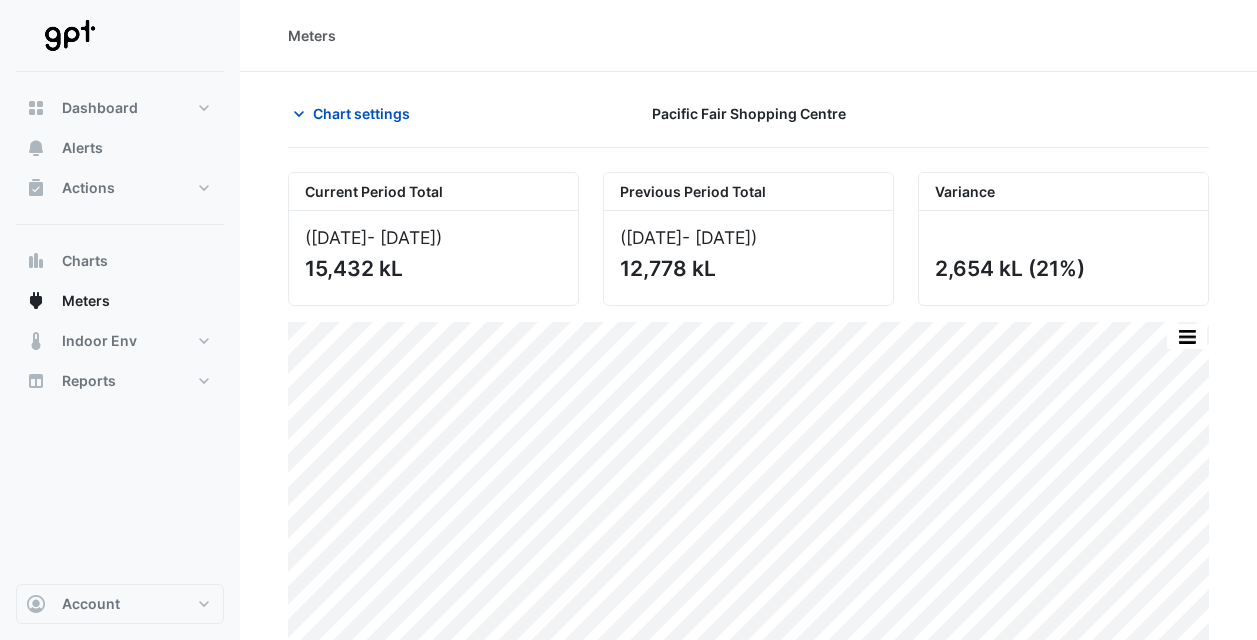 scroll, scrollTop: 0, scrollLeft: 0, axis: both 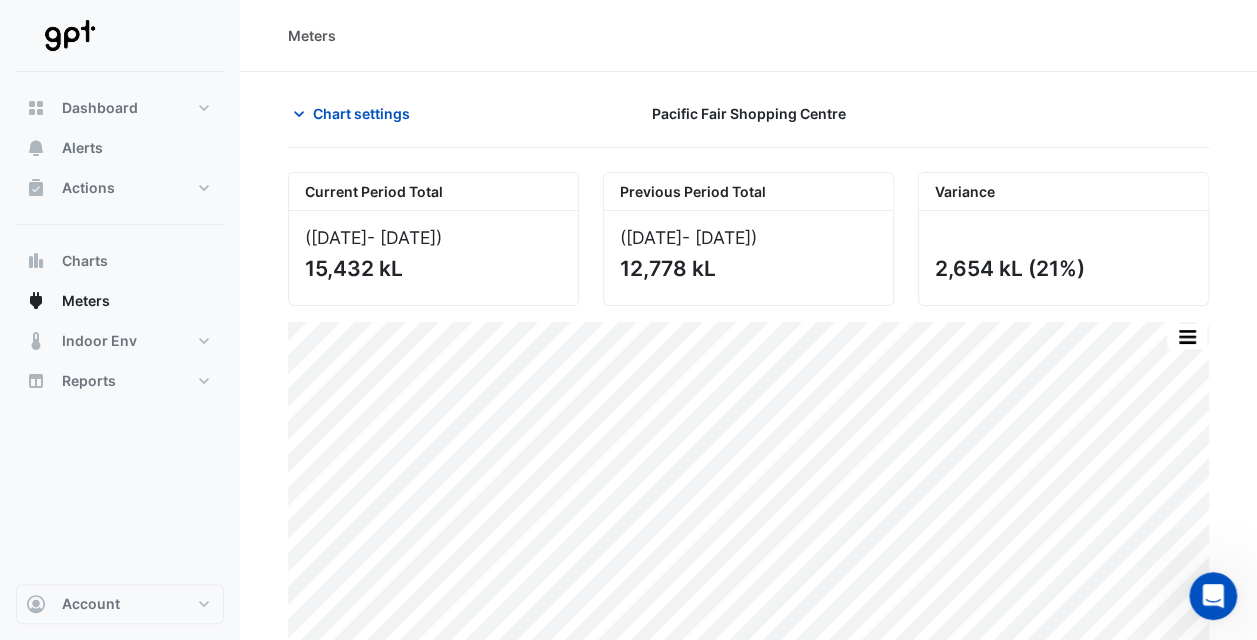click on "Chart settings" 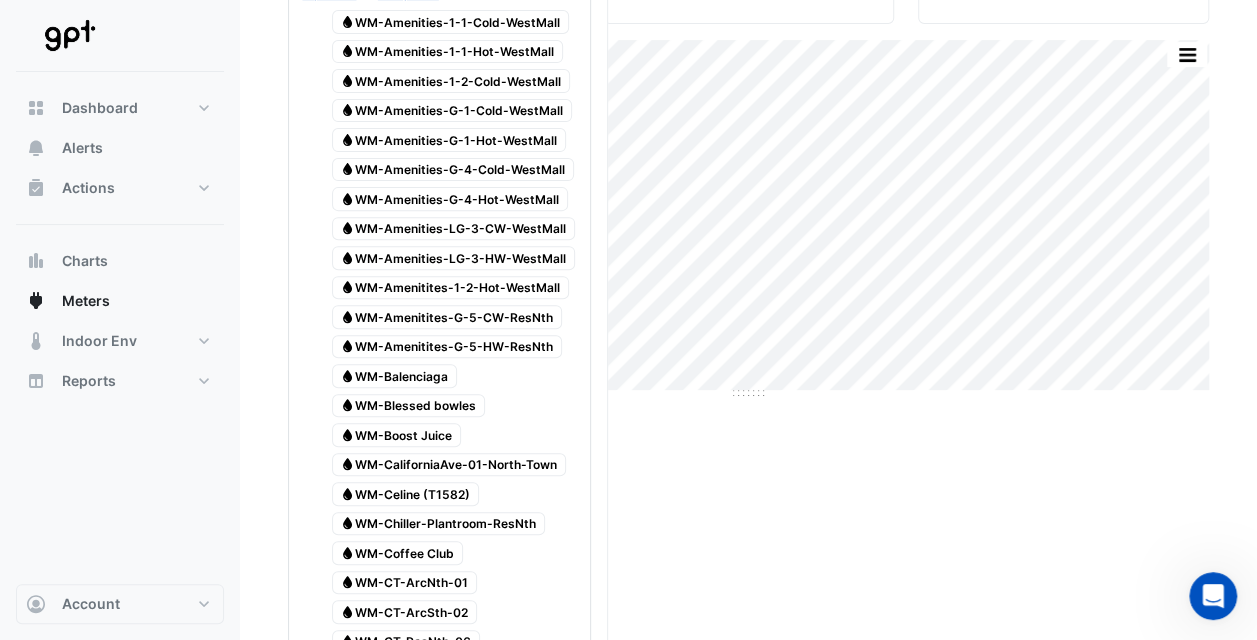 scroll, scrollTop: 300, scrollLeft: 0, axis: vertical 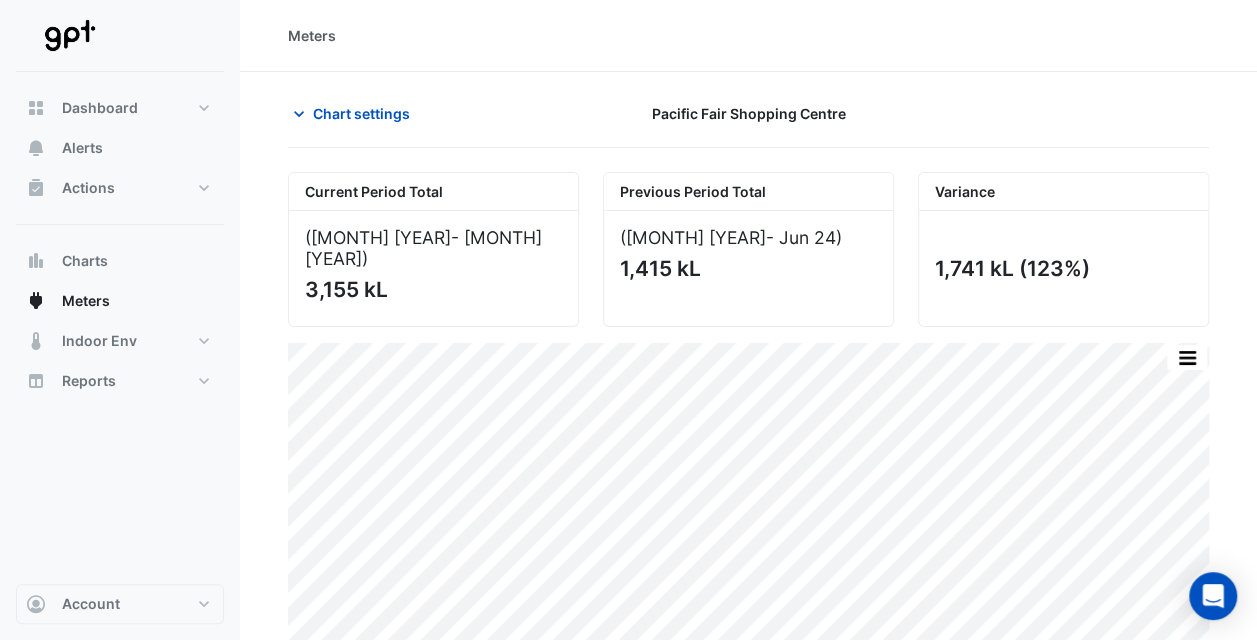 click on "Chart settings" 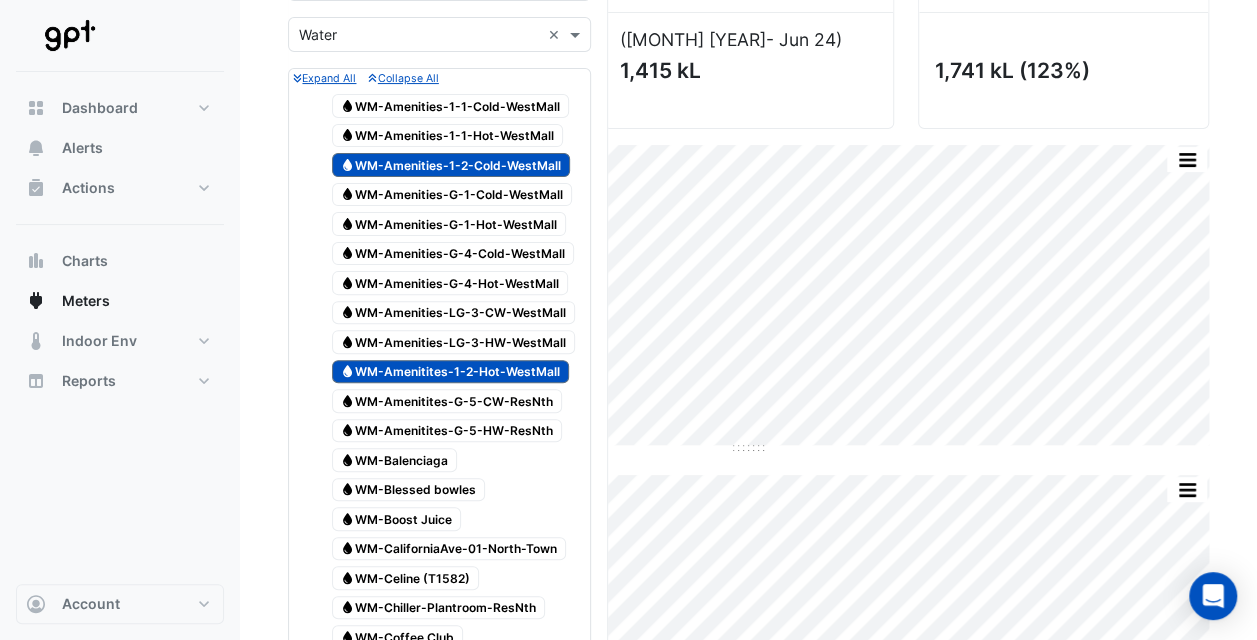 scroll, scrollTop: 200, scrollLeft: 0, axis: vertical 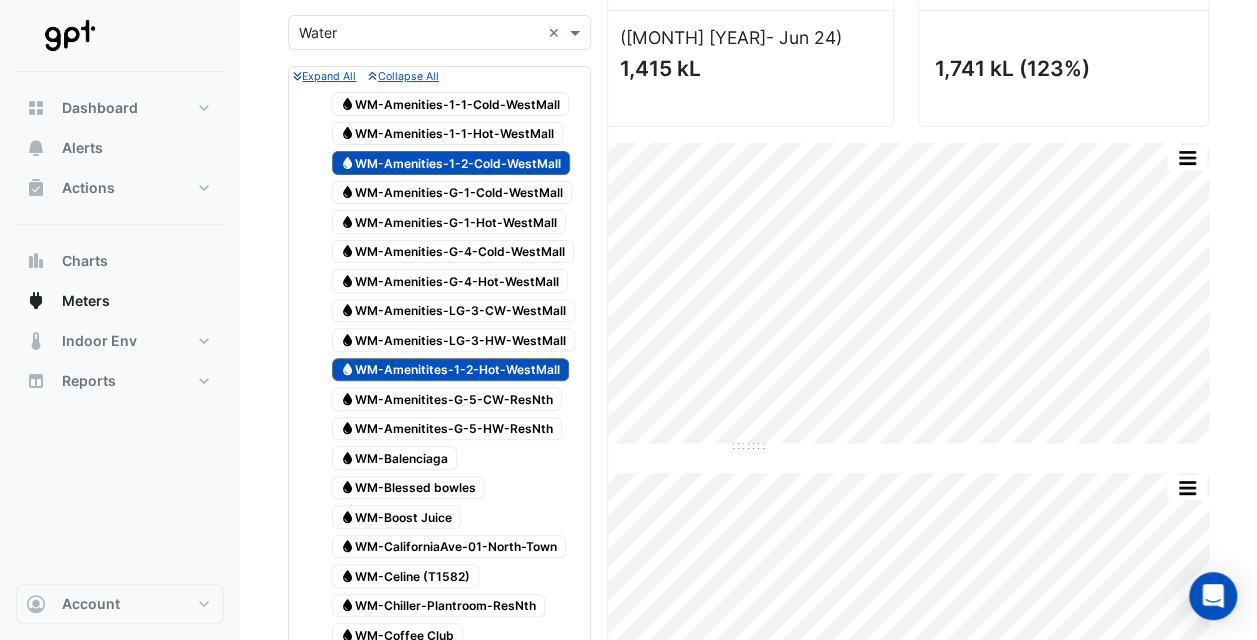 click on "Water
WM-Amenities-1-2-Cold-WestMall" at bounding box center [451, 163] 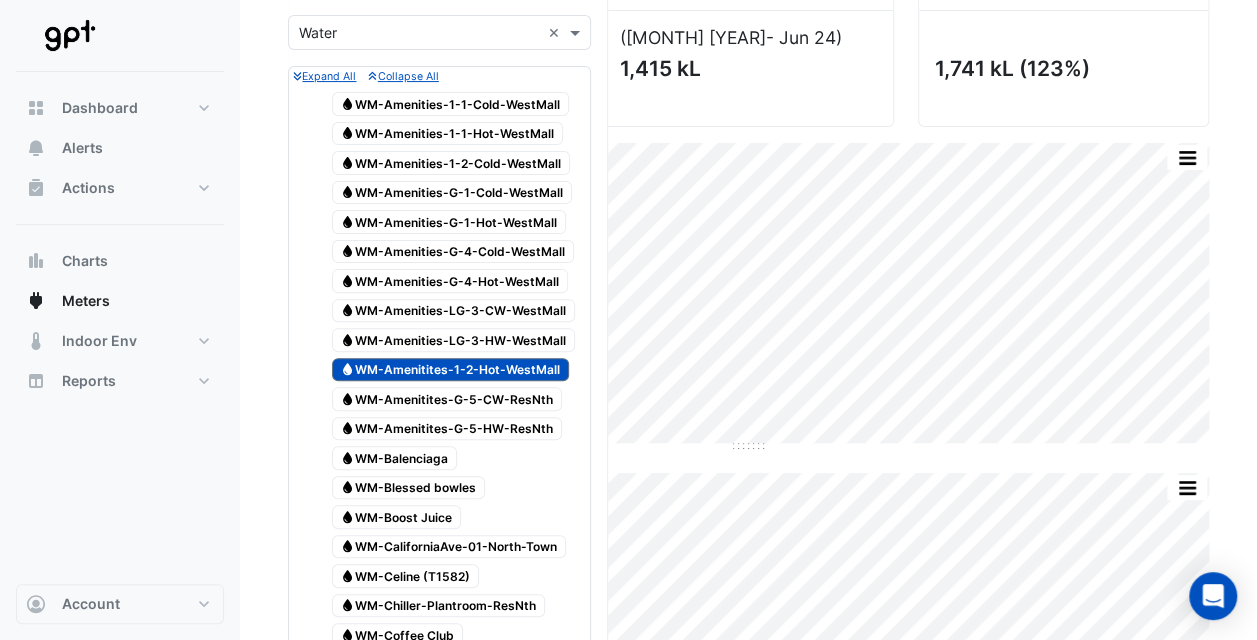 click on "Water
WM-Amenitites-1-2-Hot-WestMall" at bounding box center [451, 370] 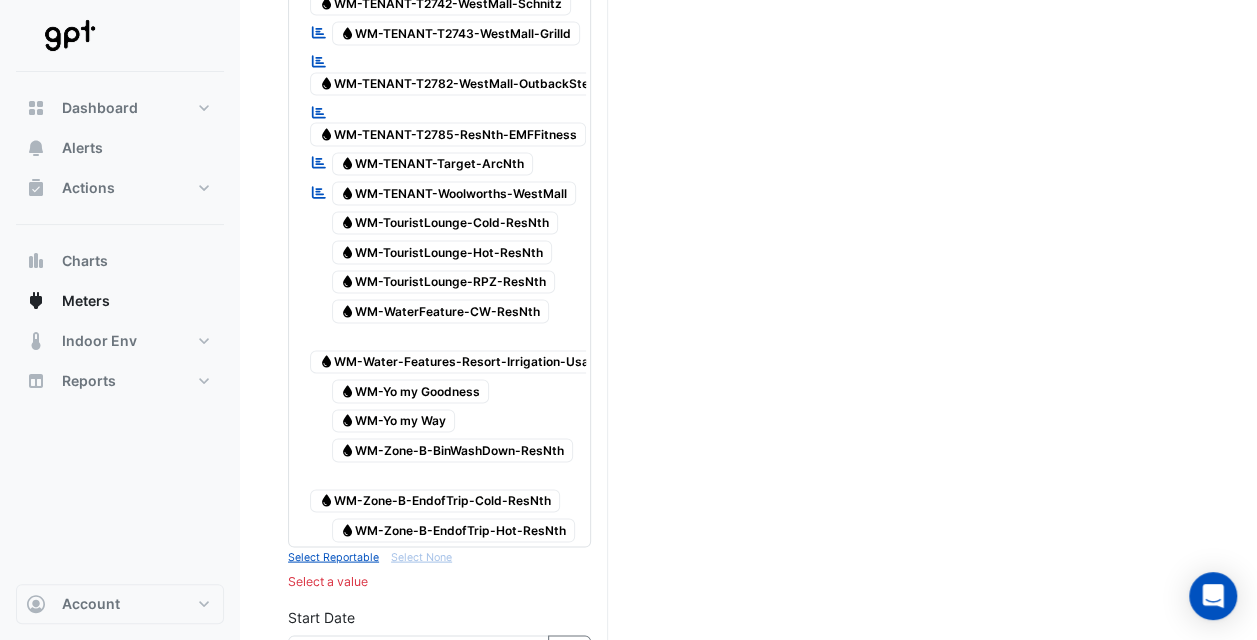 scroll, scrollTop: 5500, scrollLeft: 0, axis: vertical 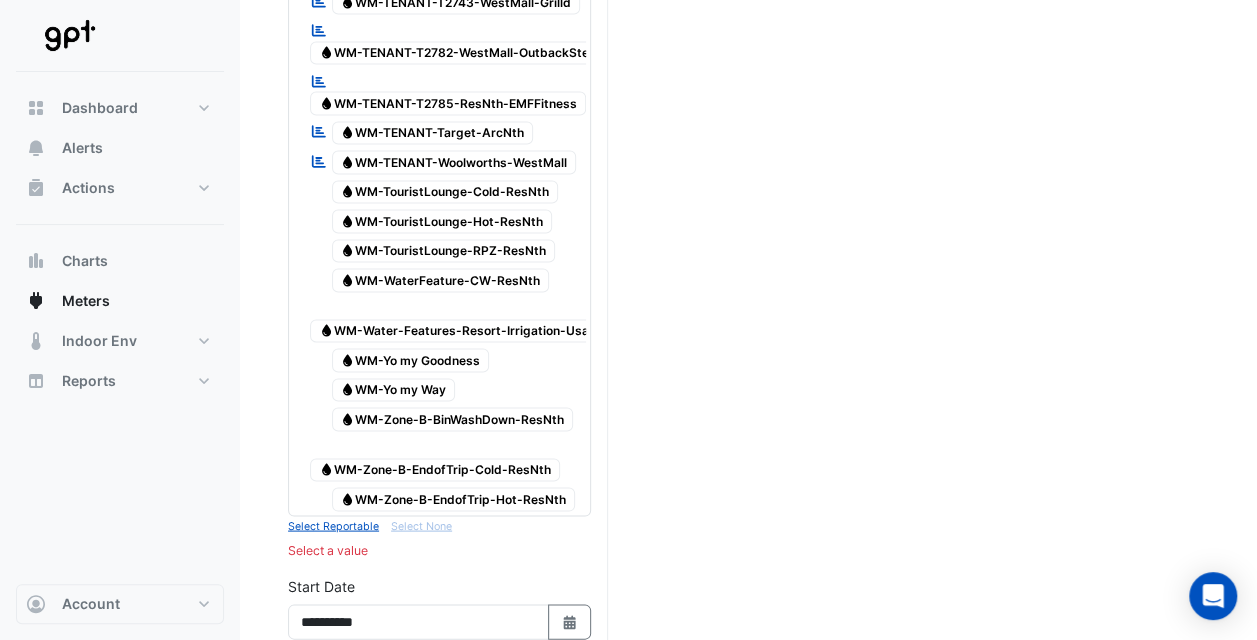 click on "Water
WM-Zone-B-BinWashDown-ResNth" at bounding box center [453, 419] 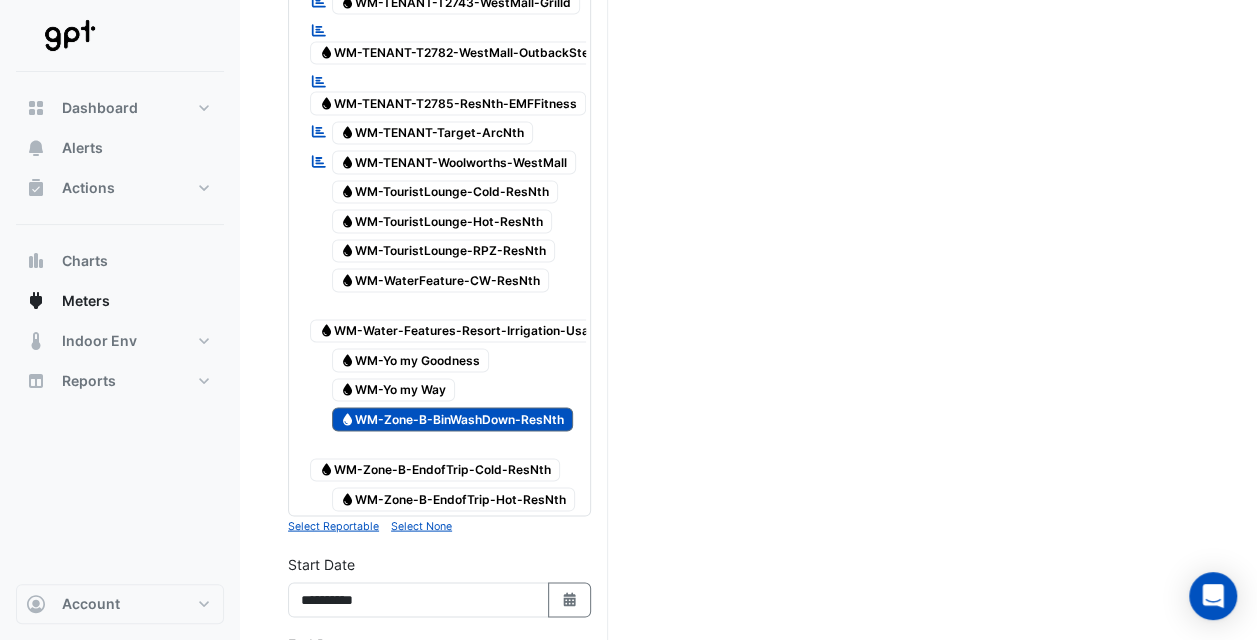 click on "Water
WM-Zone-B-EndofTrip-Cold-ResNth" at bounding box center (435, 470) 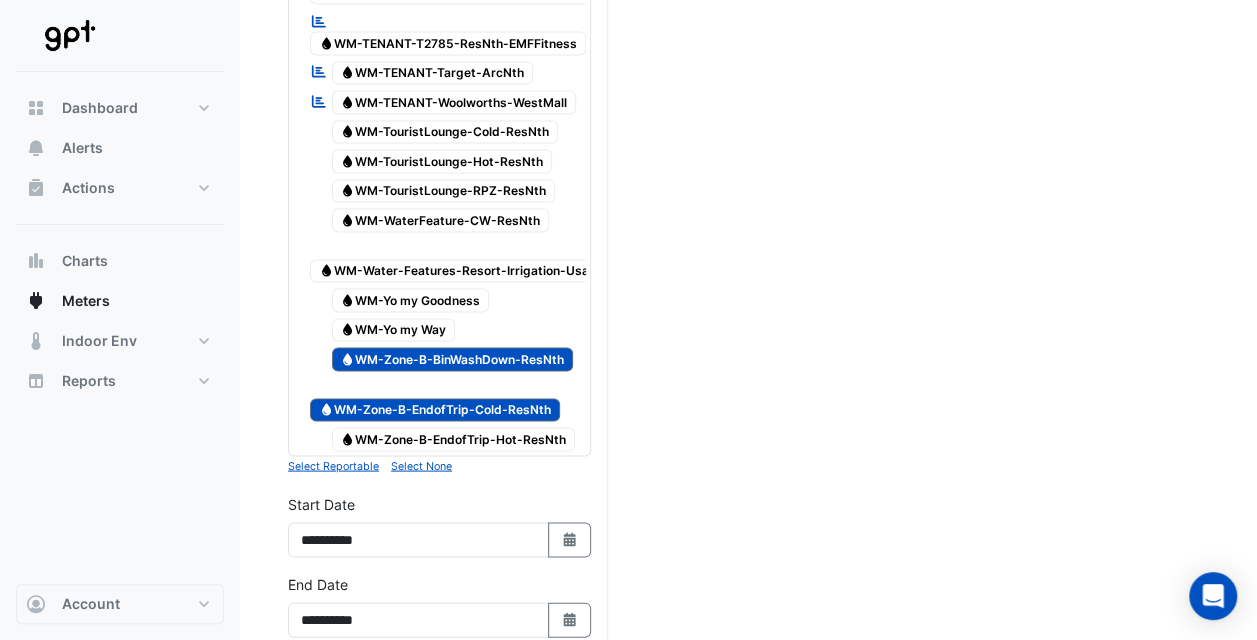 scroll, scrollTop: 5600, scrollLeft: 0, axis: vertical 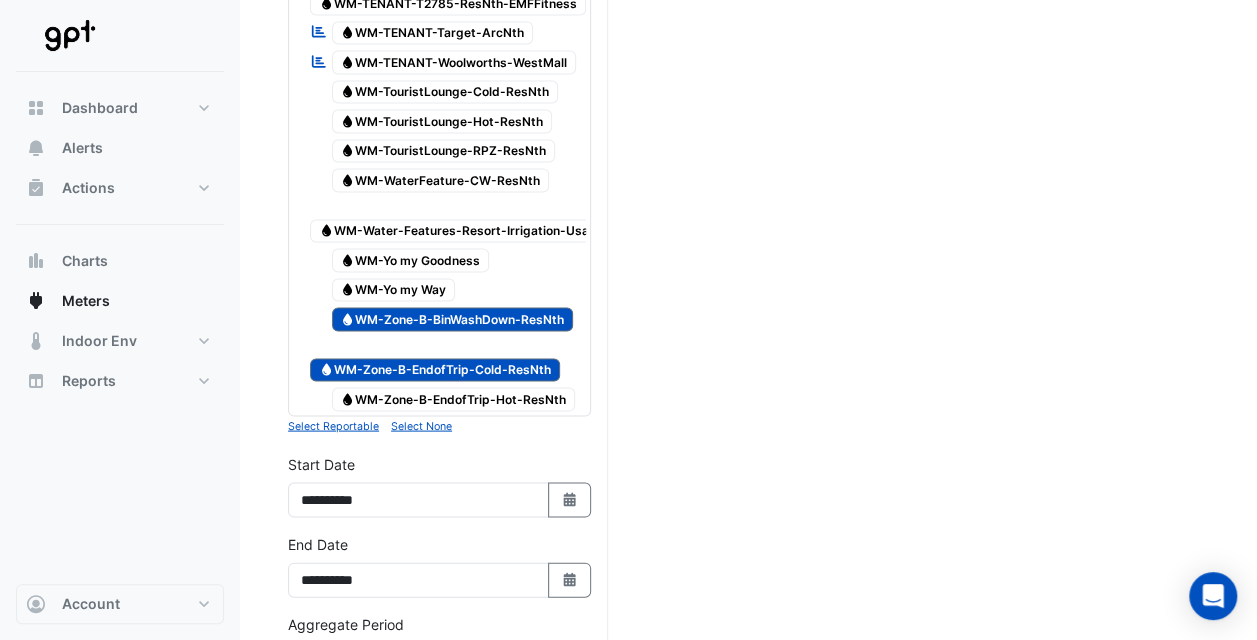 click 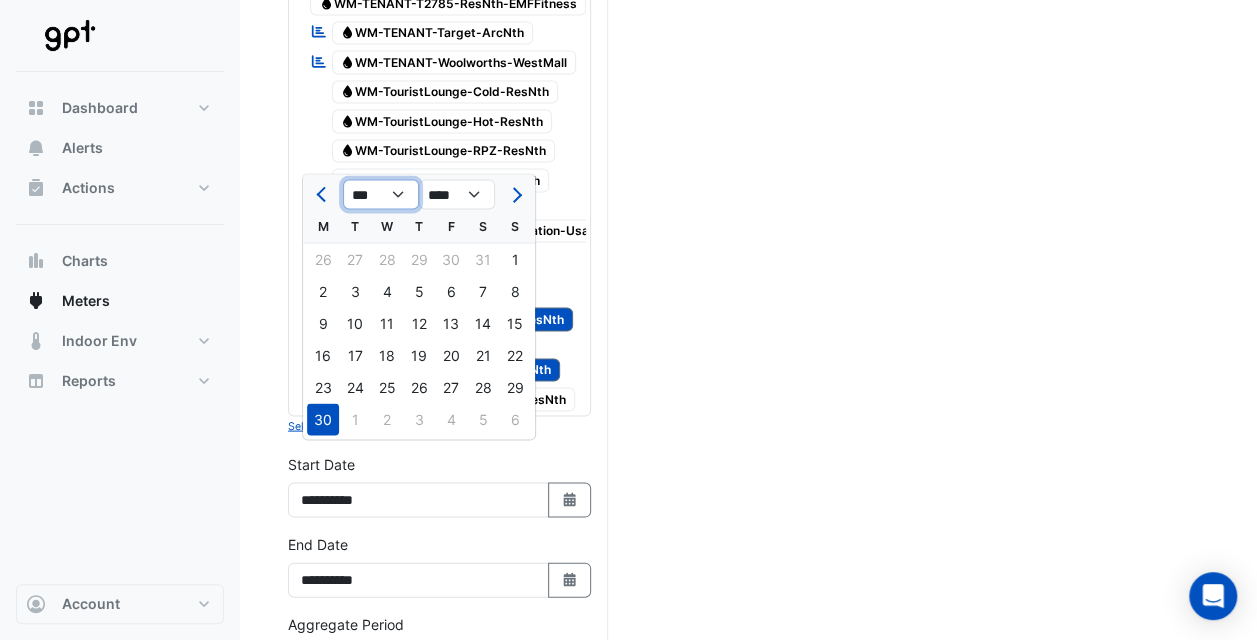click on "*** *** *** *** *** *** *** *** *** *** *** ***" 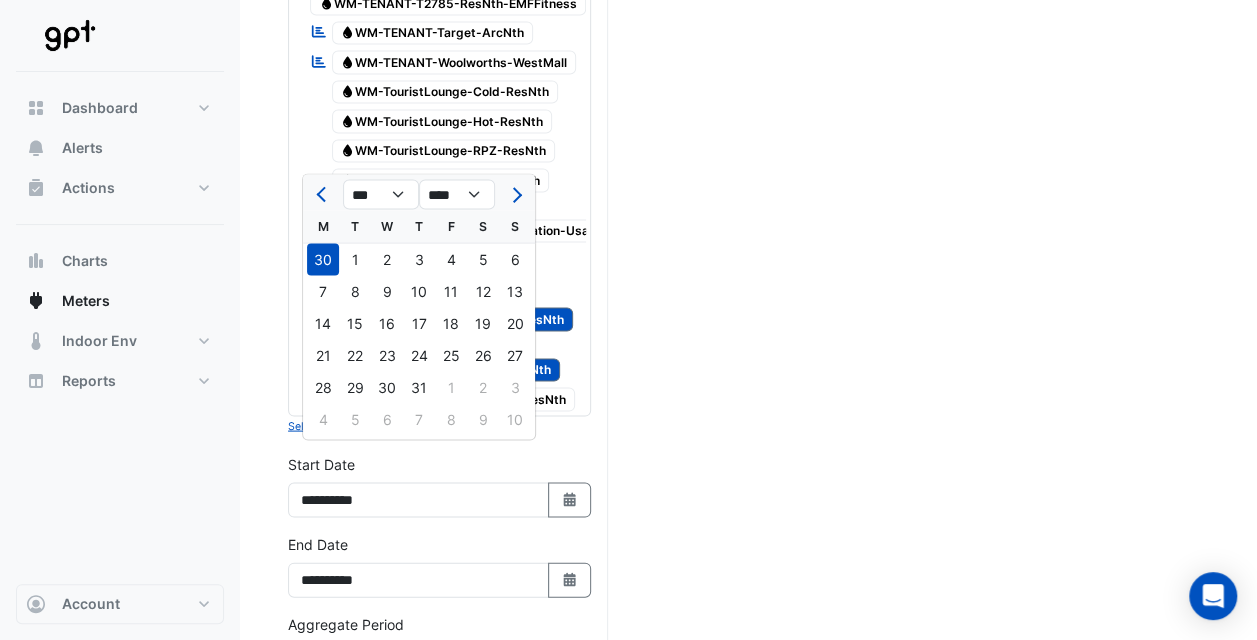 click on "15" 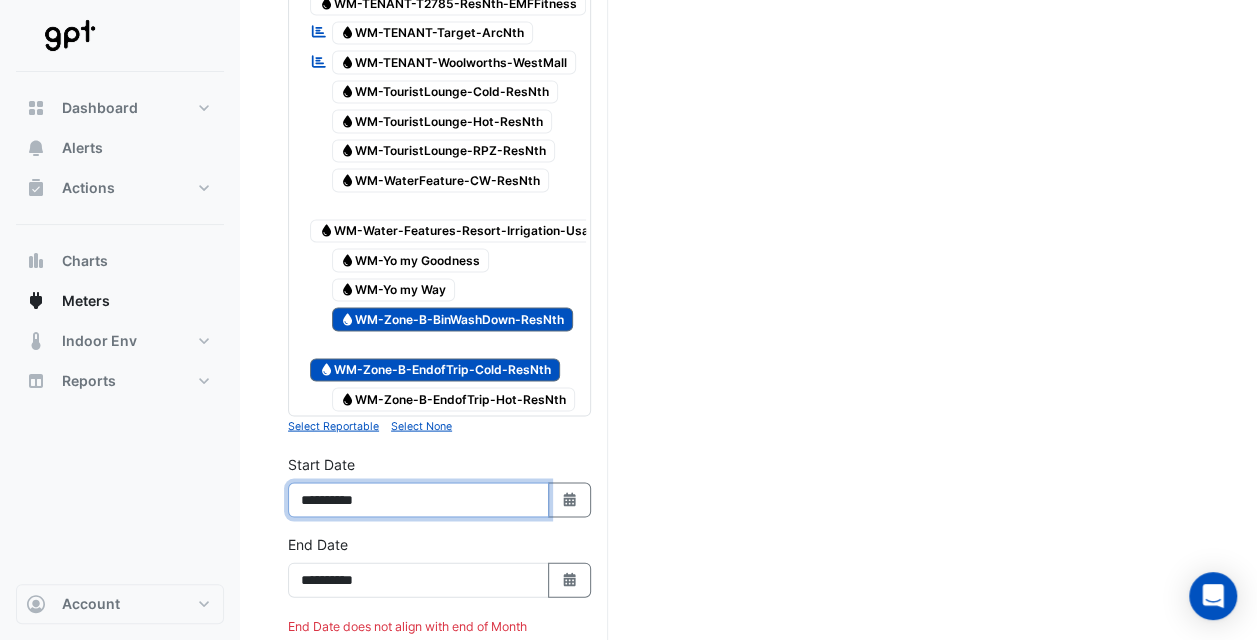 click on "**********" at bounding box center (418, 499) 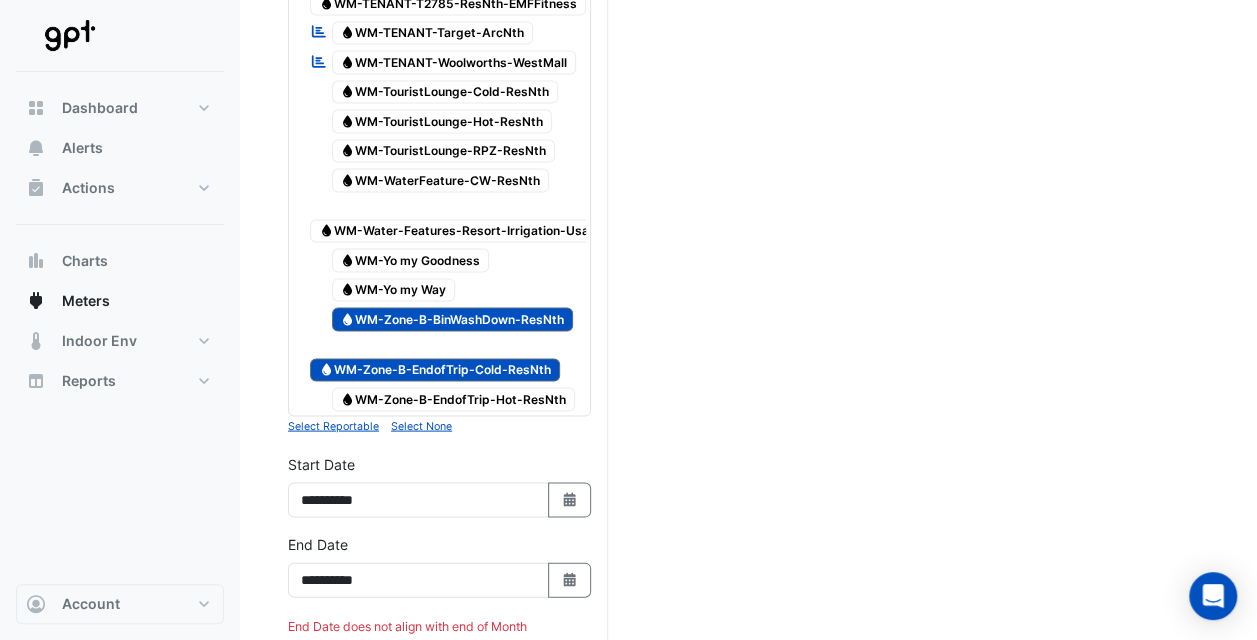 click on "Select Date" at bounding box center (570, 499) 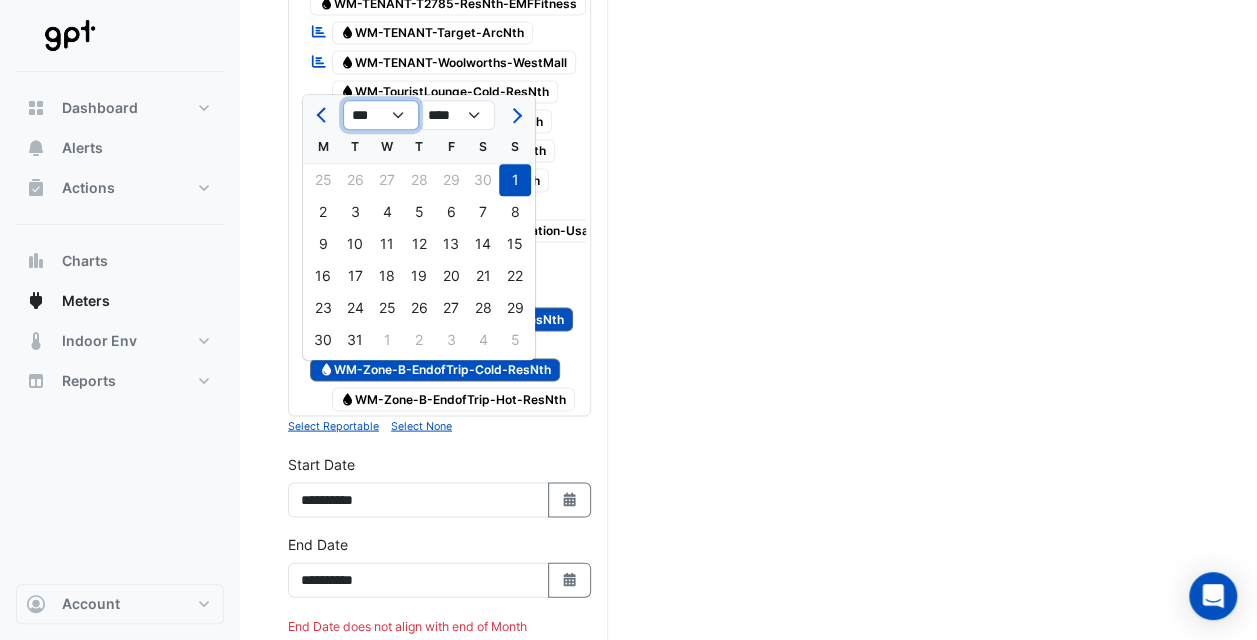 click on "*** *** *** *** *** *** *** *** *** *** *** ***" 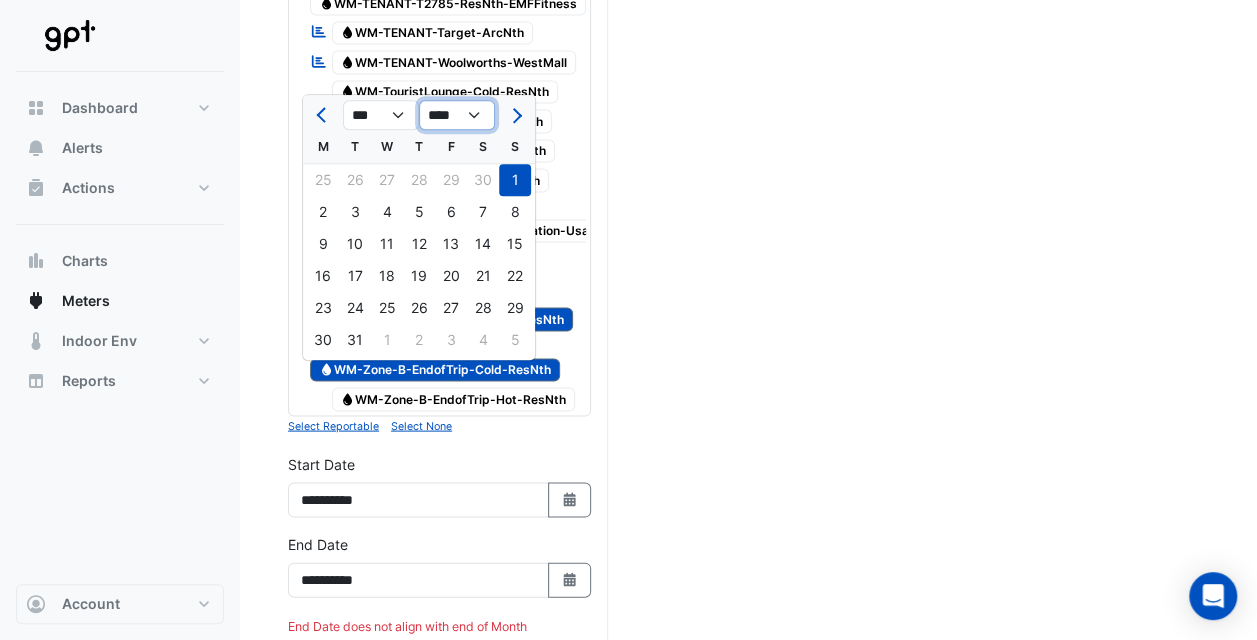 click on "**** **** **** **** **** **** **** **** **** **** **** ****" 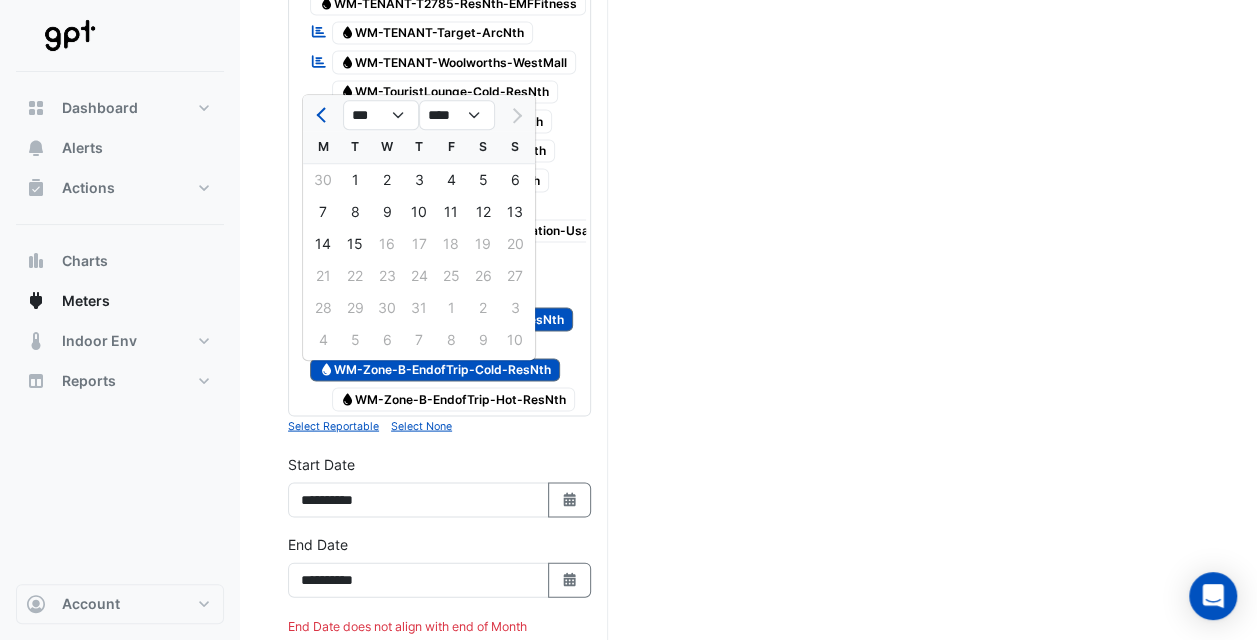 click on "1" 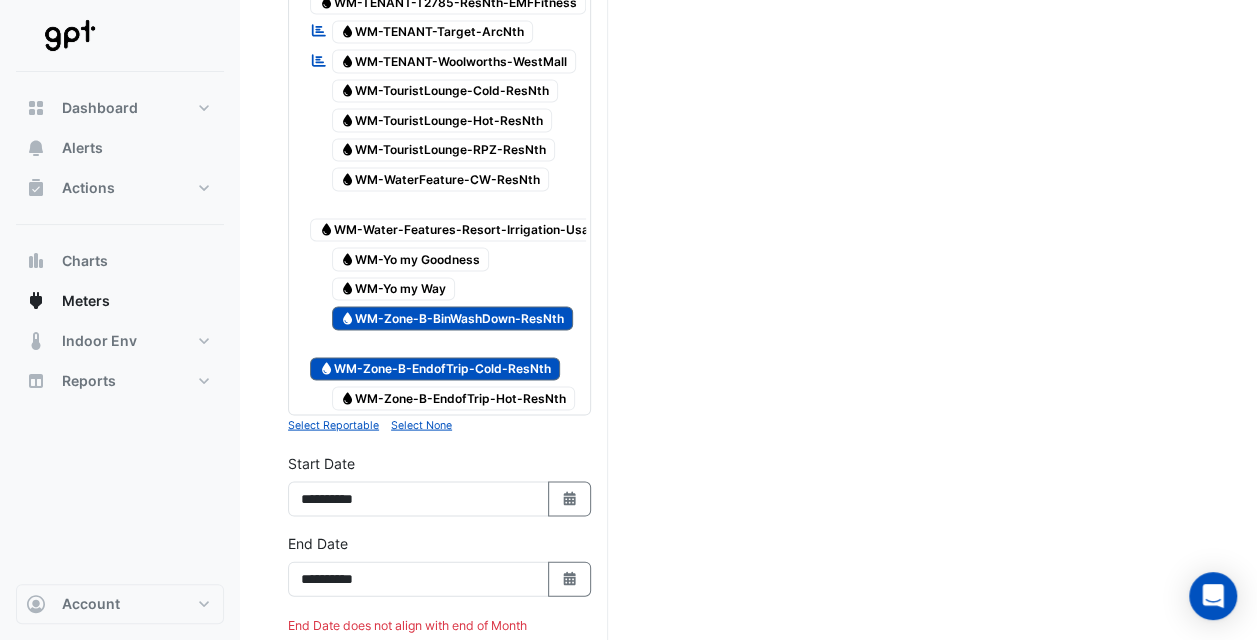 scroll, scrollTop: 5800, scrollLeft: 0, axis: vertical 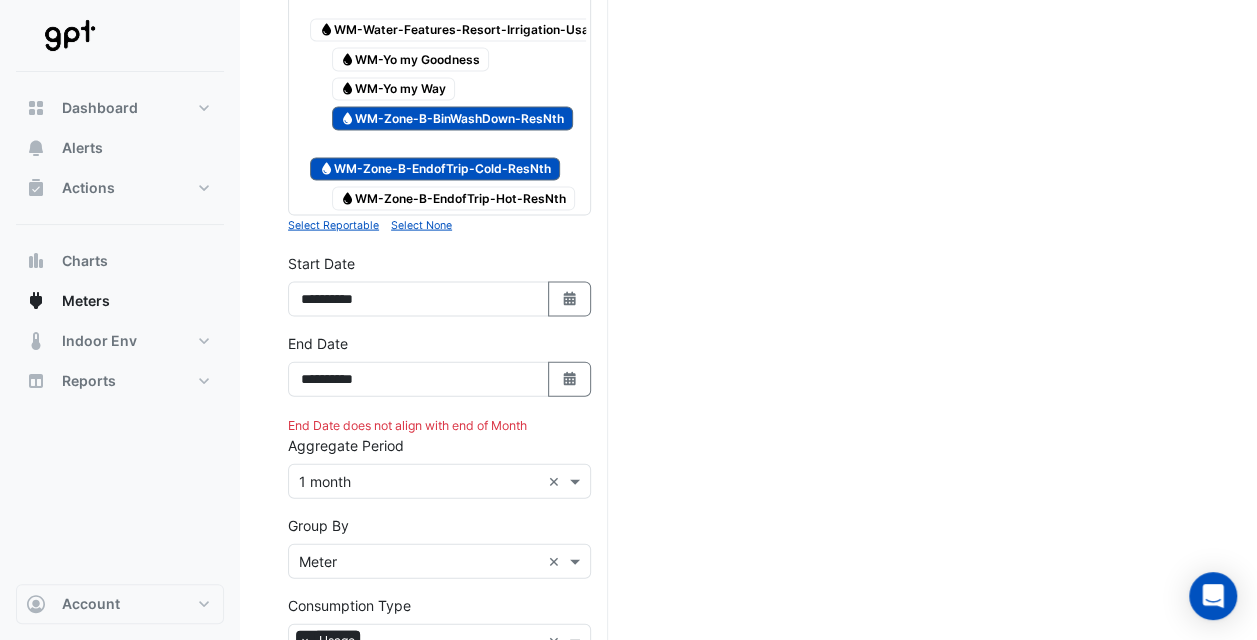click at bounding box center [577, 481] 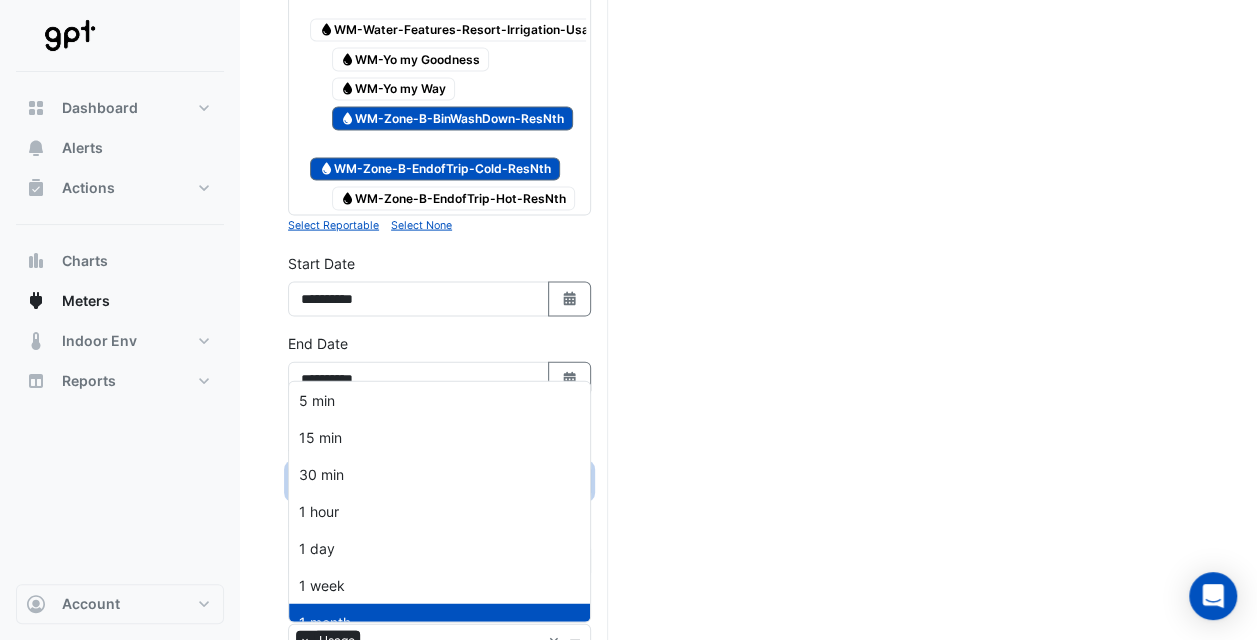 scroll, scrollTop: 19, scrollLeft: 0, axis: vertical 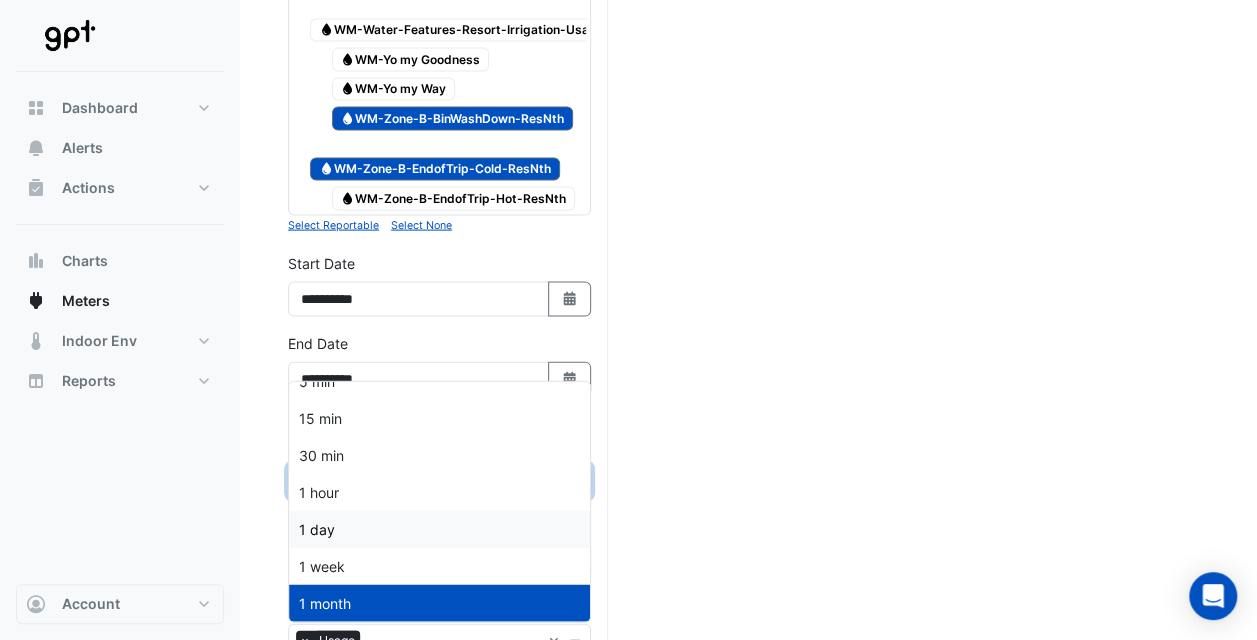 click on "1 day" at bounding box center (439, 529) 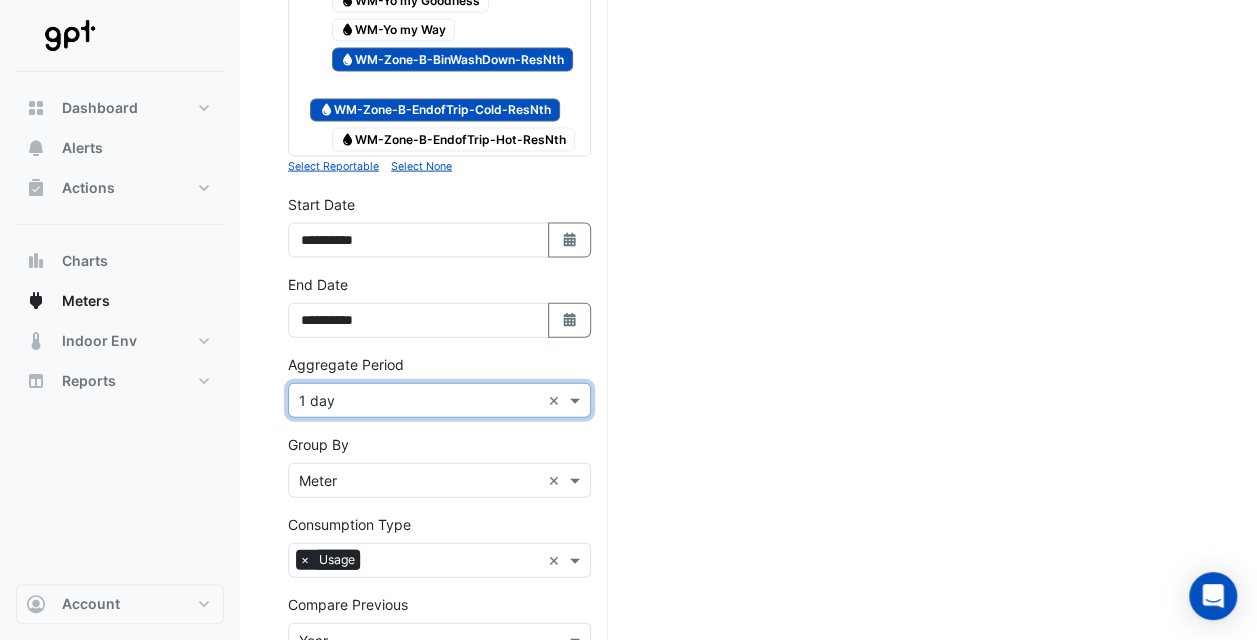 scroll, scrollTop: 5894, scrollLeft: 0, axis: vertical 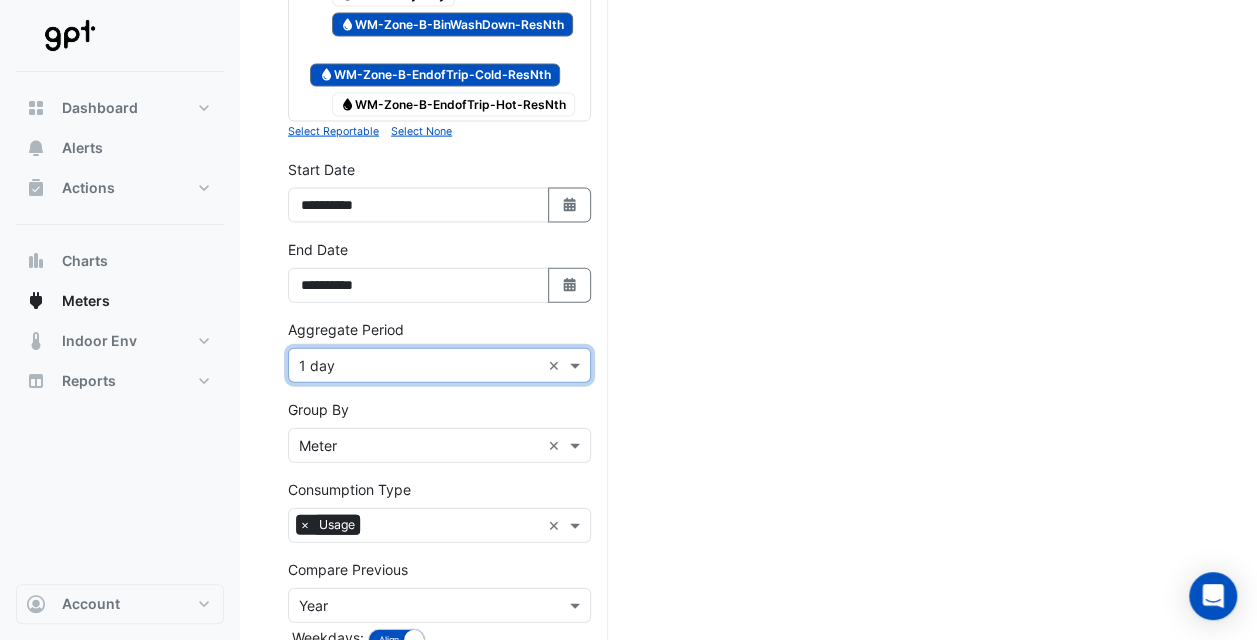 click on "Draw Chart" at bounding box center (439, 689) 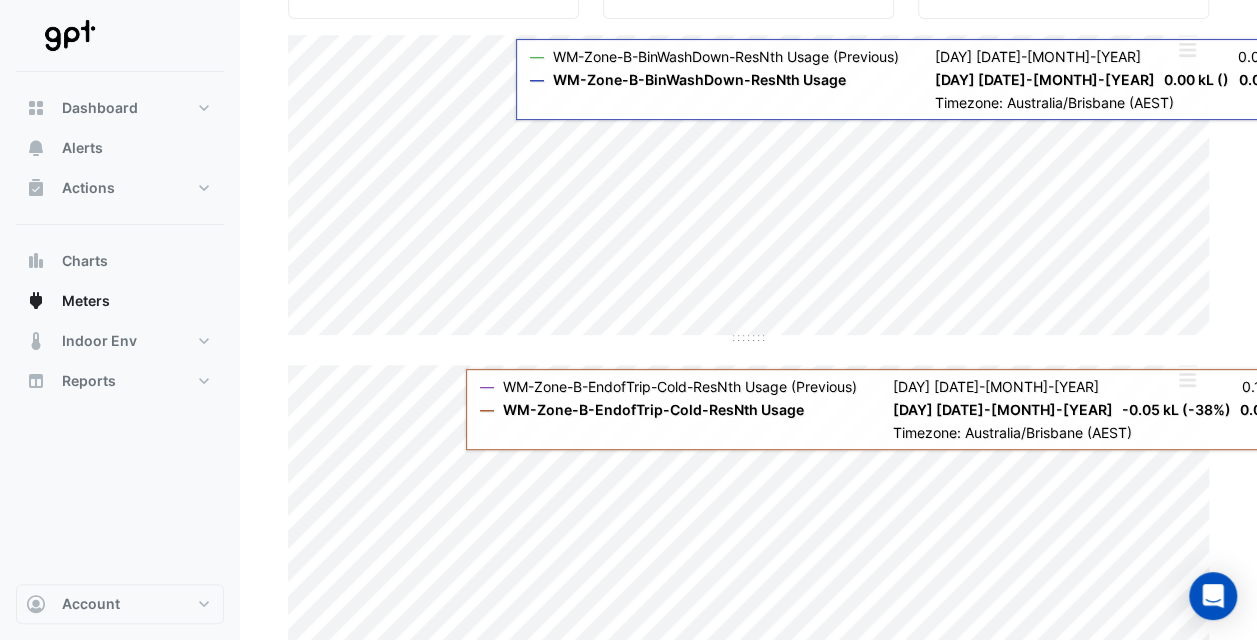 scroll, scrollTop: 340, scrollLeft: 0, axis: vertical 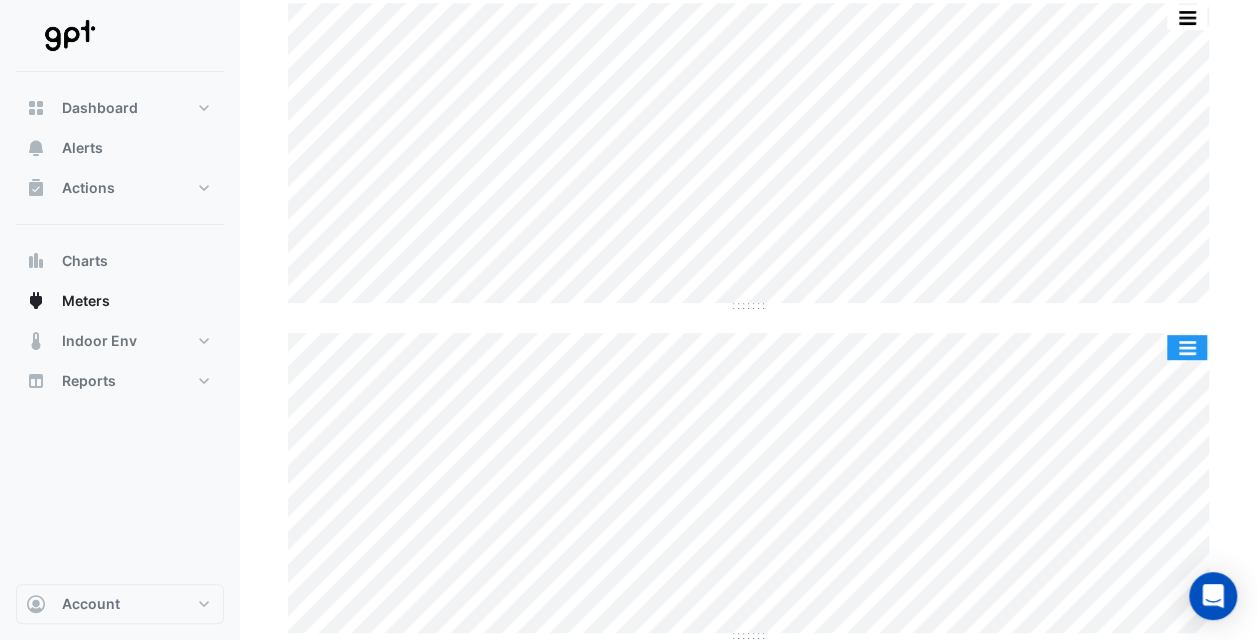 click 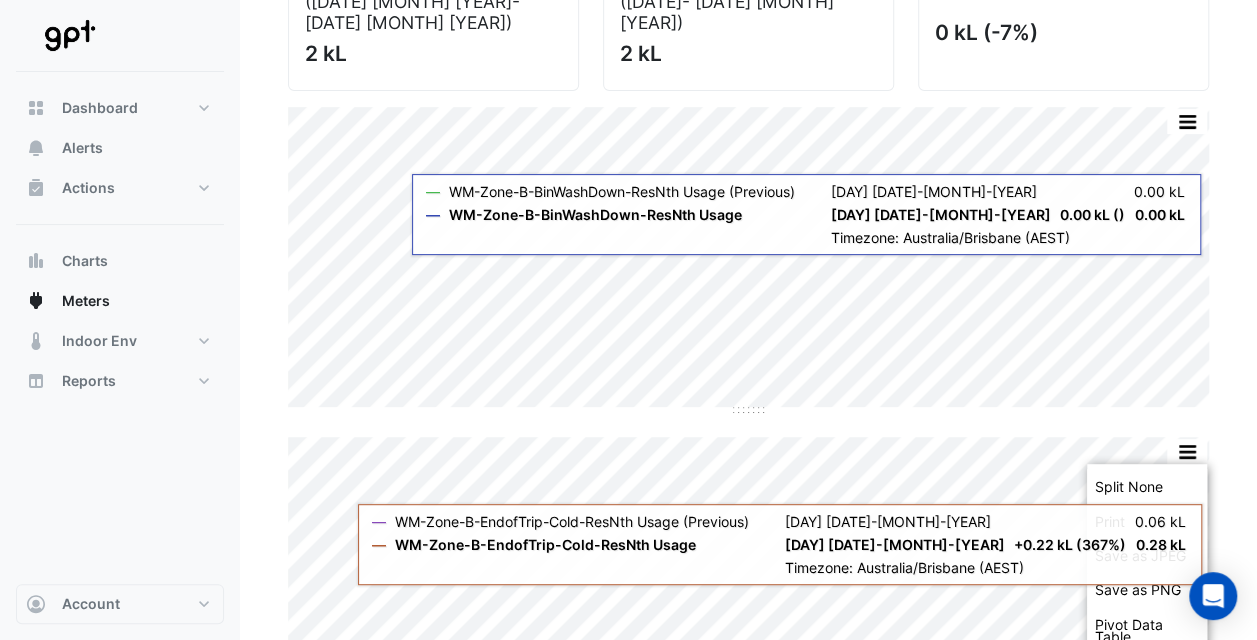 scroll, scrollTop: 76, scrollLeft: 0, axis: vertical 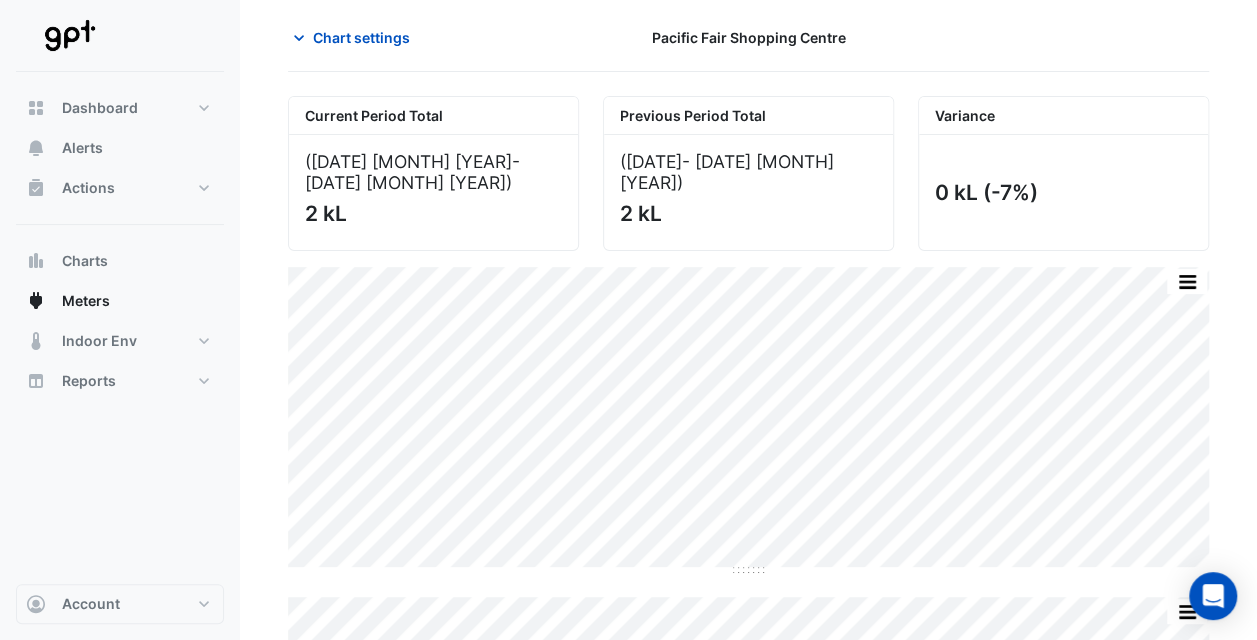 click on "Chart settings" 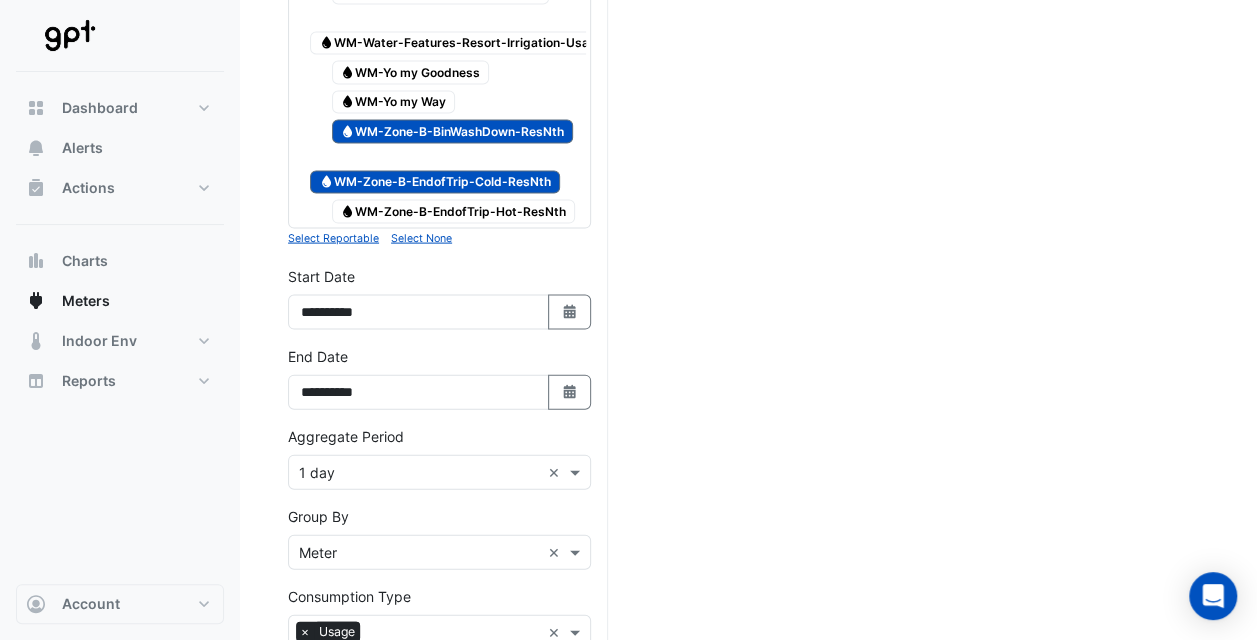 scroll, scrollTop: 5594, scrollLeft: 0, axis: vertical 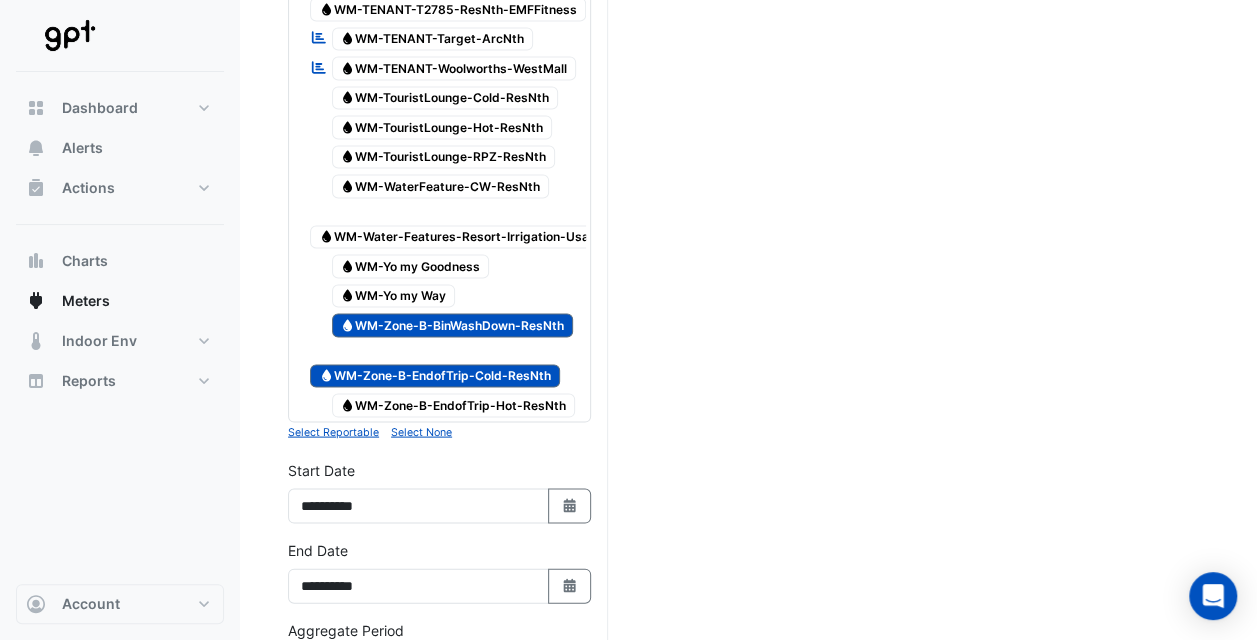 click 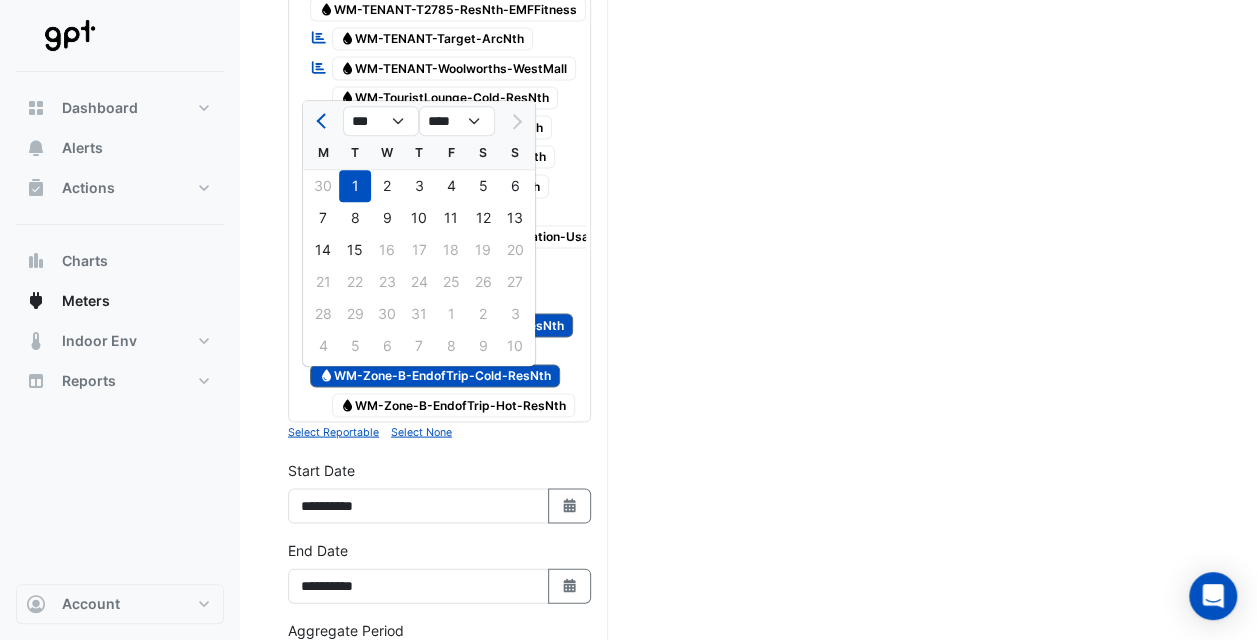 click on "11" 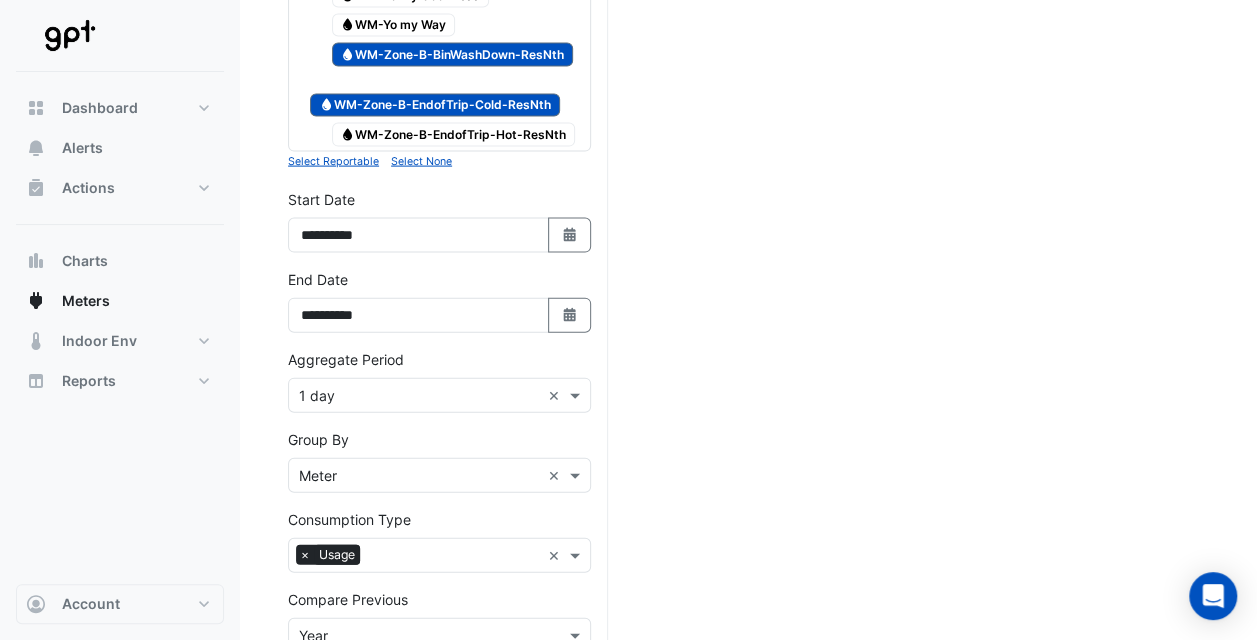 scroll, scrollTop: 5894, scrollLeft: 0, axis: vertical 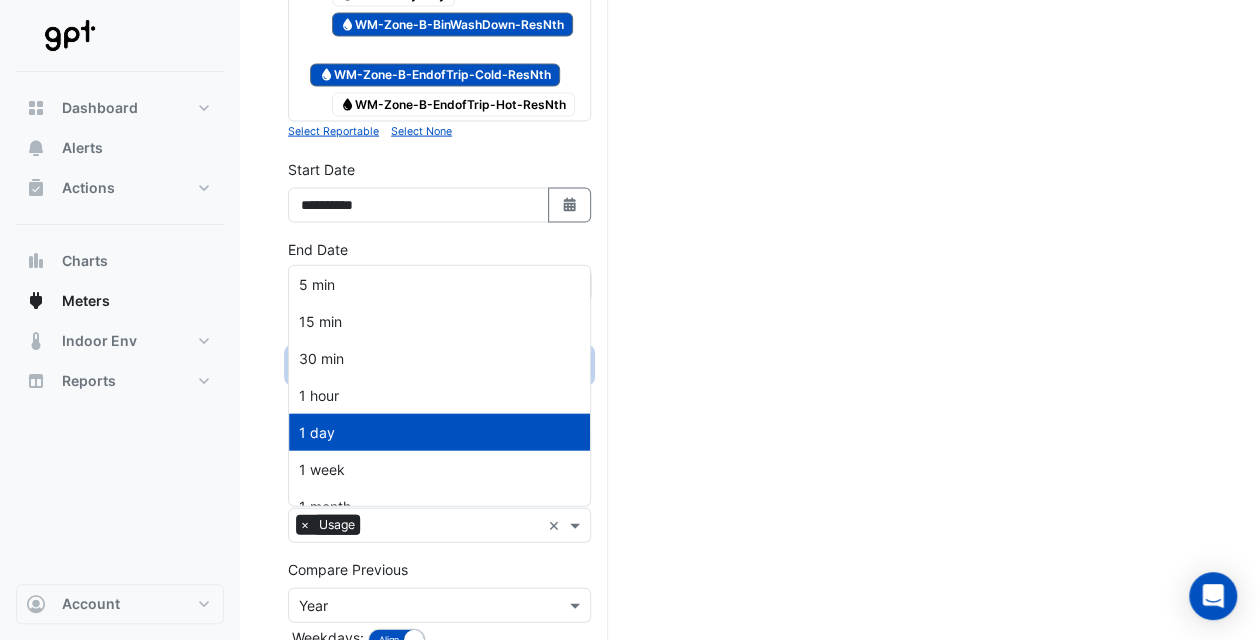click at bounding box center (419, 366) 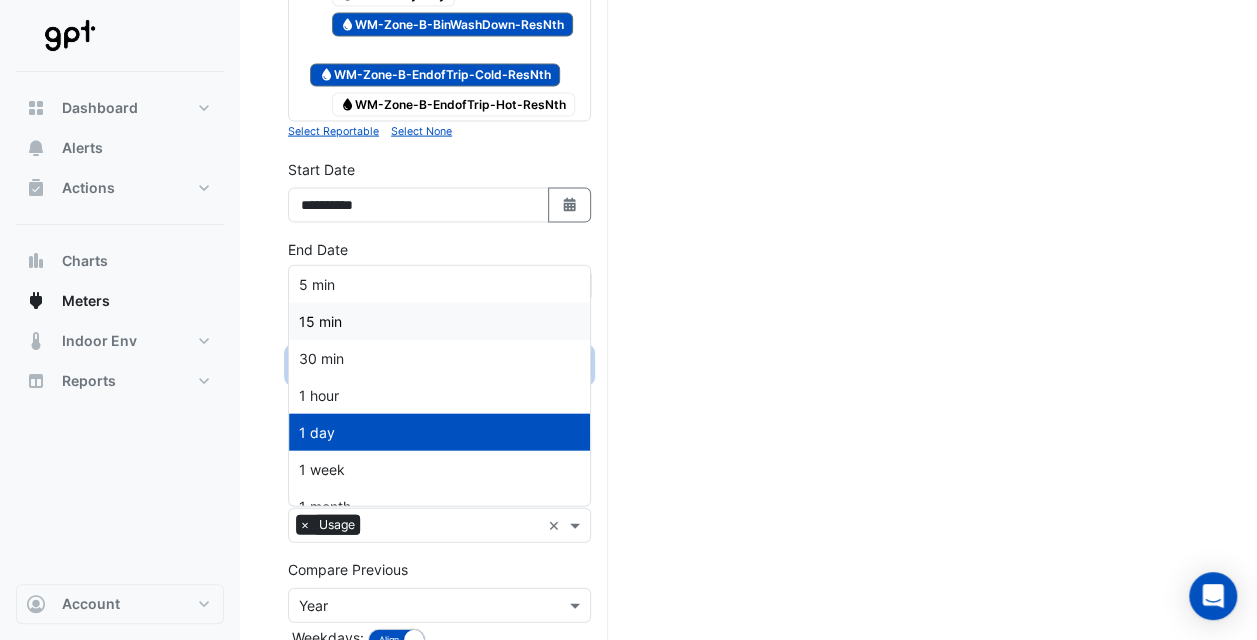 click on "15 min" at bounding box center [439, 321] 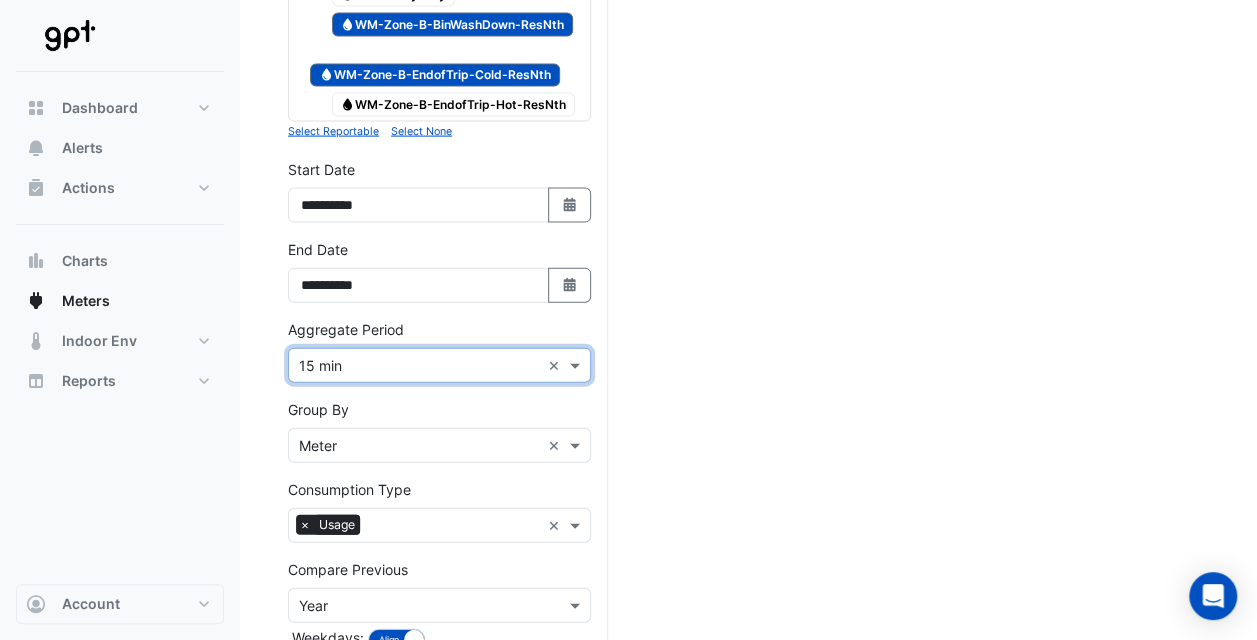 click on "Draw Chart" at bounding box center (439, 689) 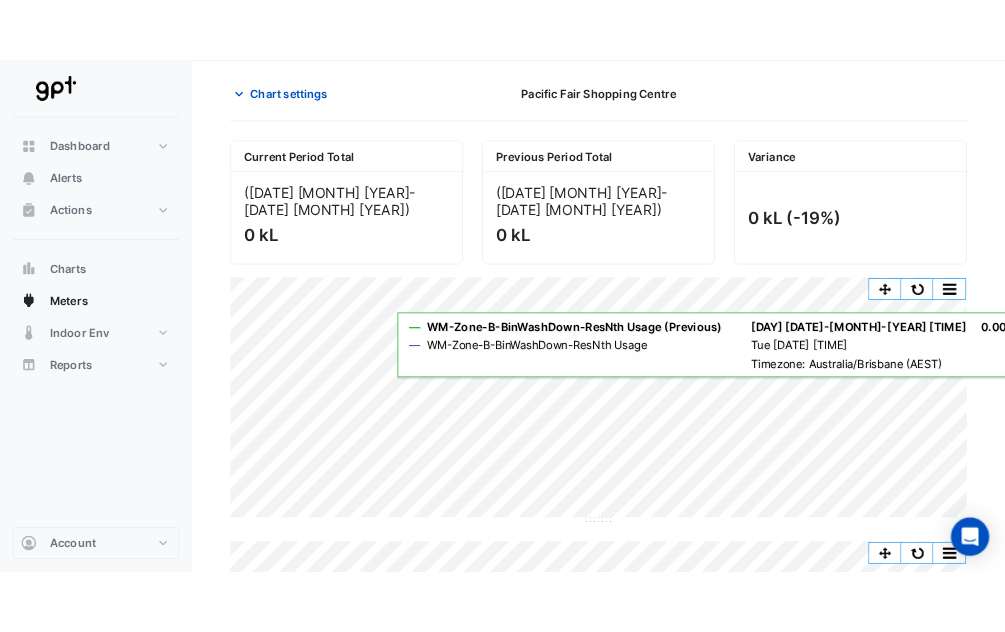 scroll, scrollTop: 0, scrollLeft: 0, axis: both 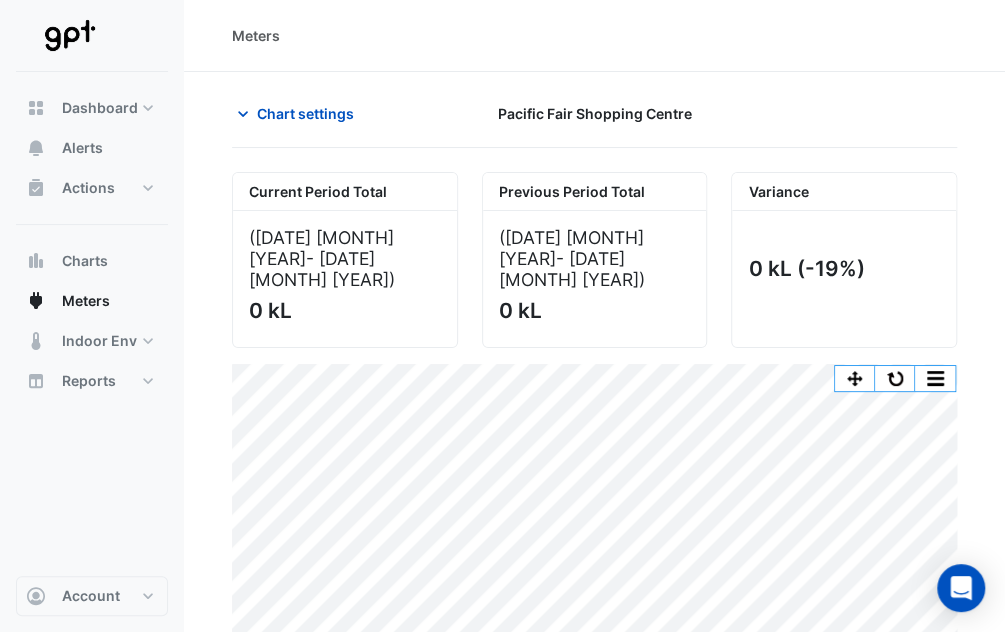 drag, startPoint x: 446, startPoint y: 126, endPoint x: 453, endPoint y: 140, distance: 15.652476 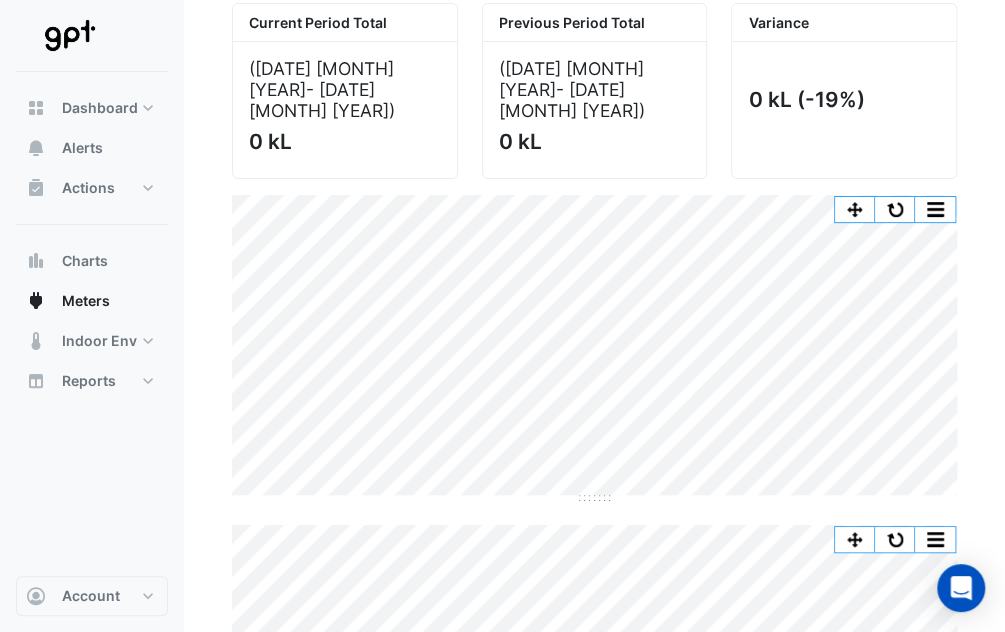 scroll, scrollTop: 200, scrollLeft: 0, axis: vertical 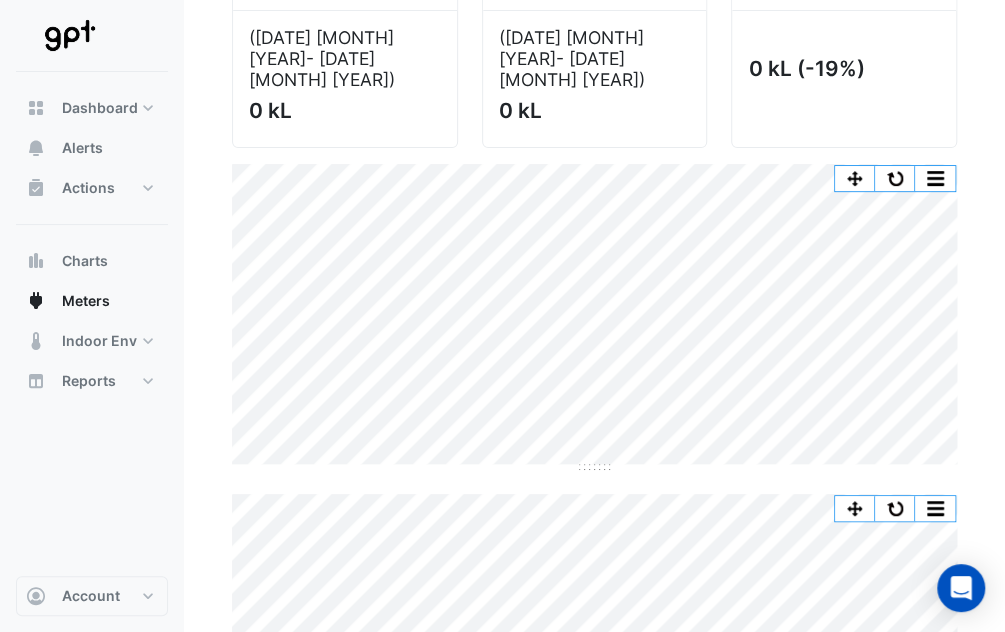 click on "Chart settings
[LOCATION]
Current Period Total
([DATE]  - [DATE] )
0 kL
Previous Period Total
([DATE]  - [DATE] )
0 kL
Variance
0 kL
(-19%)
Split None Print Save as JPEG Save as PNG Pivot Data Table Export CSV - Flat Export CSV - Pivot Select Chart Type    —                      0.00 kL" 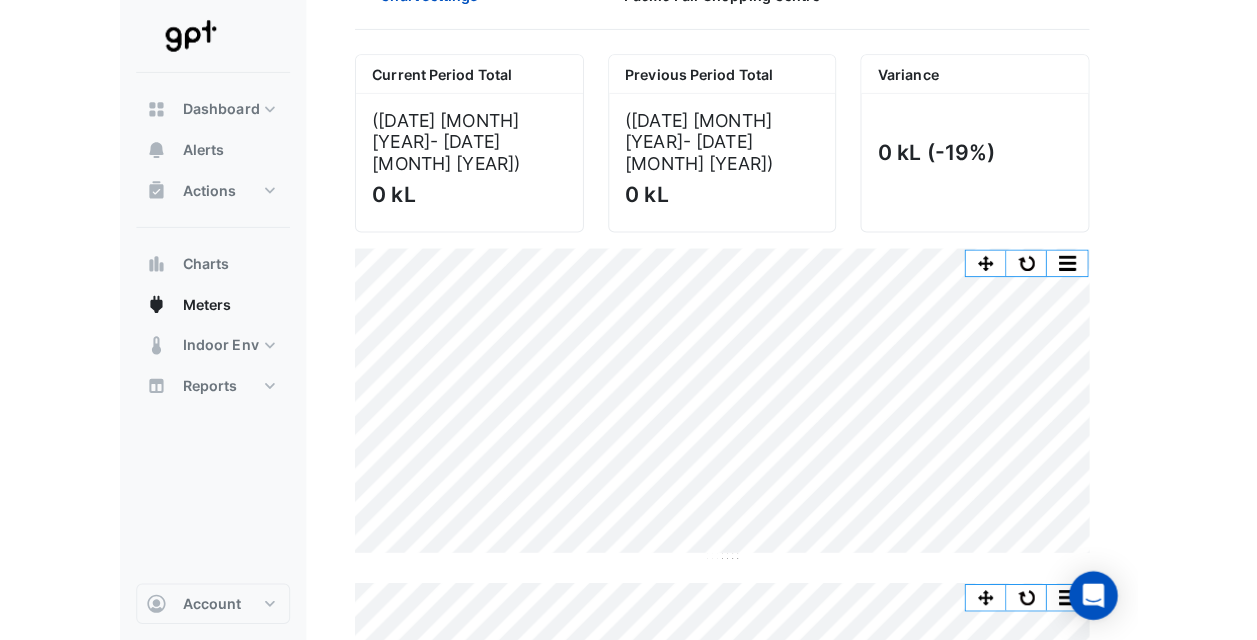 scroll, scrollTop: 100, scrollLeft: 0, axis: vertical 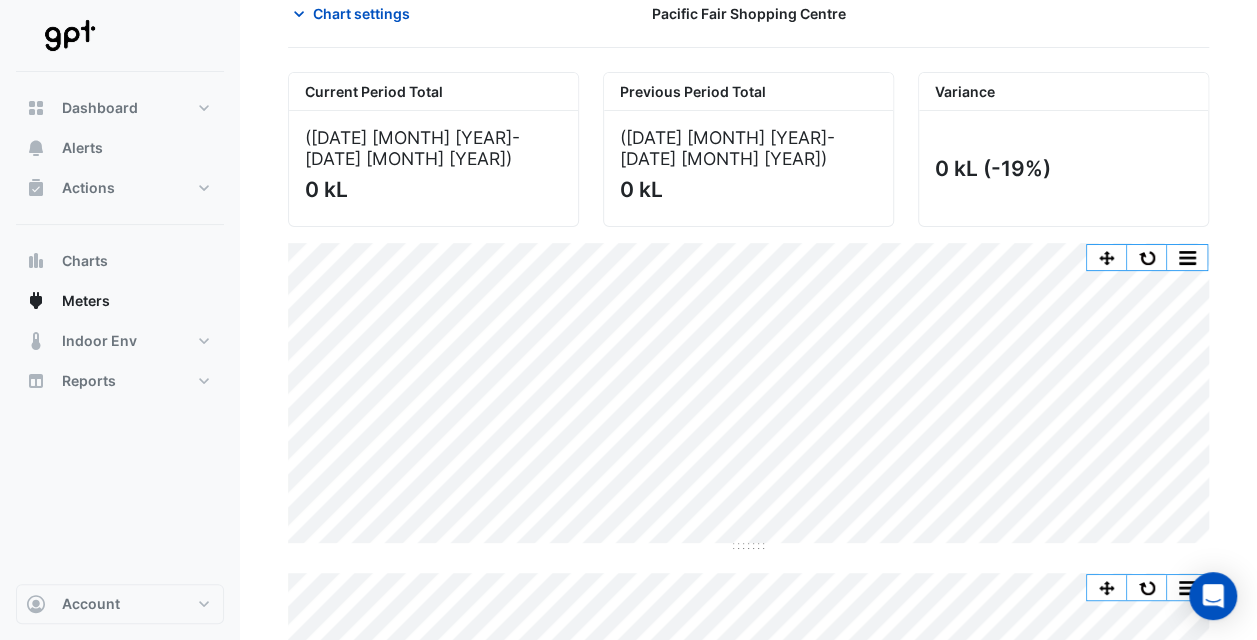 click on "Chart settings" 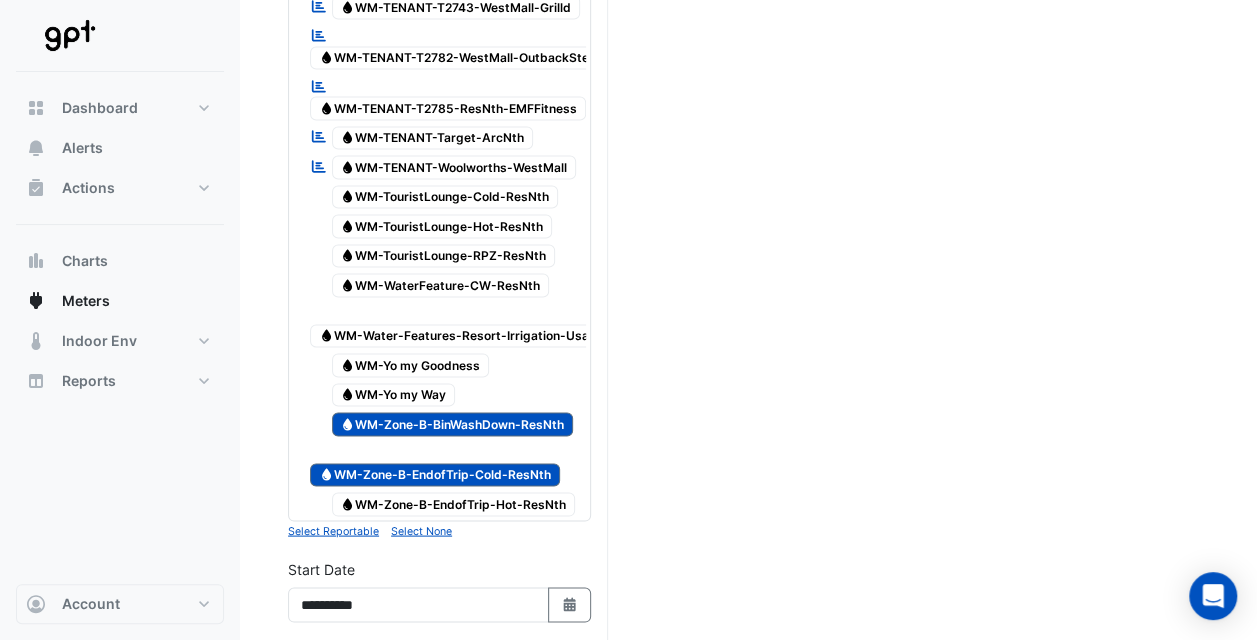 scroll, scrollTop: 5494, scrollLeft: 0, axis: vertical 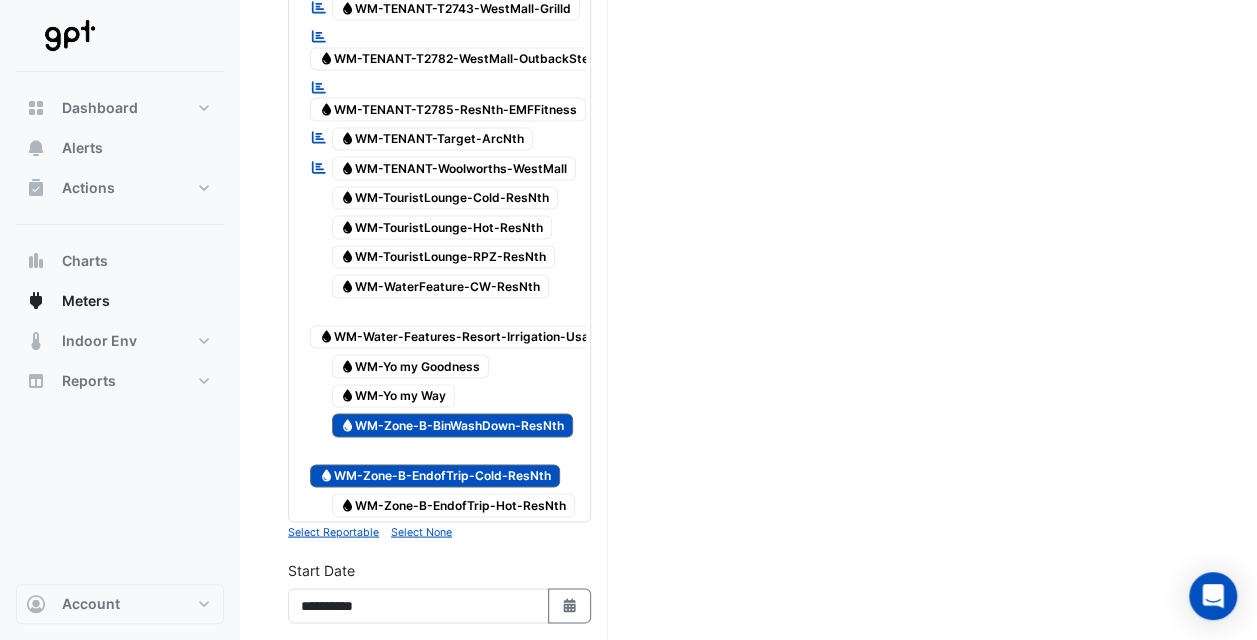 click on "Water
WM-Zone-B-BinWashDown-ResNth" at bounding box center [453, 425] 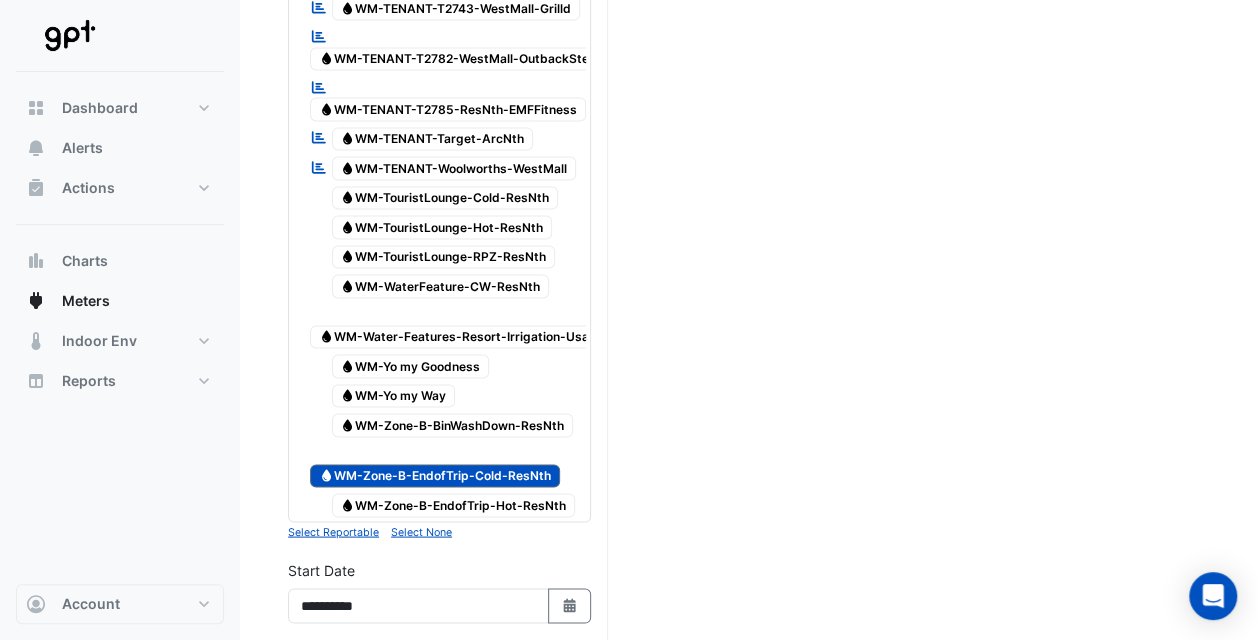 click on "Water
WM-Zone-B-EndofTrip-Cold-ResNth" at bounding box center [435, 476] 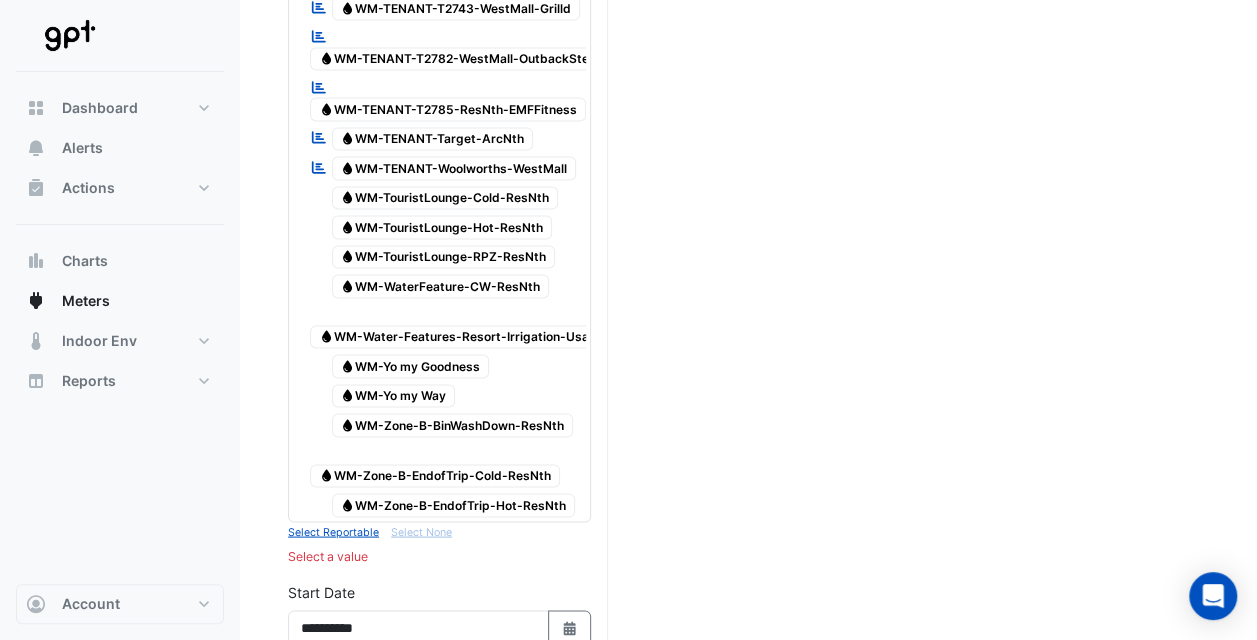 scroll, scrollTop: 1408, scrollLeft: 0, axis: vertical 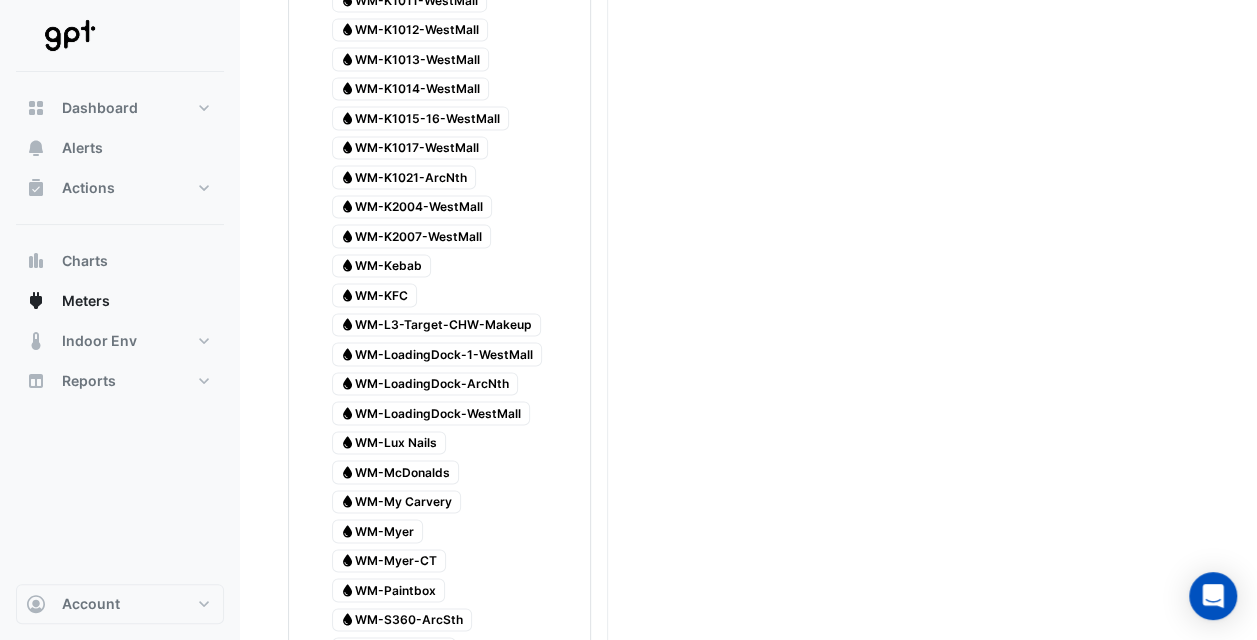 click on "Water
WM-LoadingDock-1-WestMall" at bounding box center [437, 354] 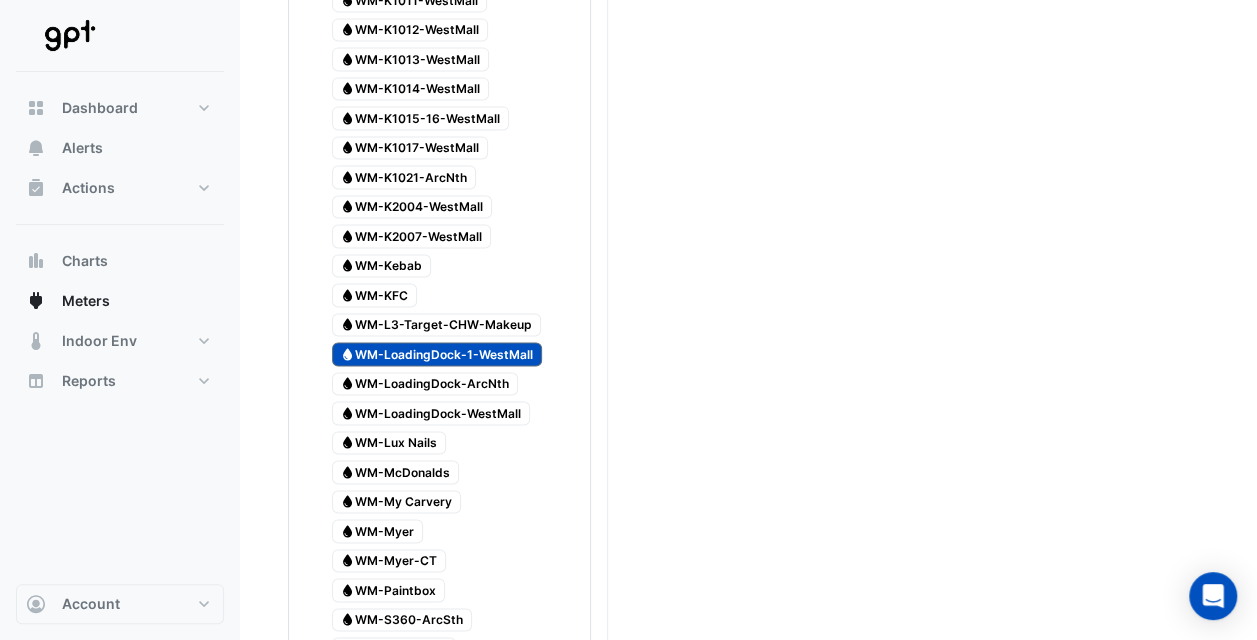 drag, startPoint x: 488, startPoint y: 346, endPoint x: 546, endPoint y: 361, distance: 59.908264 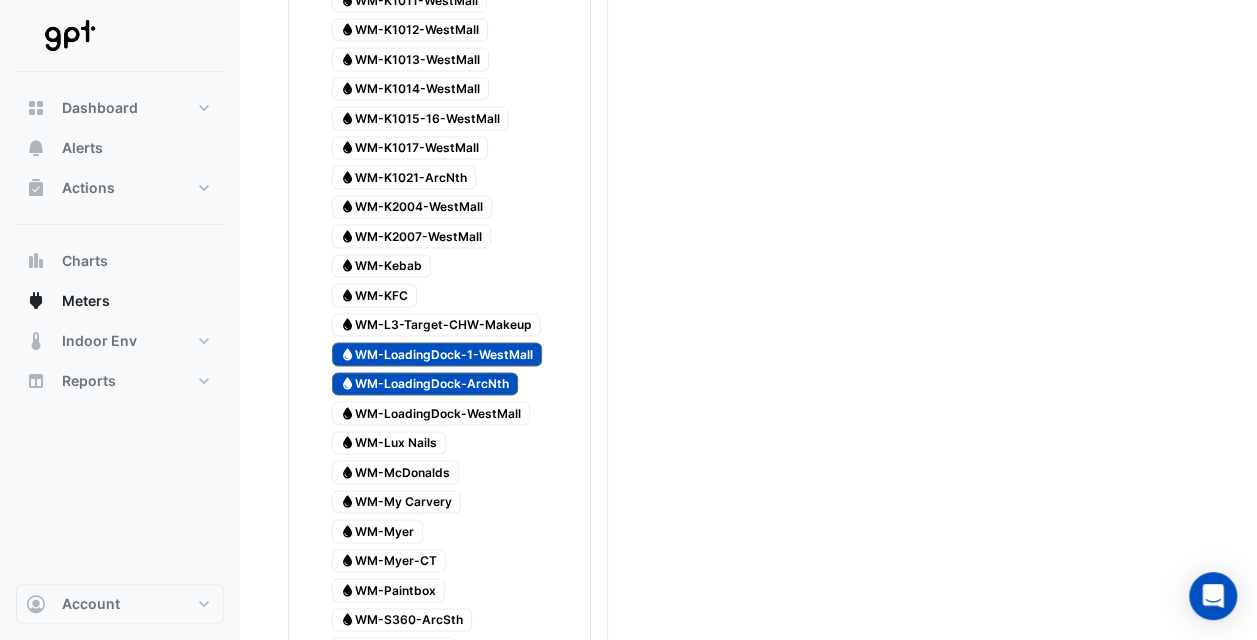 click on "Water
WM-LoadingDock-WestMall" at bounding box center (431, 413) 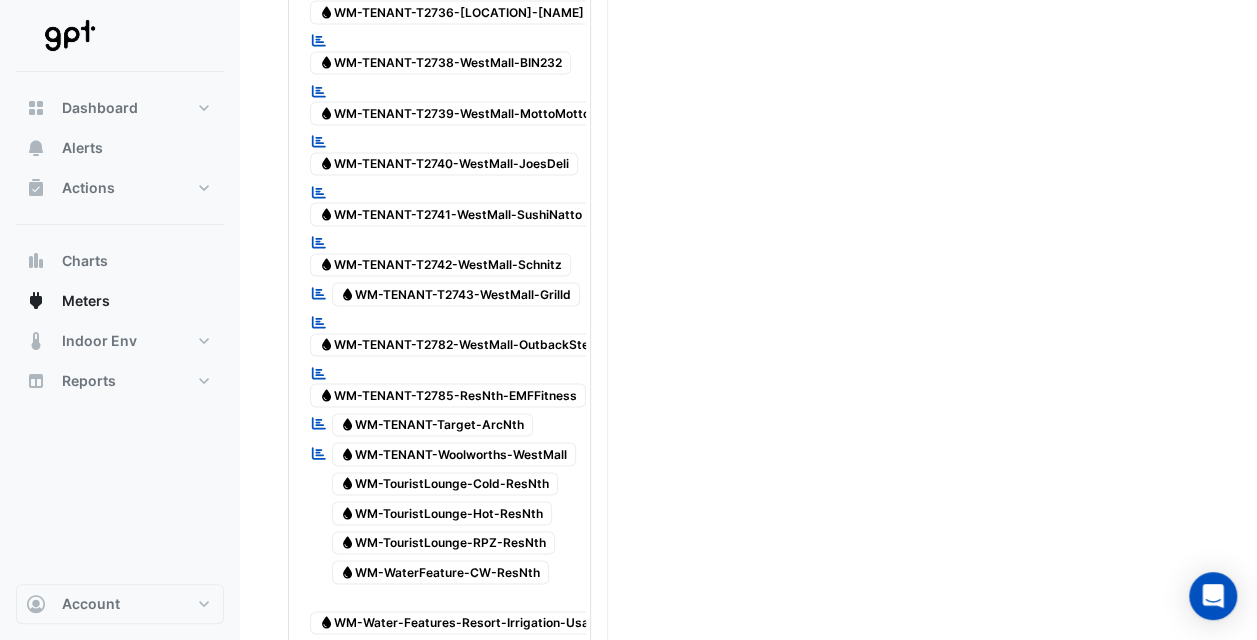 scroll, scrollTop: 5894, scrollLeft: 0, axis: vertical 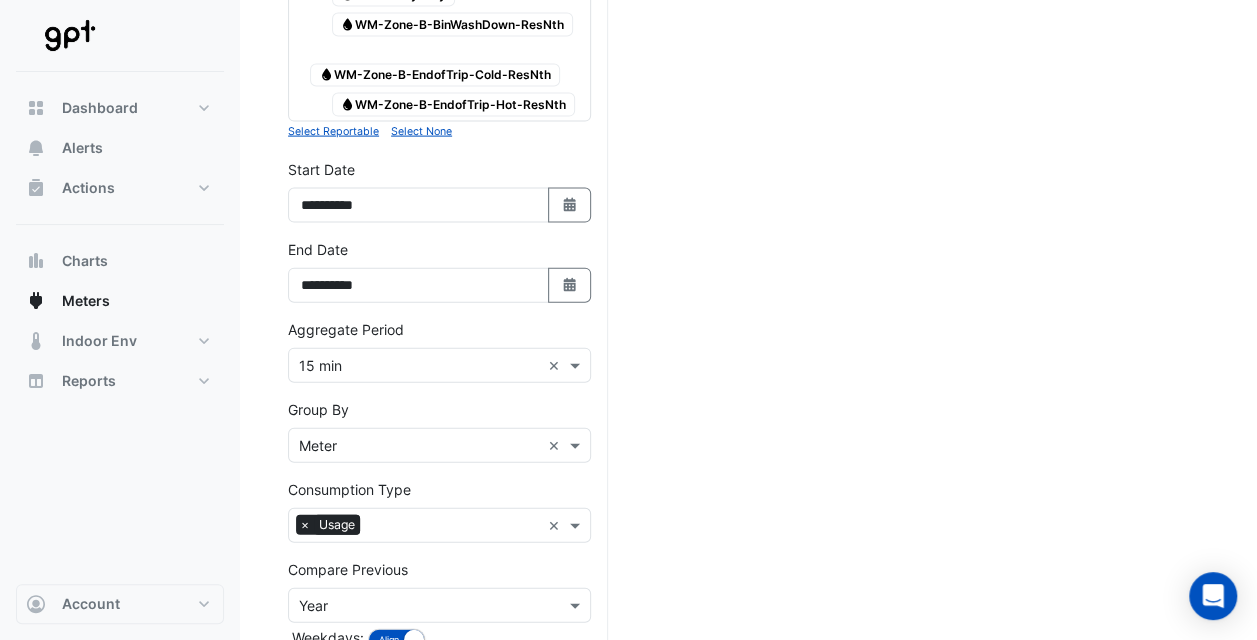 drag, startPoint x: 480, startPoint y: 563, endPoint x: 491, endPoint y: 558, distance: 12.083046 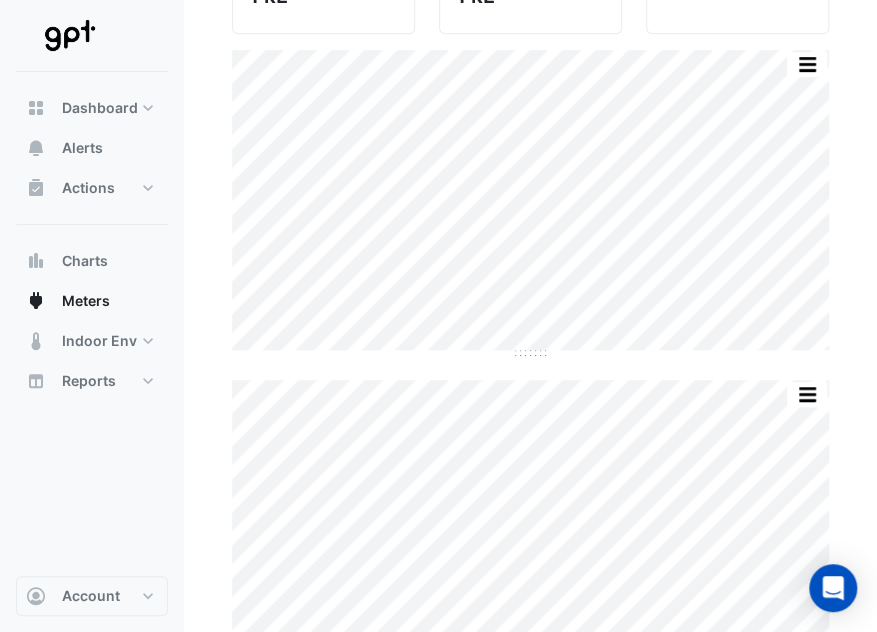 scroll, scrollTop: 200, scrollLeft: 0, axis: vertical 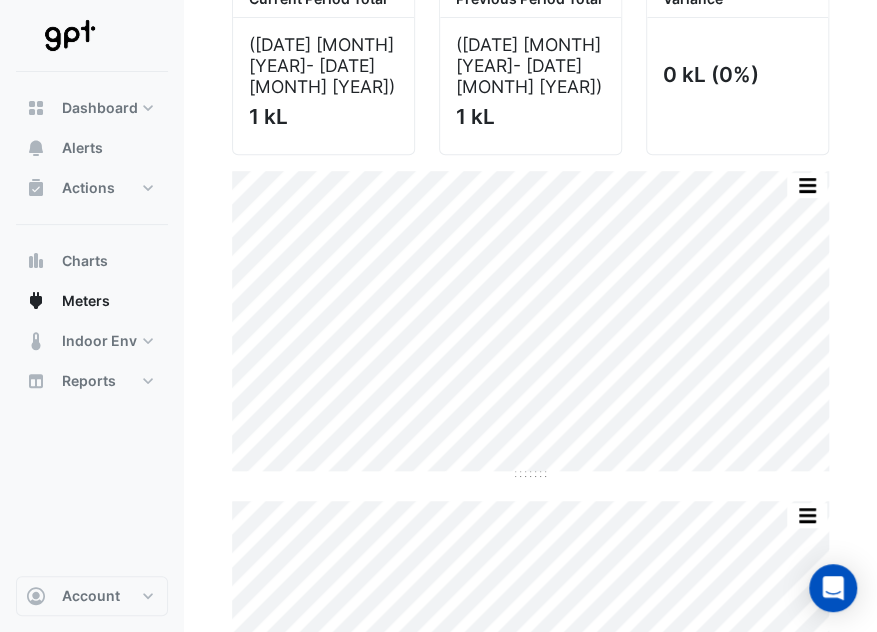 click on "Chart settings
[LOCATION]
Current Period Total
([DATE]  - [DATE] )
1 kL
Previous Period Total
([DATE]  - [DATE] )
1 kL
Variance
0 kL
(0%)
Split None Print Save as JPEG Save as PNG Pivot Data Table Export CSV - Flat Export CSV - Pivot Select Chart Type    —                Tue [DATE] [TIME]" 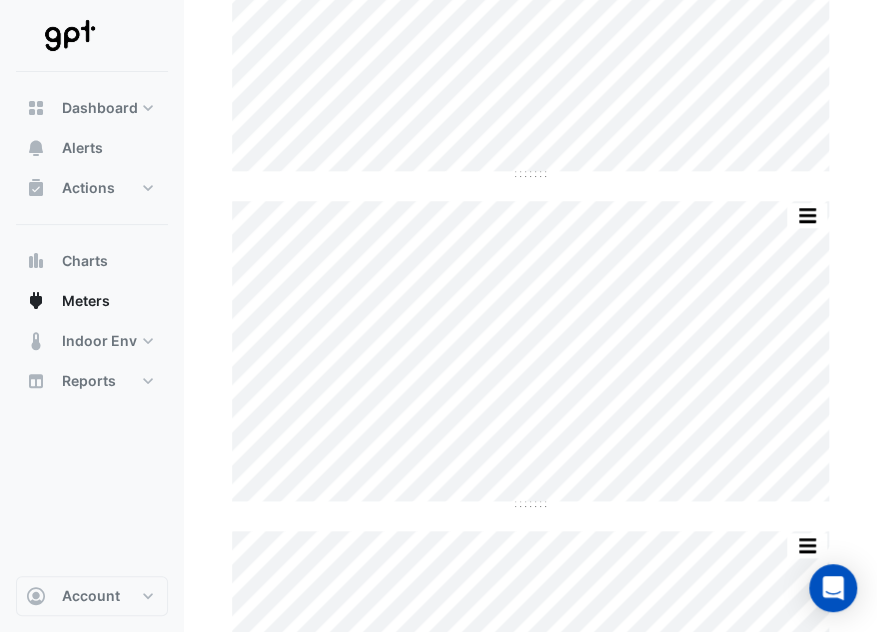 scroll, scrollTop: 600, scrollLeft: 0, axis: vertical 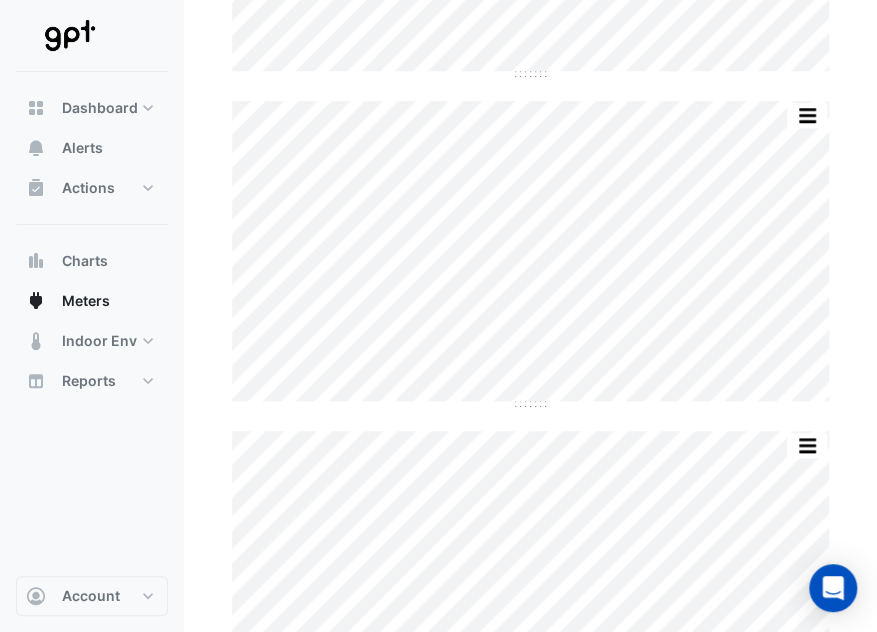 click on "Chart settings
[LOCATION]
Current Period Total
([DATE]  - [DATE] )
1 kL
Previous Period Total
([DATE]  - [DATE] )
1 kL
Variance
0 kL
(0%)
Split None Print Save as JPEG Save as PNG Pivot Data Table Export CSV - Flat Export CSV - Pivot Select Chart Type    —                Tue [DATE] [TIME]" 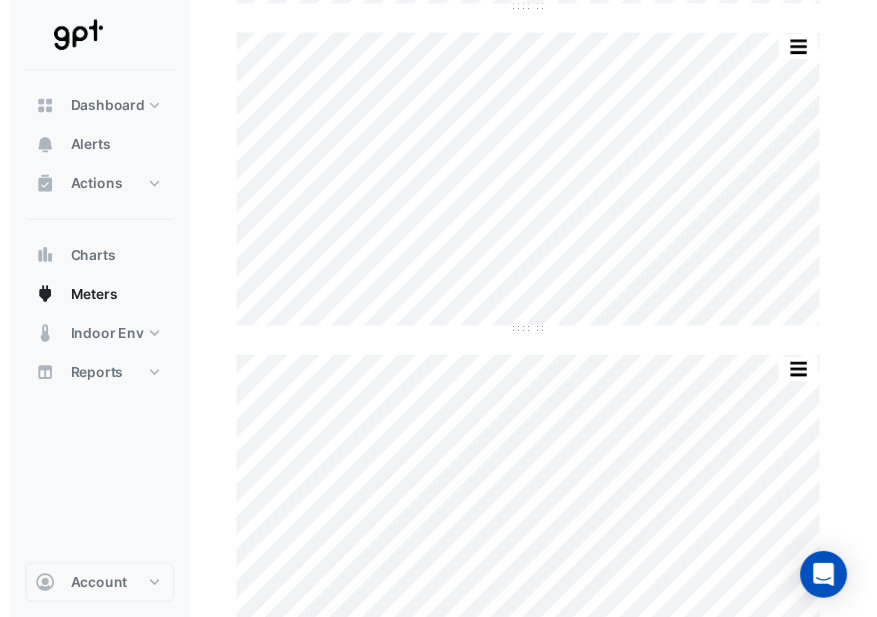 scroll, scrollTop: 700, scrollLeft: 0, axis: vertical 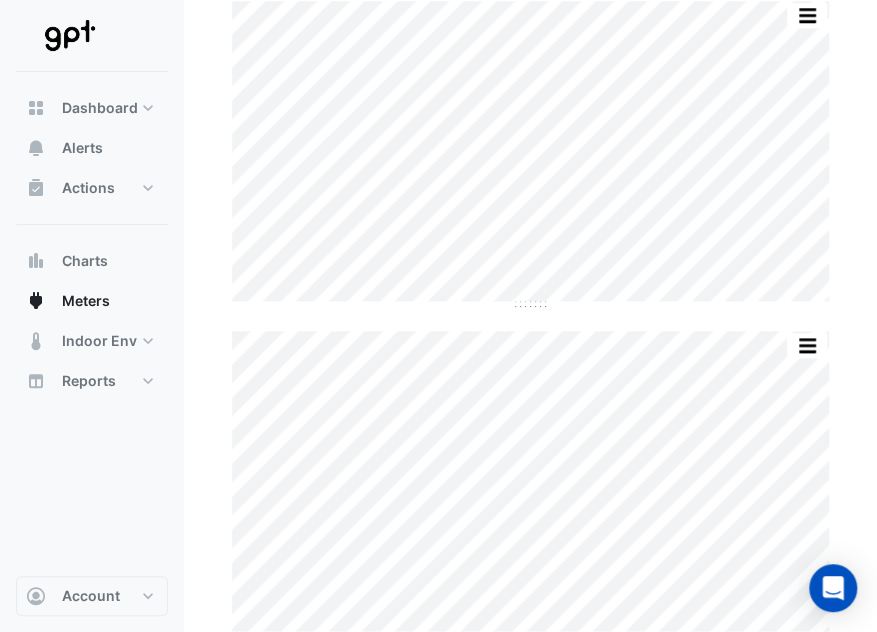 click on "Chart settings
[LOCATION]
Current Period Total
([DATE] [MONTH] [YEAR]  - [DATE]-[MONTH]-[YEAR] )
1 kL
Previous Period Total
([DATE]-[MONTH] [YEAR]  - [DATE]-[MONTH] [YEAR] )
1 kL
Variance
0 kL
(0%)
Split None Print Save as JPEG Save as PNG Pivot Data Table Export CSV - Flat Export CSV - Pivot Select Chart Type    —                [DAY] [DATE]-[MONTH]-[YEAR] [TIME]" 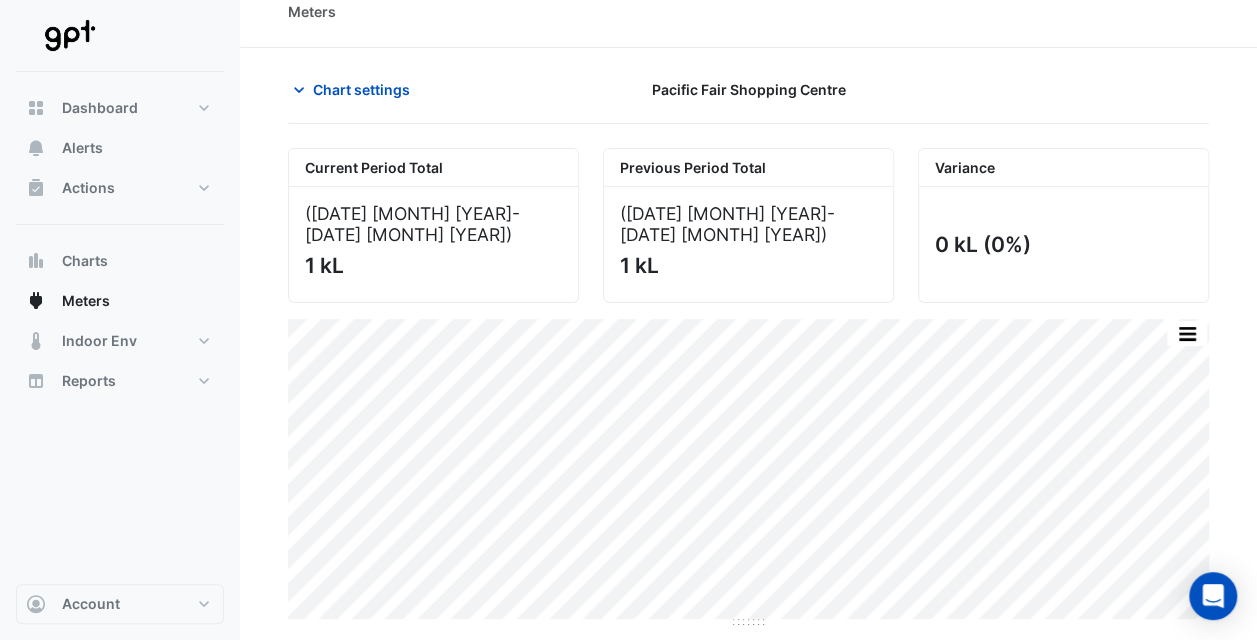 scroll, scrollTop: 0, scrollLeft: 0, axis: both 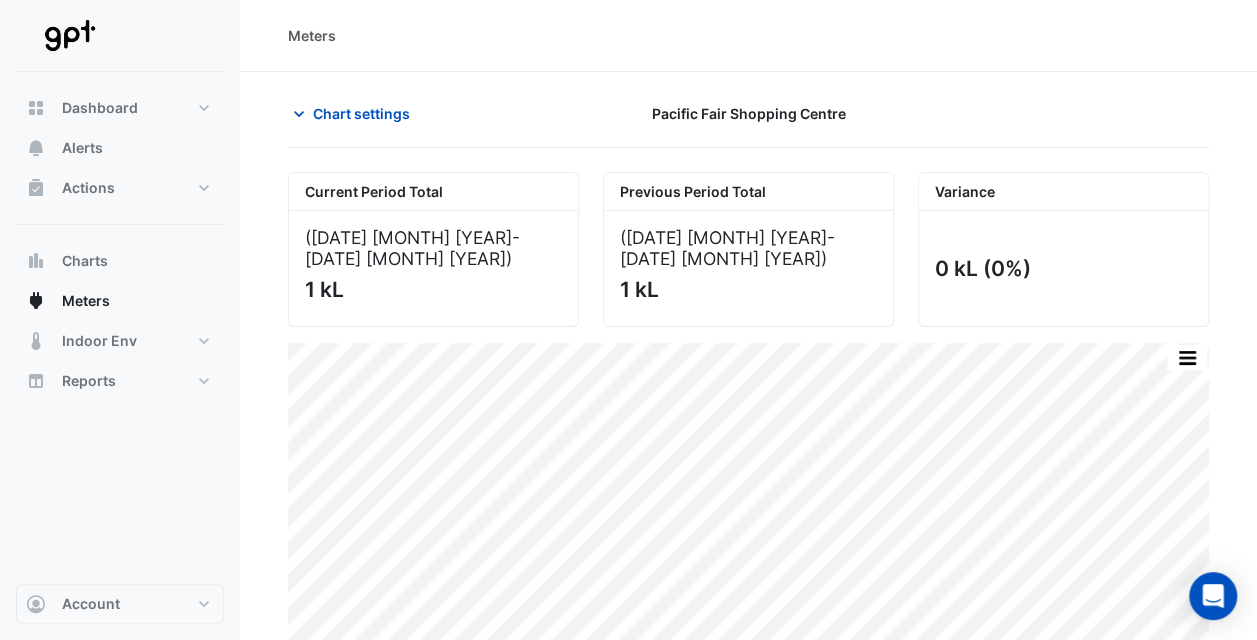 drag, startPoint x: 390, startPoint y: 113, endPoint x: 443, endPoint y: 159, distance: 70.178345 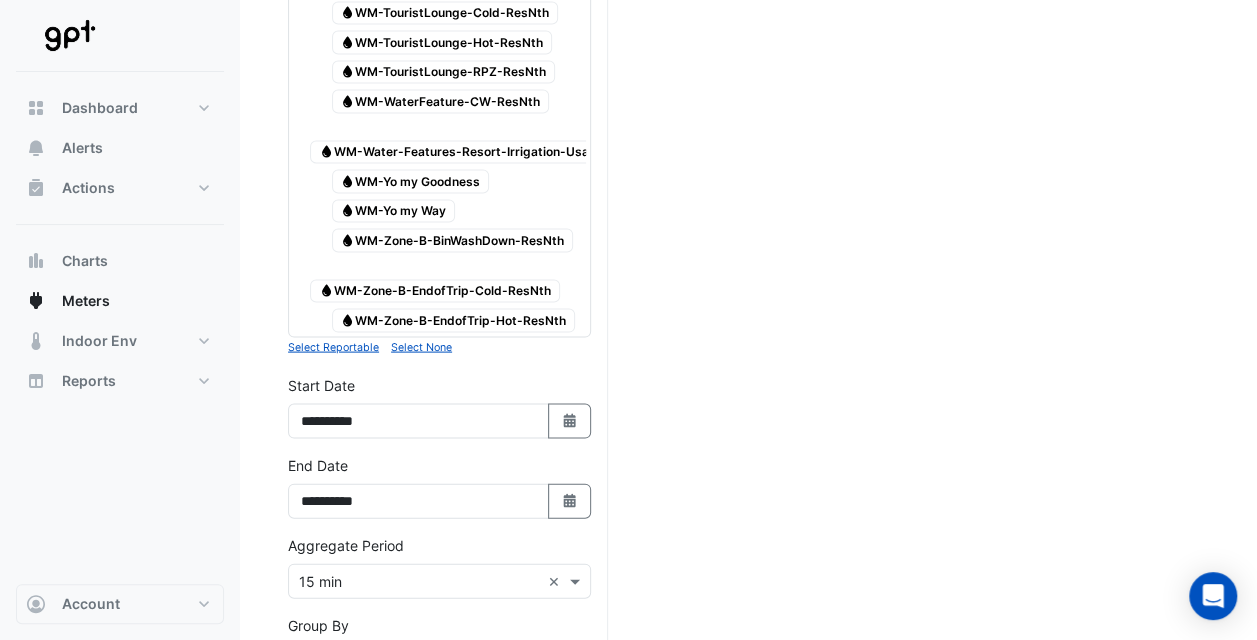 scroll, scrollTop: 5694, scrollLeft: 0, axis: vertical 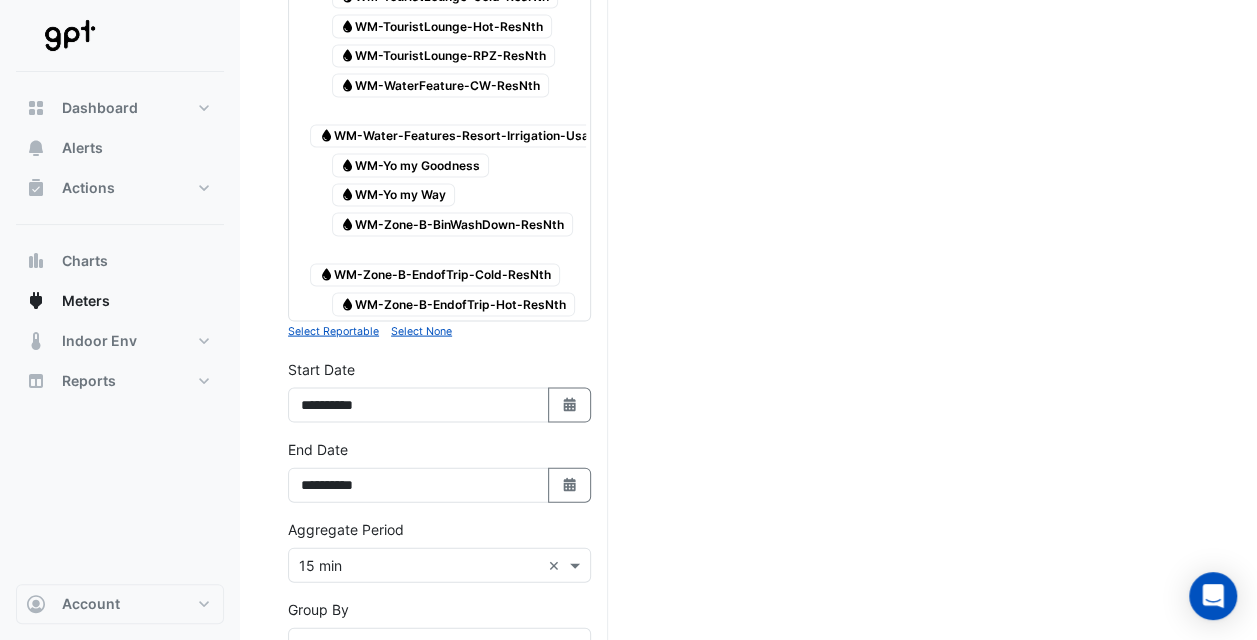 click 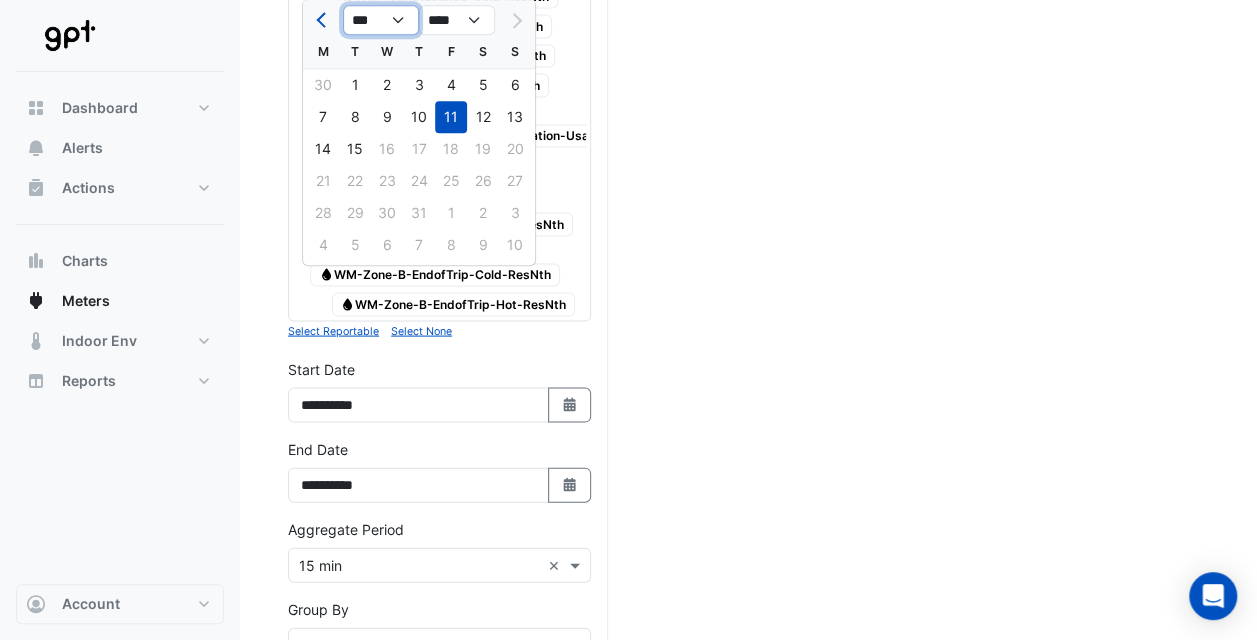 click on "*** *** *** *** *** *** ***" 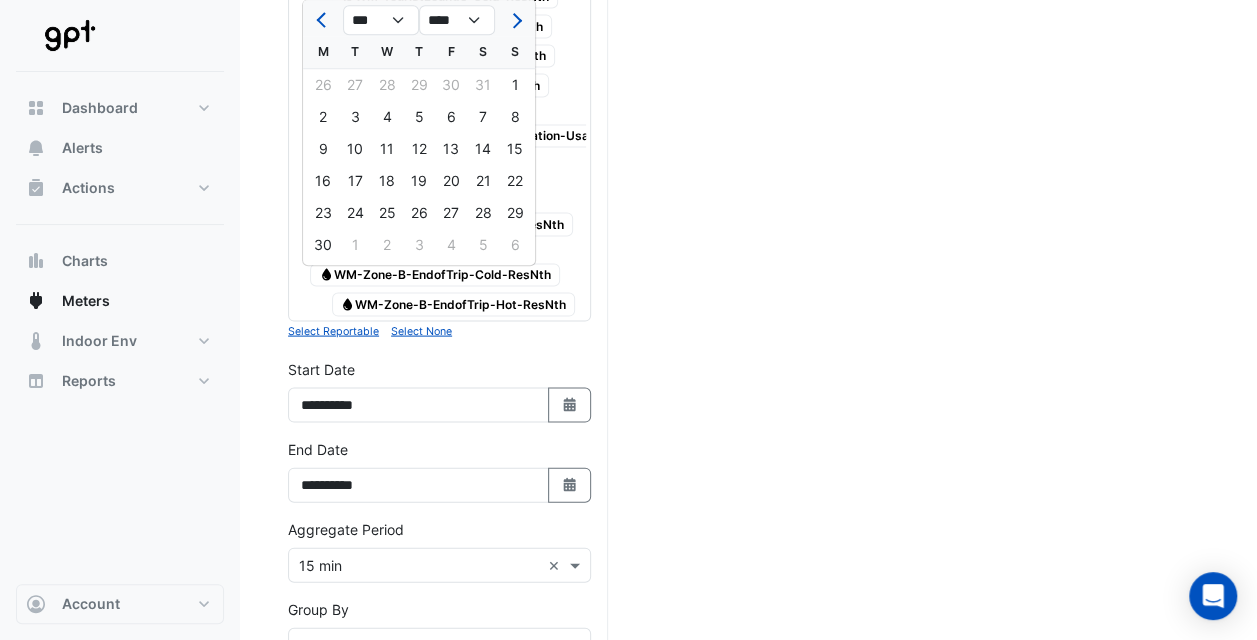 click on "1" 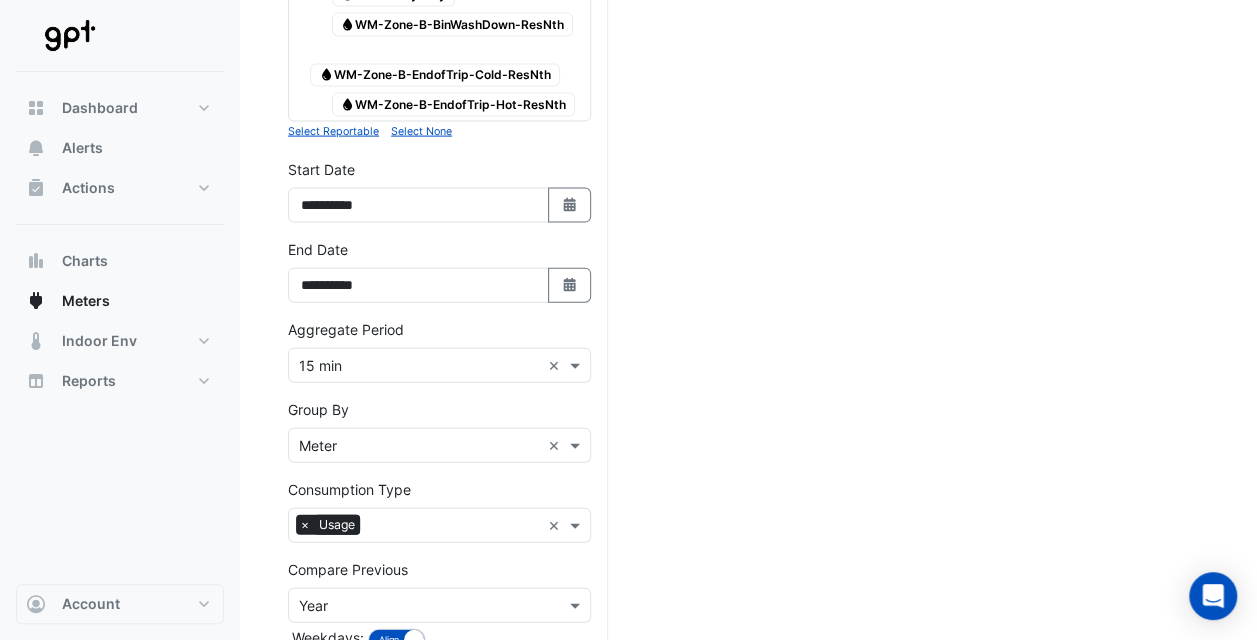 click on "Draw Chart" at bounding box center [439, 689] 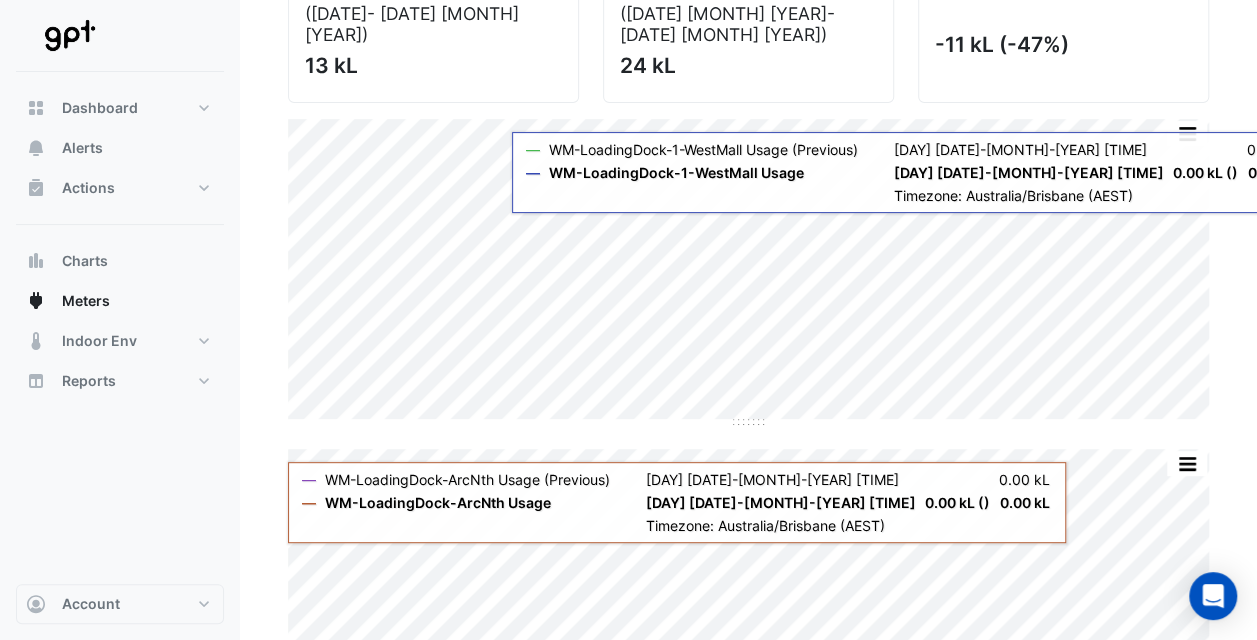 scroll, scrollTop: 0, scrollLeft: 0, axis: both 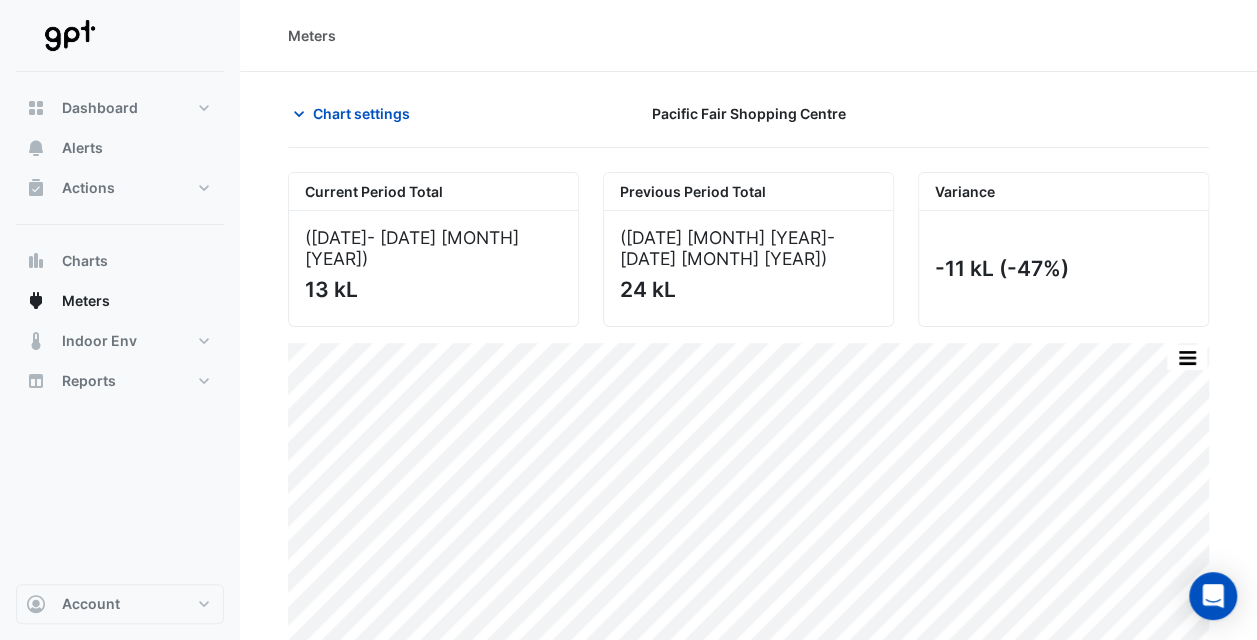 click on "Chart settings" 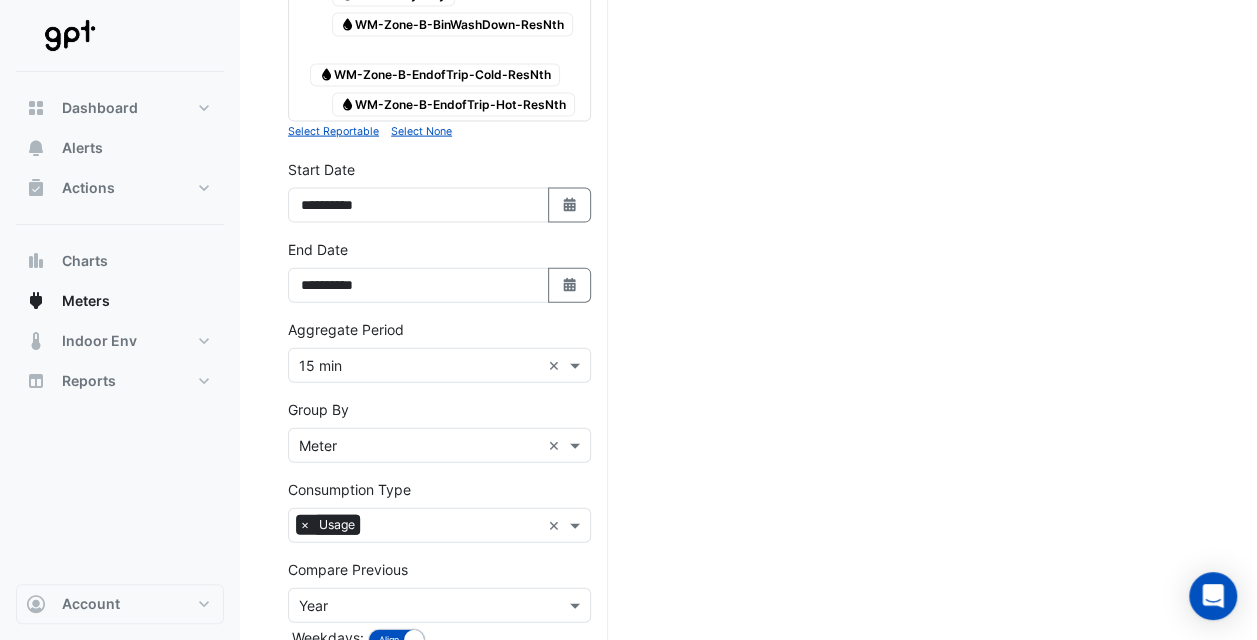 scroll, scrollTop: 5794, scrollLeft: 0, axis: vertical 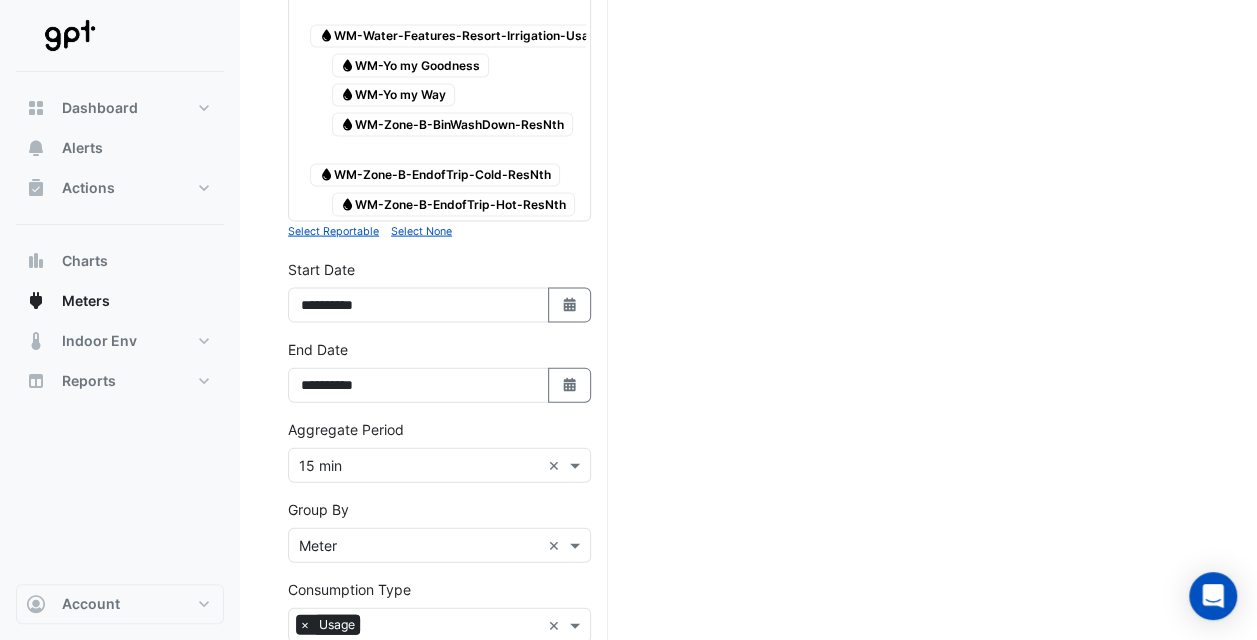click on "Select Date" at bounding box center [570, 305] 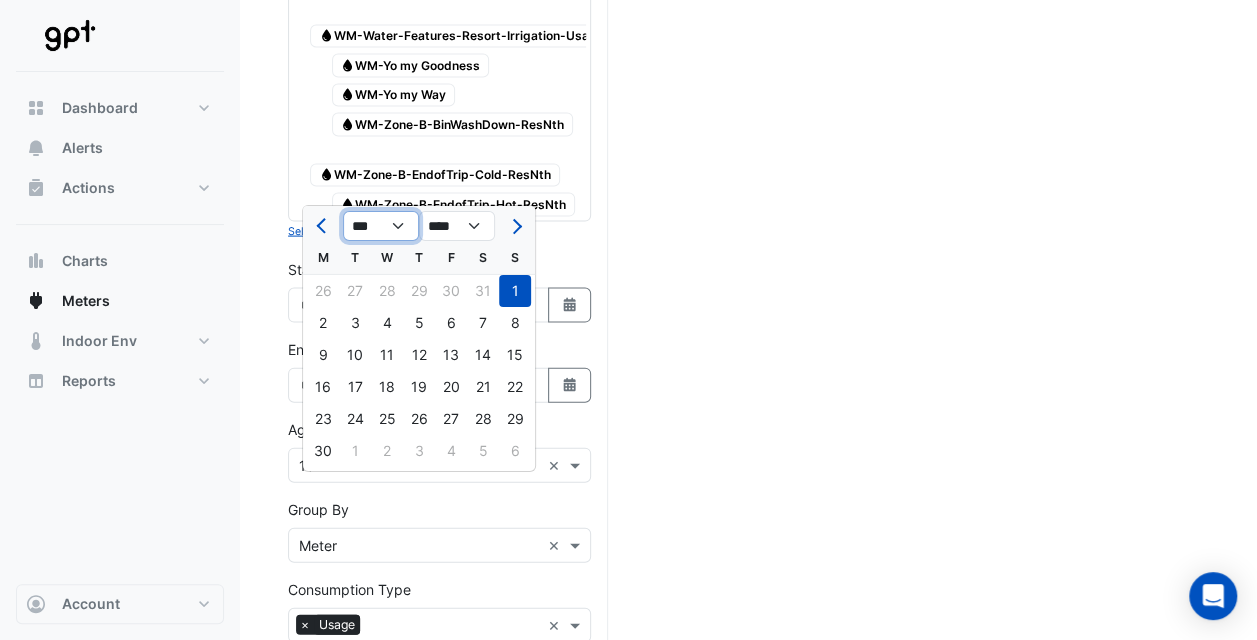 click on "*** *** *** *** *** *** ***" 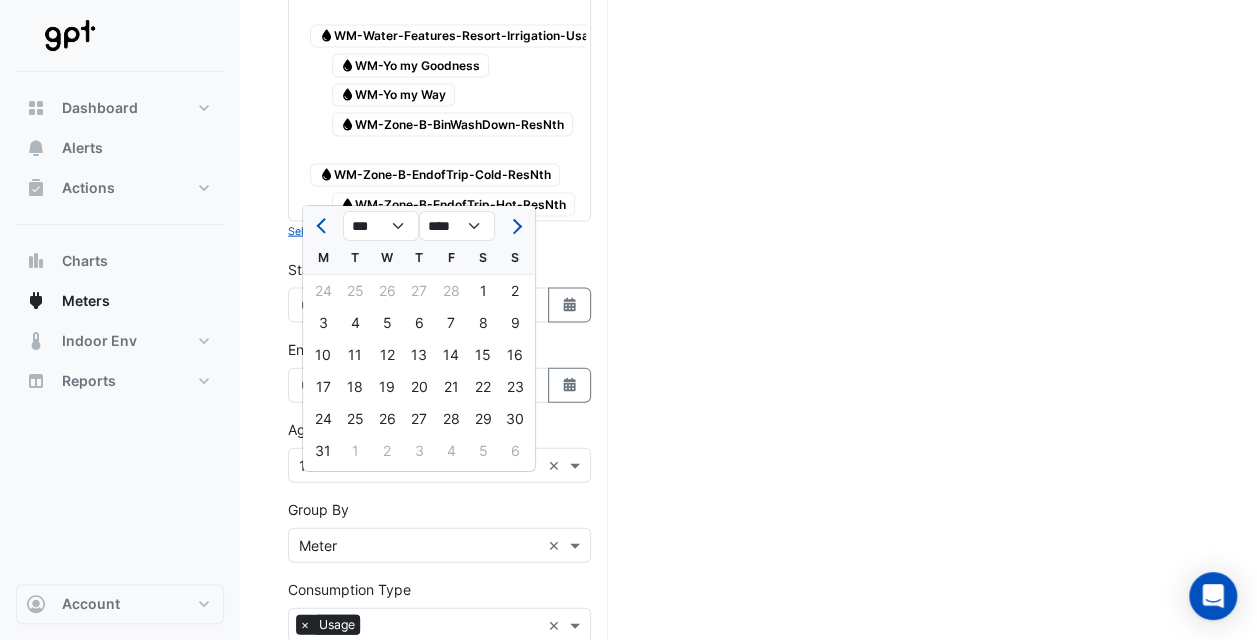 click on "1" 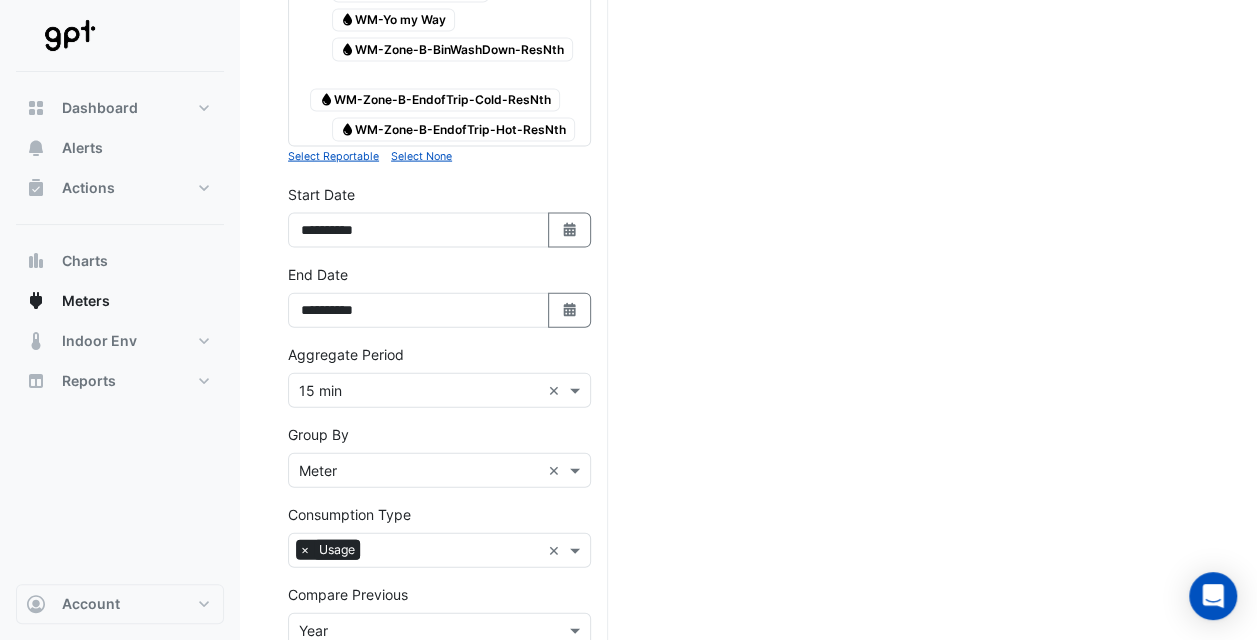 scroll, scrollTop: 5894, scrollLeft: 0, axis: vertical 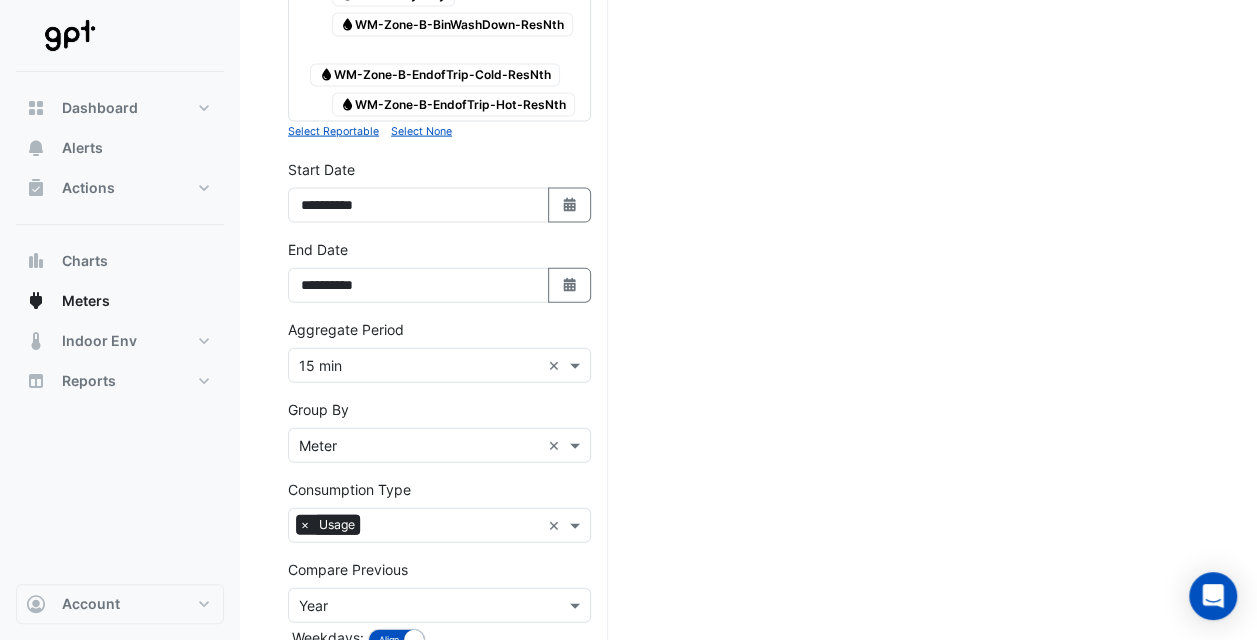 click on "Tue [DATE] [TIME]" at bounding box center (439, -2492) 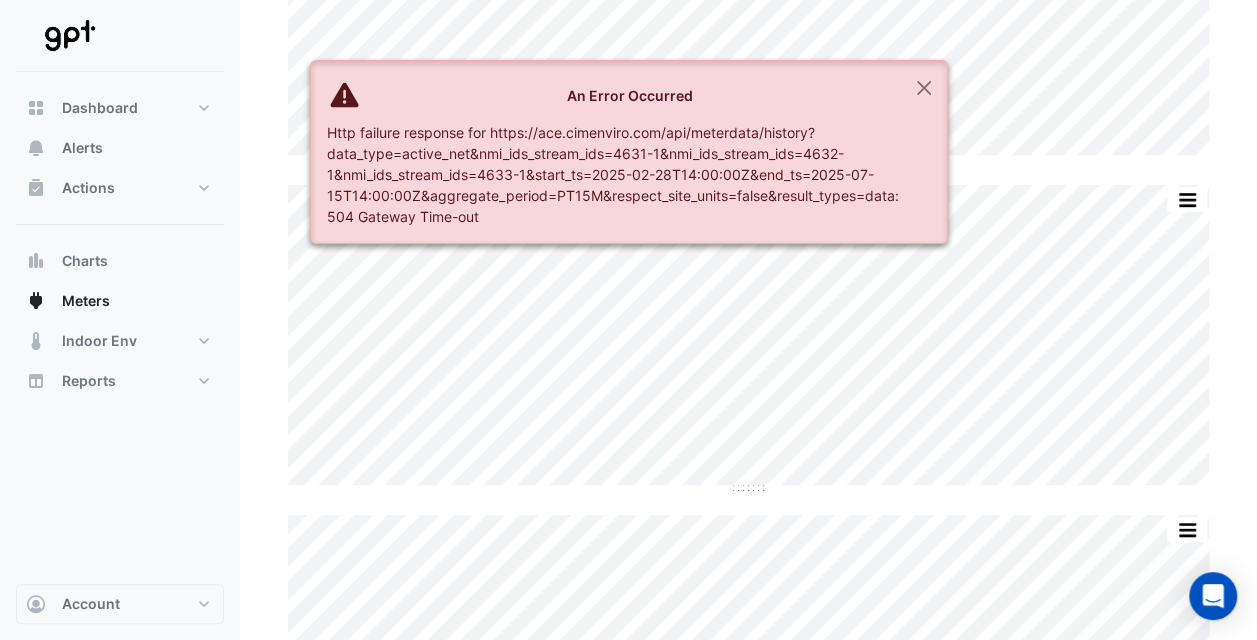 scroll, scrollTop: 358, scrollLeft: 0, axis: vertical 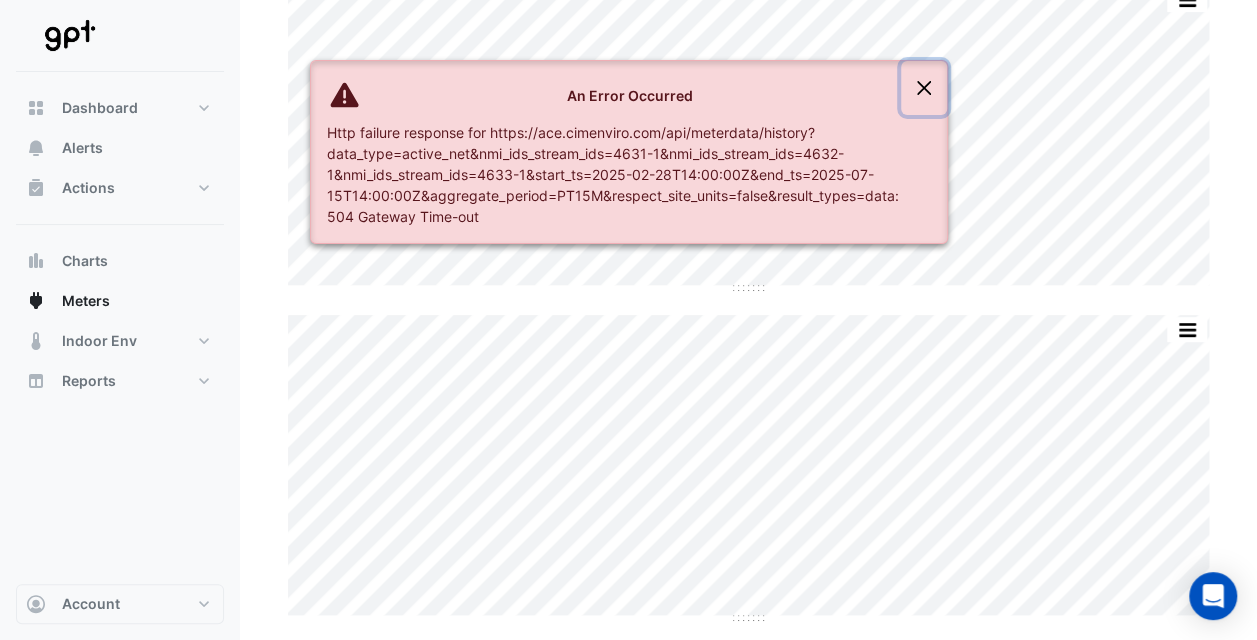 drag, startPoint x: 921, startPoint y: 90, endPoint x: 644, endPoint y: 127, distance: 279.4602 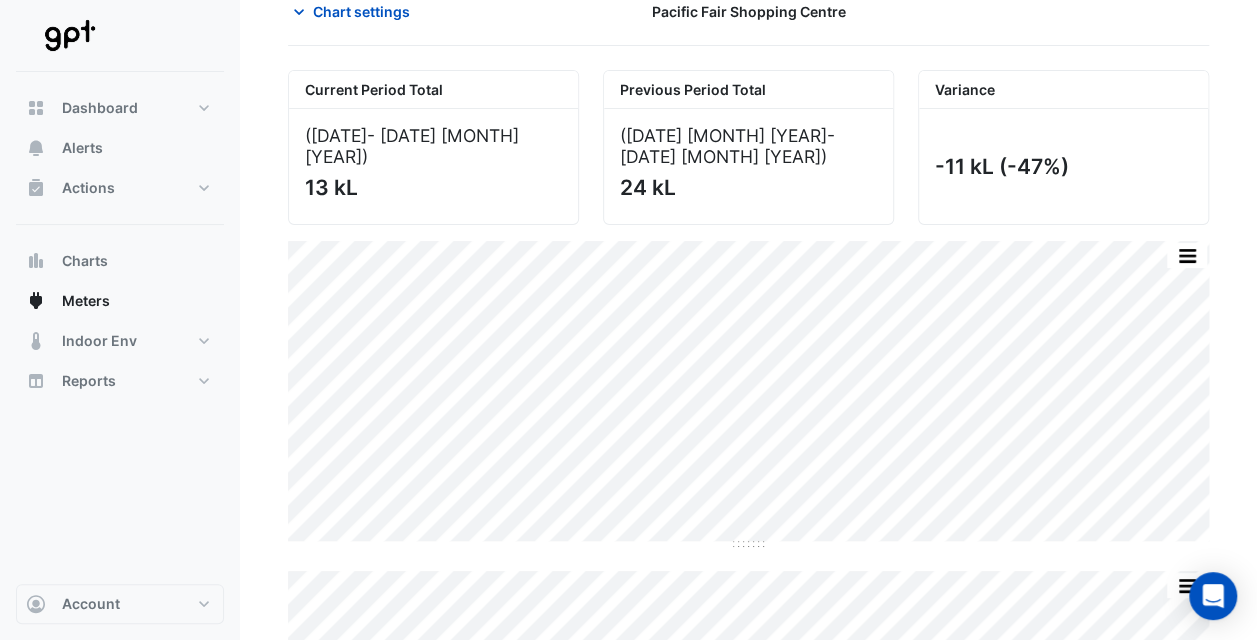 scroll, scrollTop: 0, scrollLeft: 0, axis: both 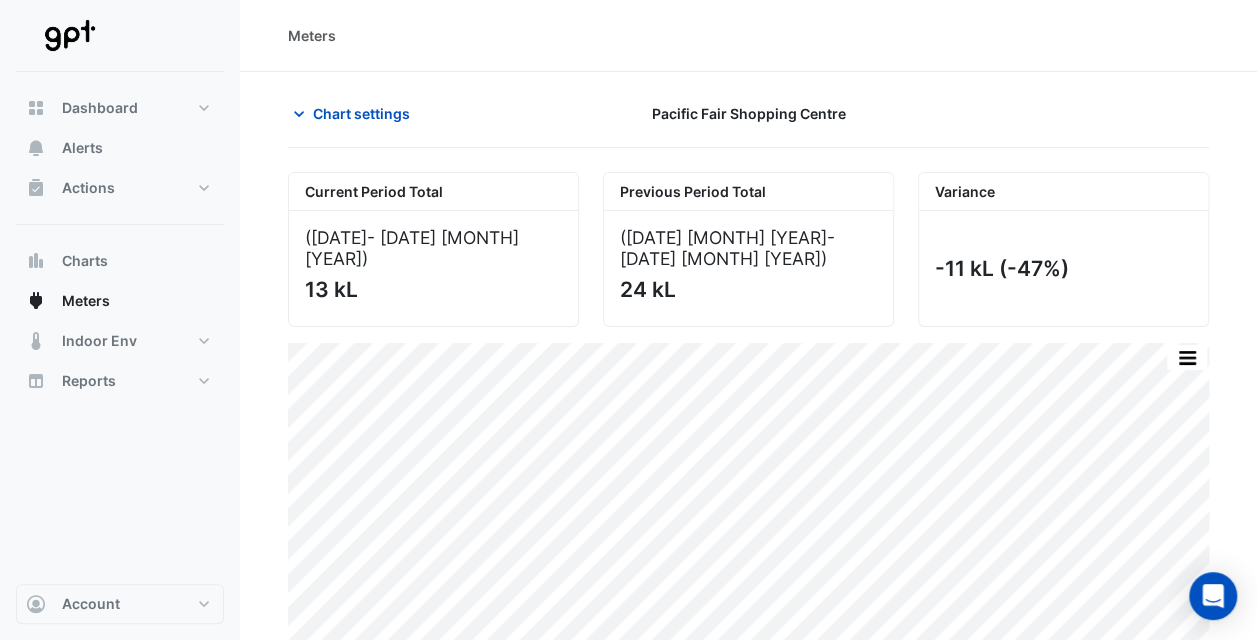 click on "Chart settings" 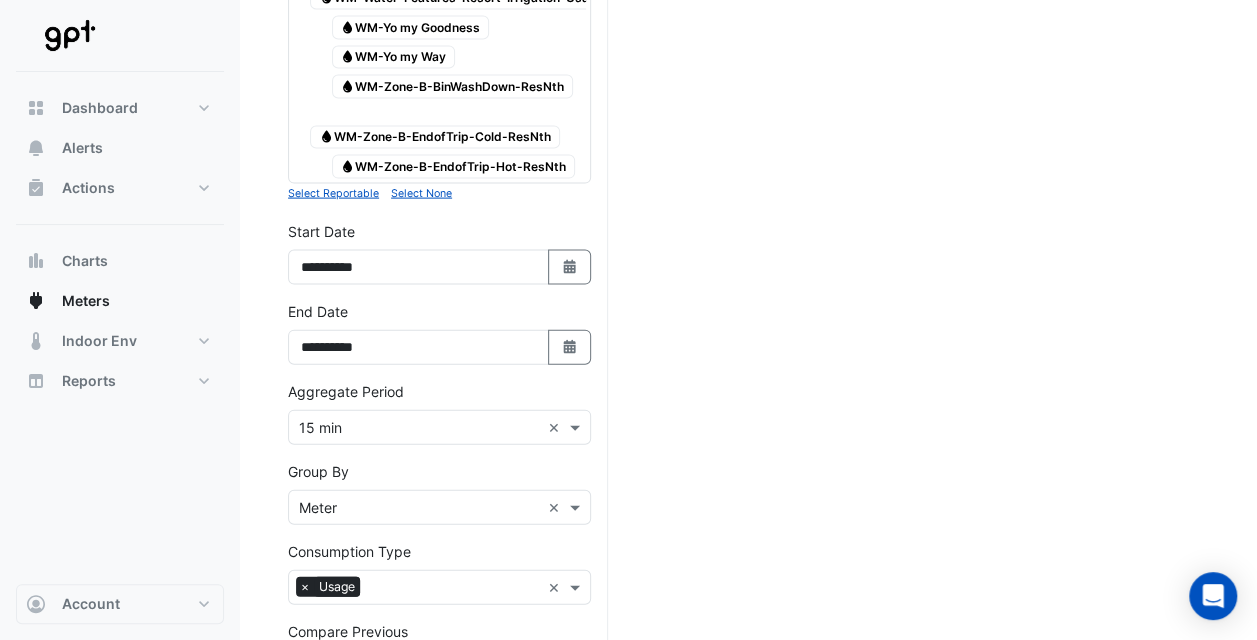 scroll, scrollTop: 5894, scrollLeft: 0, axis: vertical 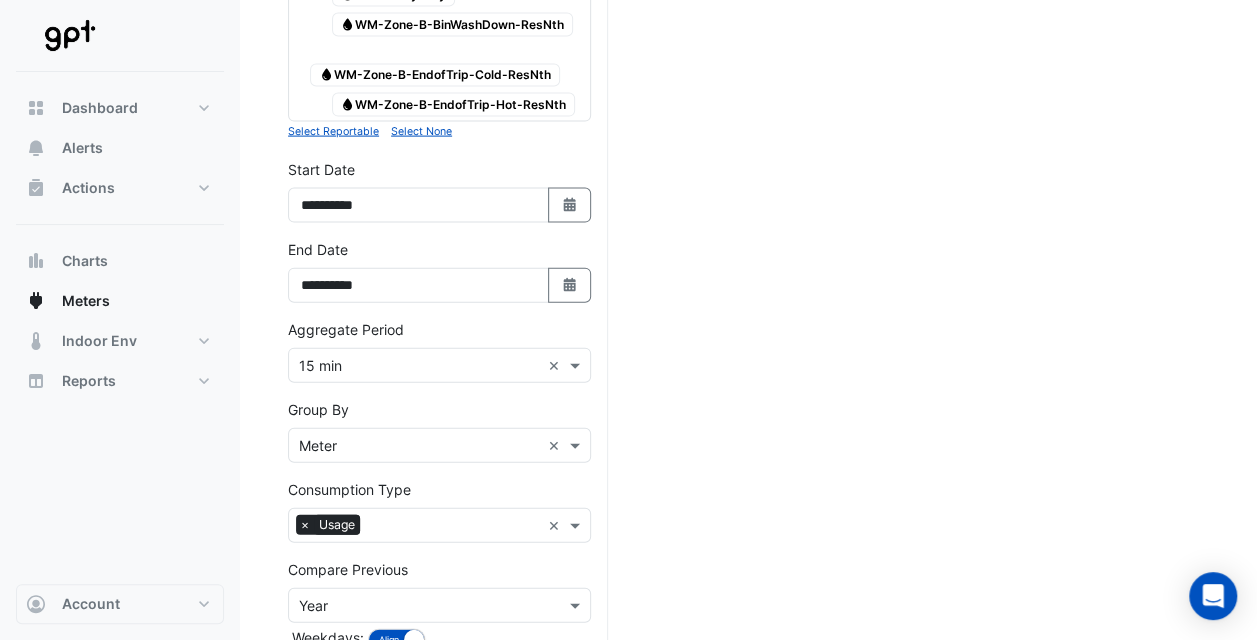 click on "Select Date" at bounding box center (570, 205) 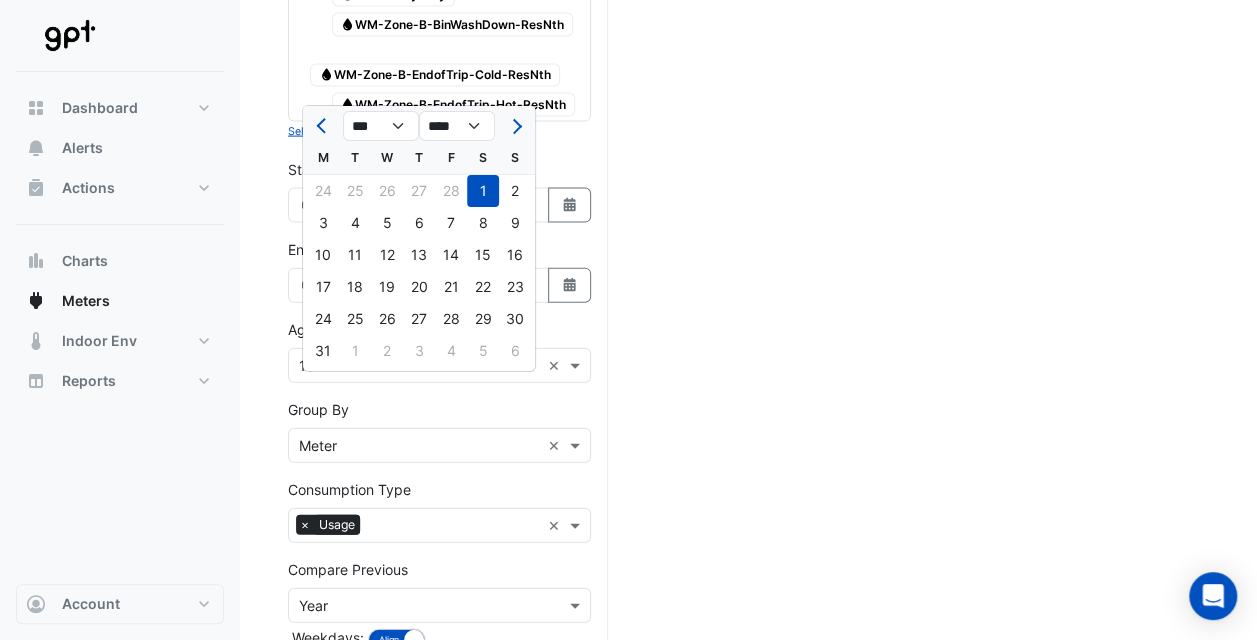 click 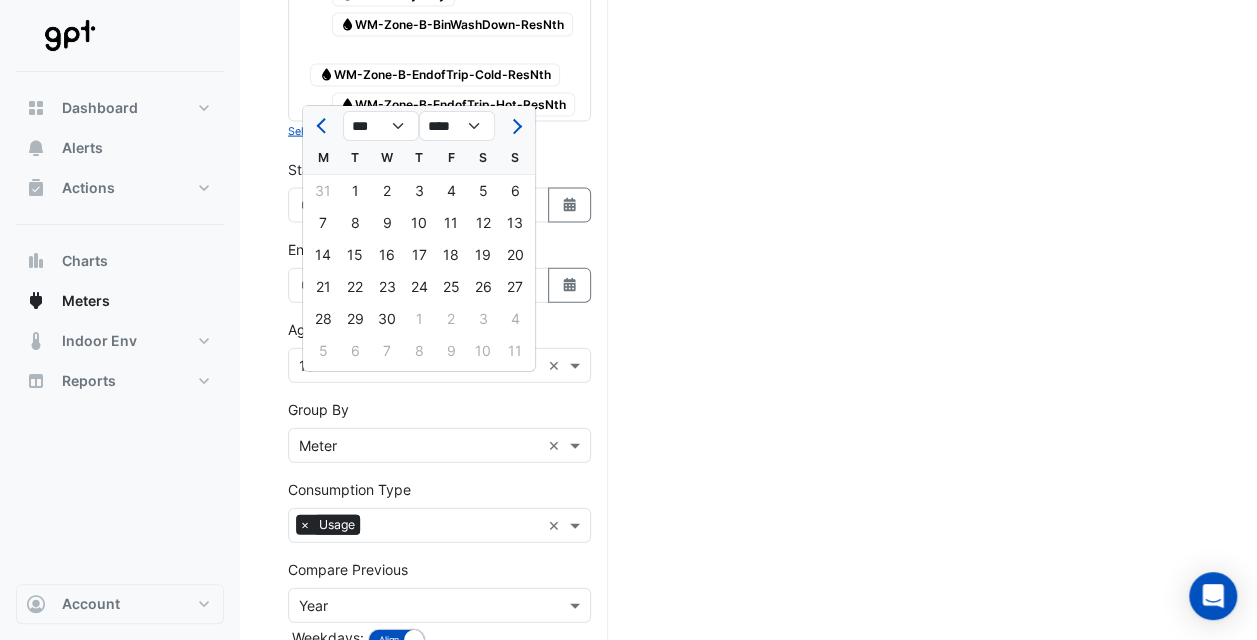 click on "1" 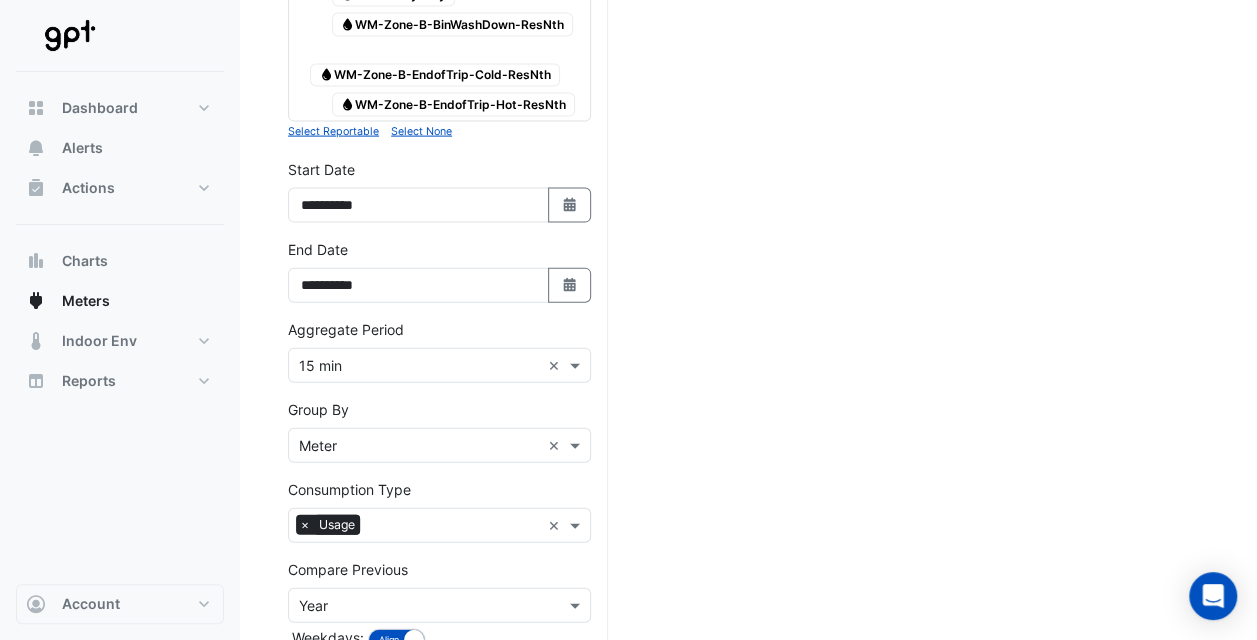 click on "Draw Chart" at bounding box center (439, 689) 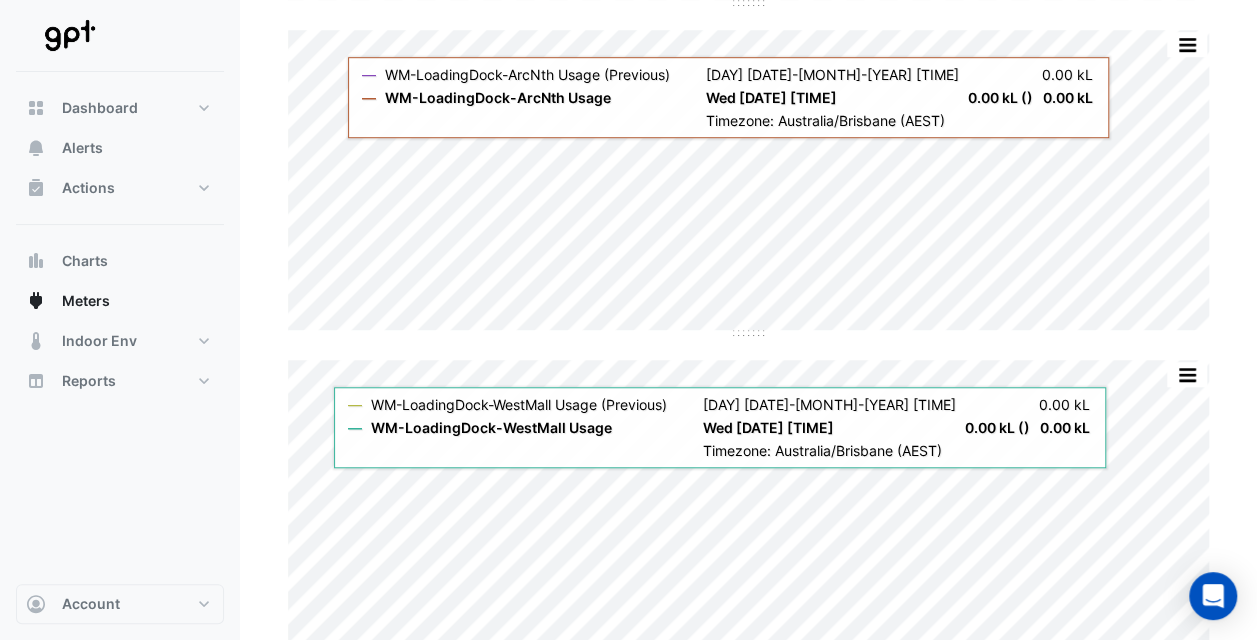 scroll, scrollTop: 670, scrollLeft: 0, axis: vertical 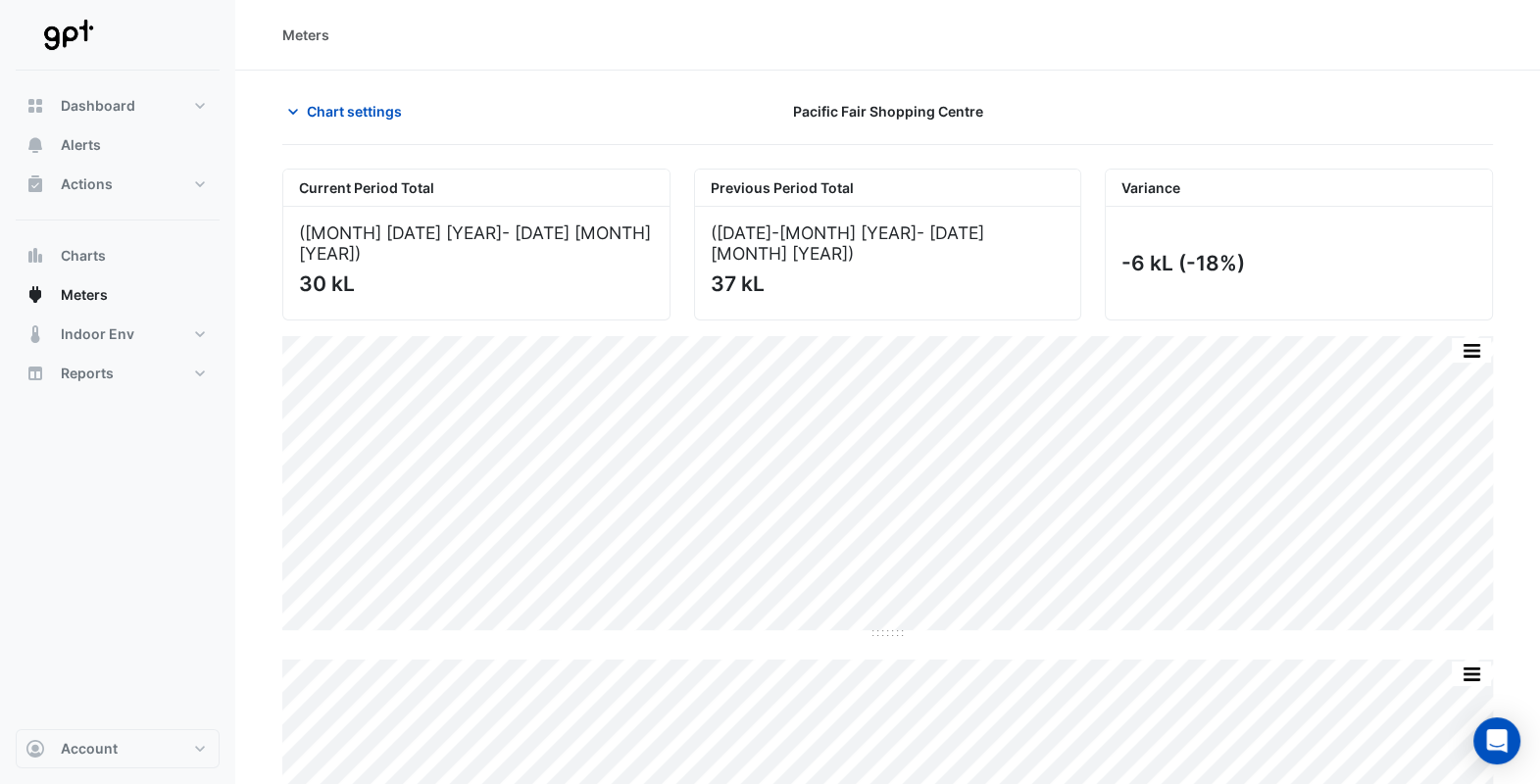 click on "Chart settings" 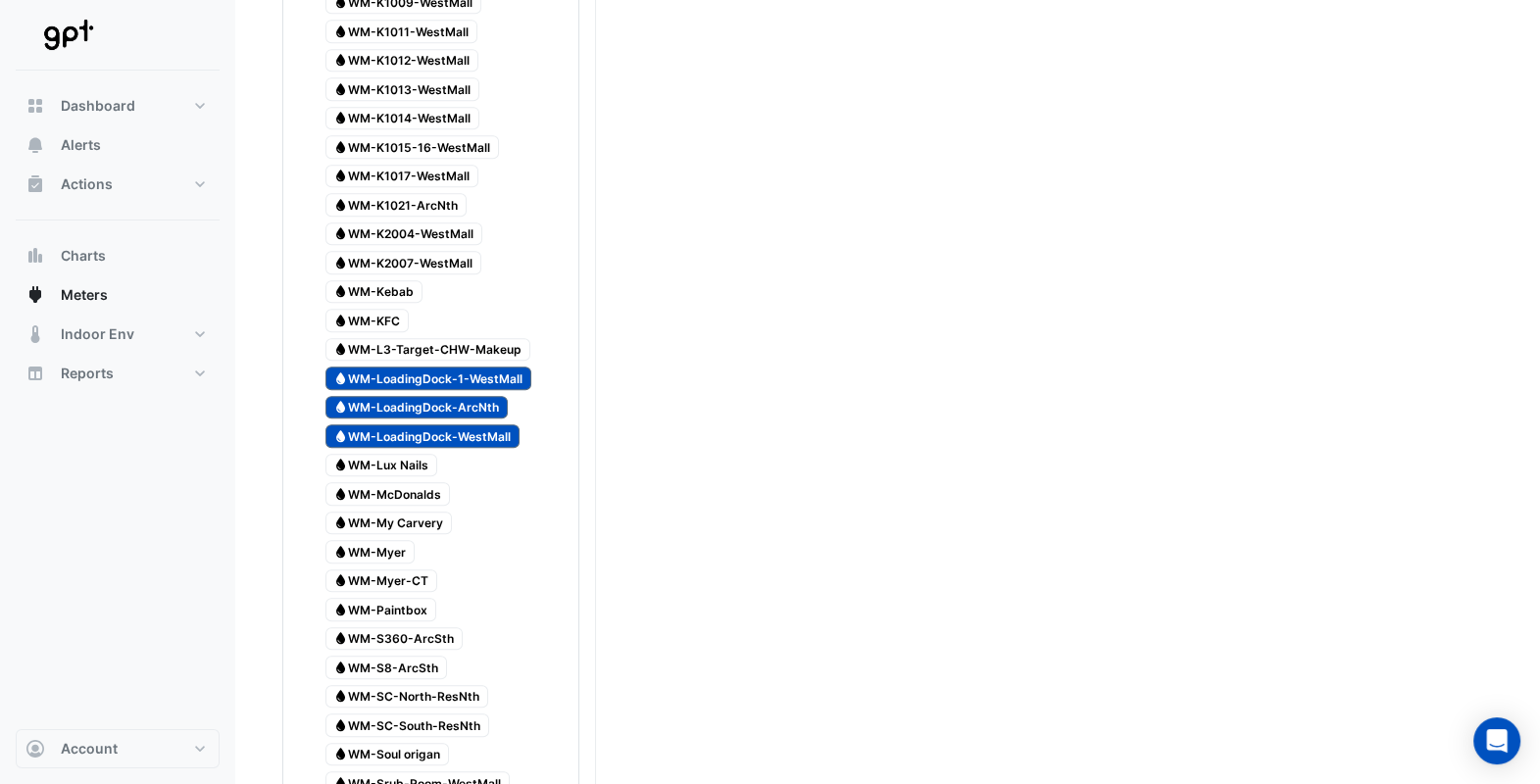 scroll, scrollTop: 1470, scrollLeft: 0, axis: vertical 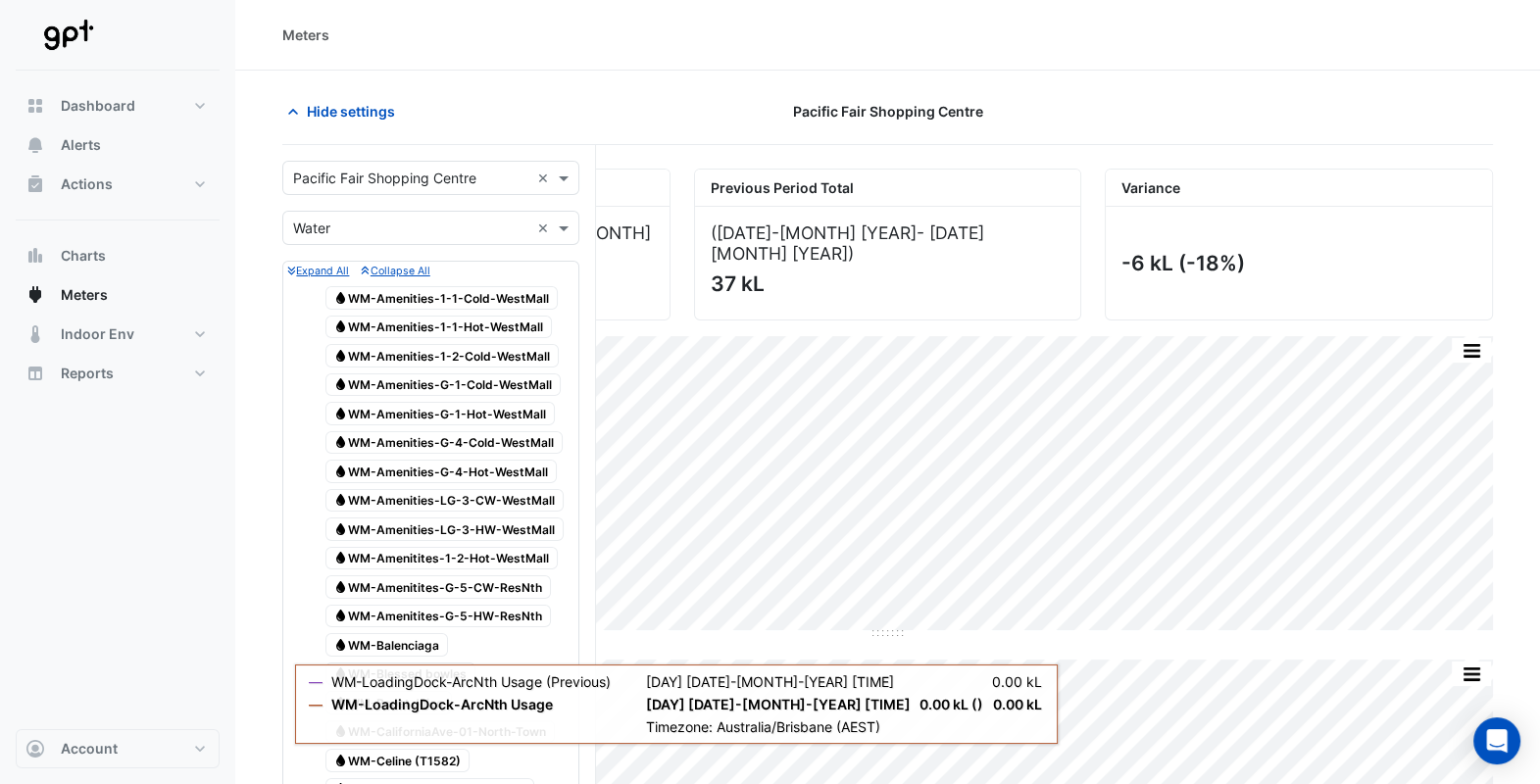 click at bounding box center (566, 227) 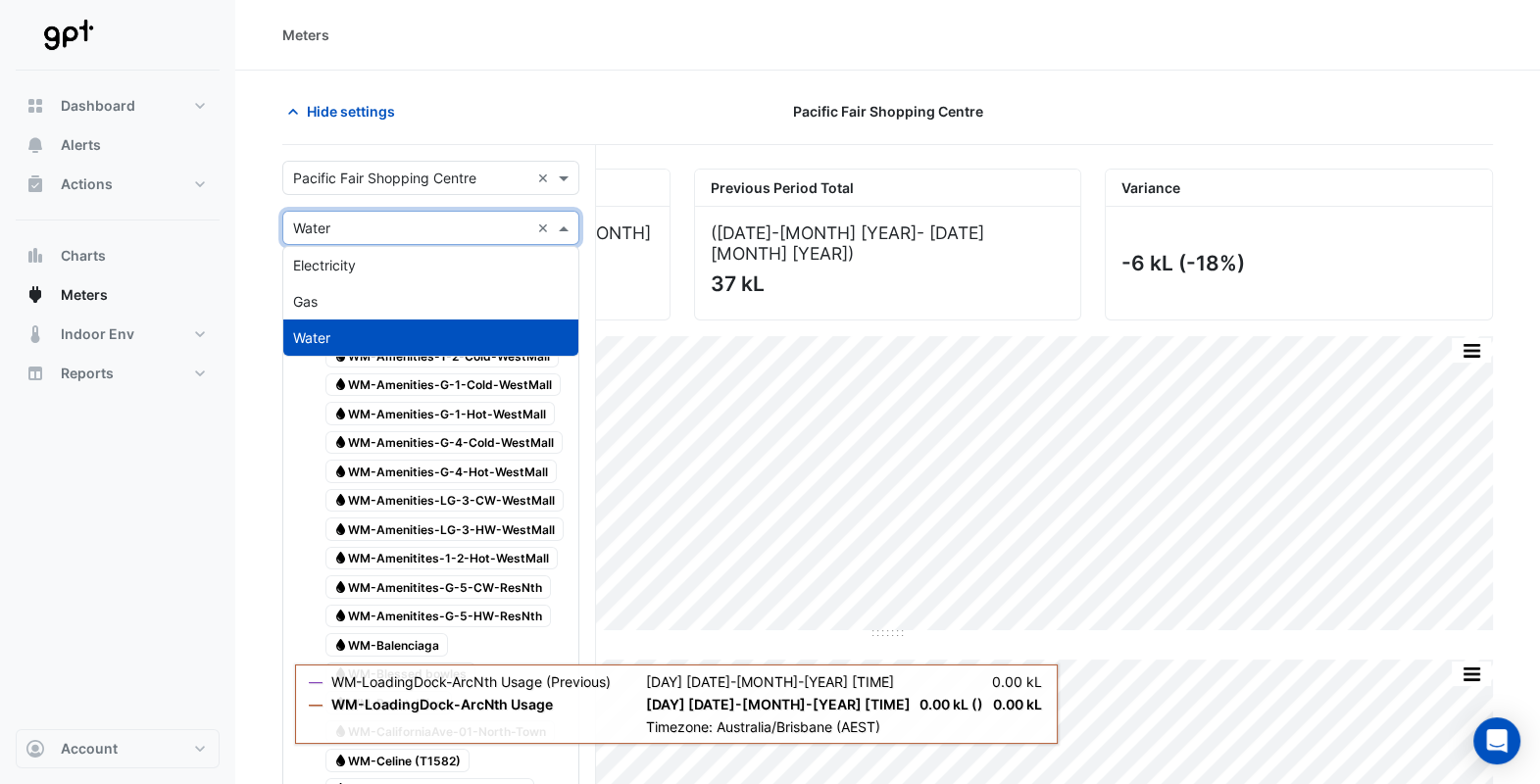 click at bounding box center [411, 228] 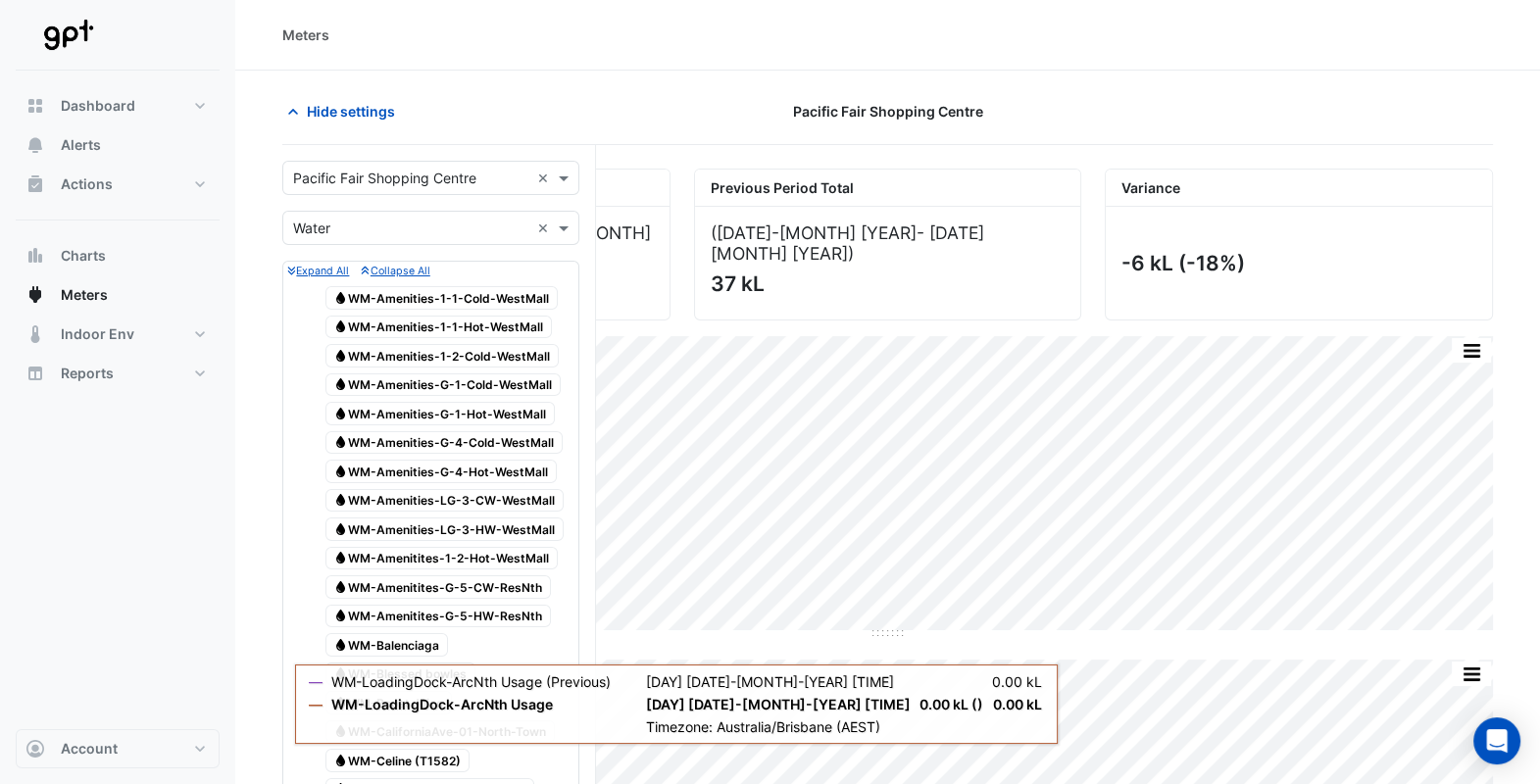 click on "Collapse All" at bounding box center [395, 270] 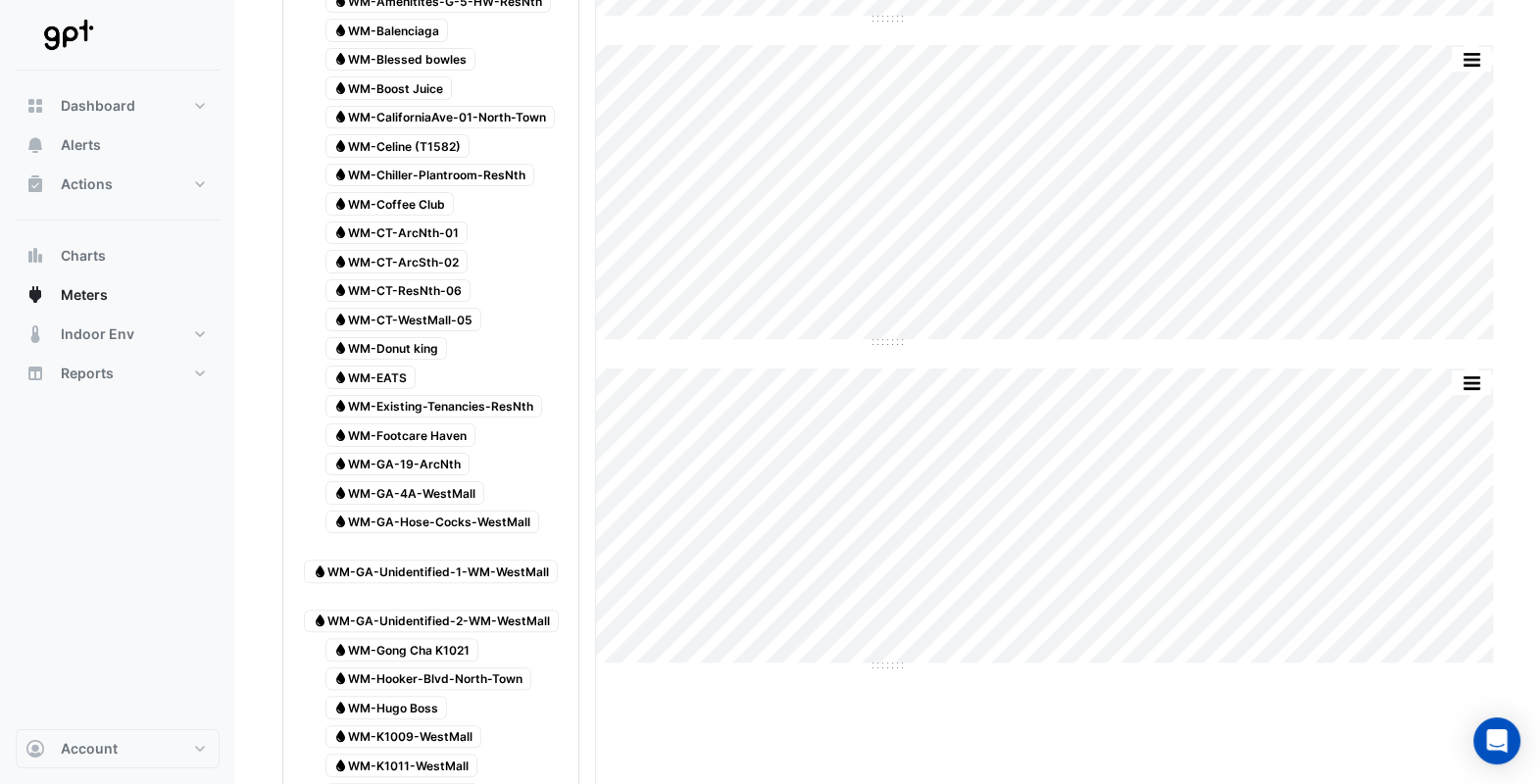 scroll, scrollTop: 0, scrollLeft: 0, axis: both 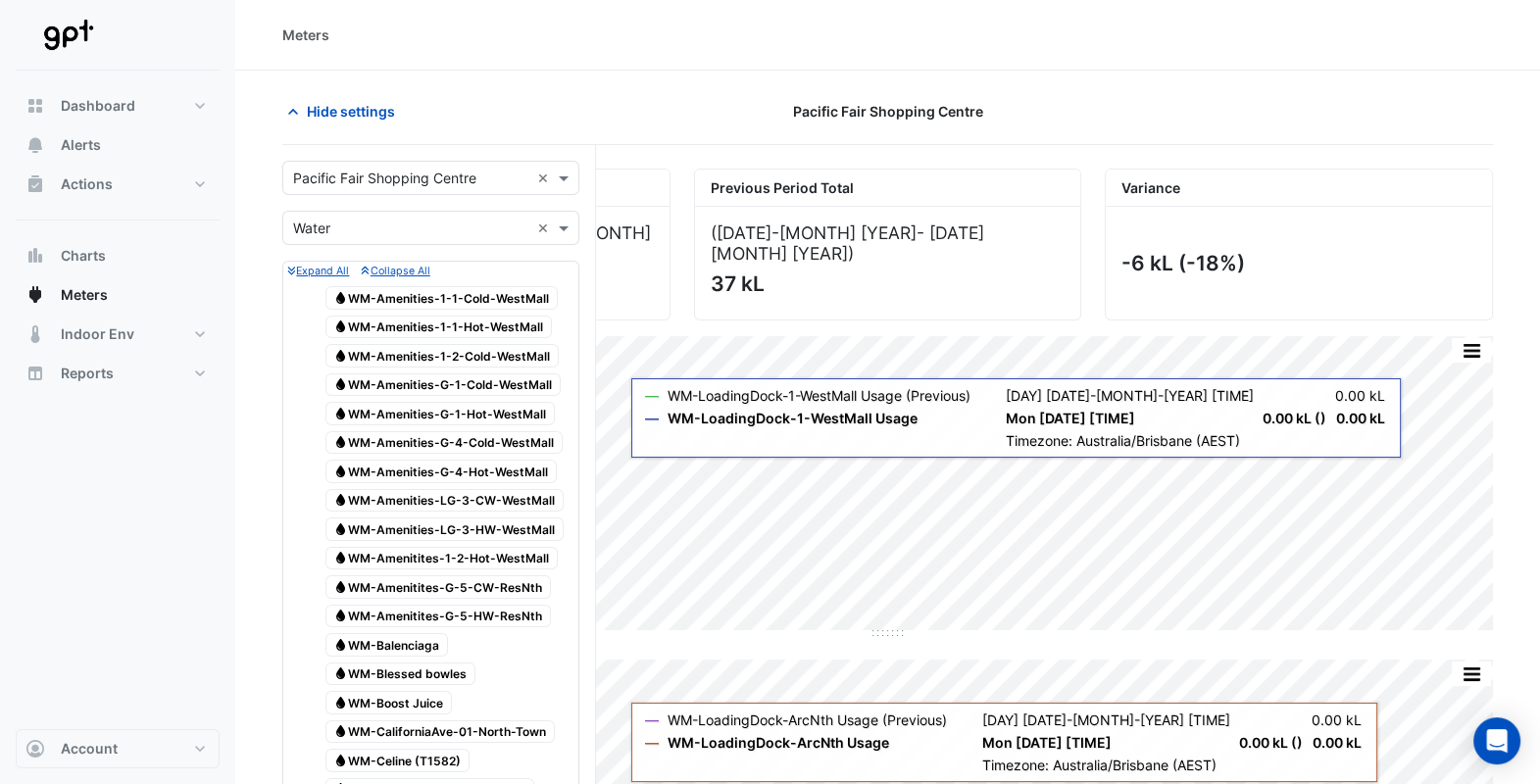 click on "Collapse All" at bounding box center [395, 270] 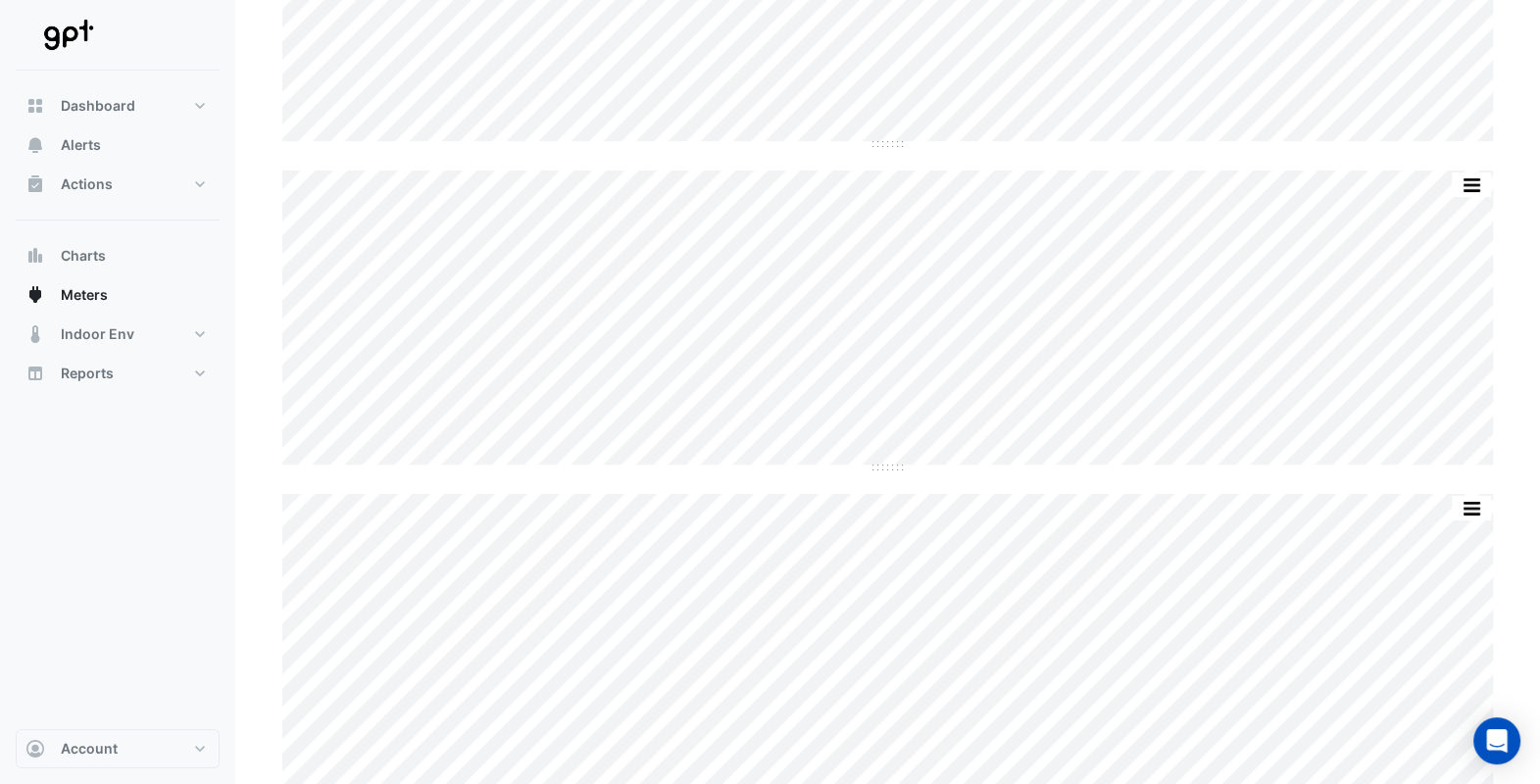 scroll, scrollTop: 500, scrollLeft: 0, axis: vertical 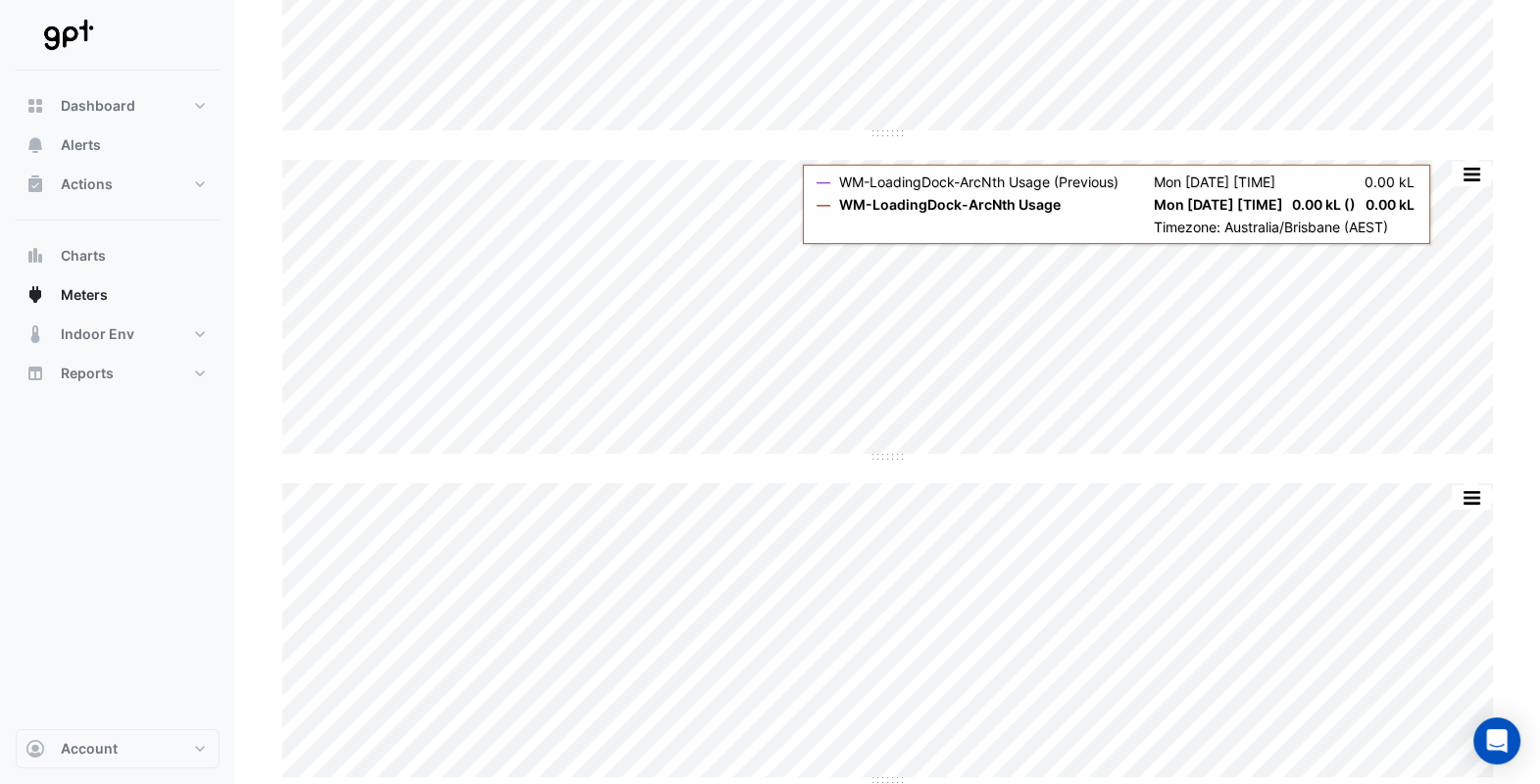 drag, startPoint x: 1524, startPoint y: 469, endPoint x: 1549, endPoint y: 487, distance: 30.805844 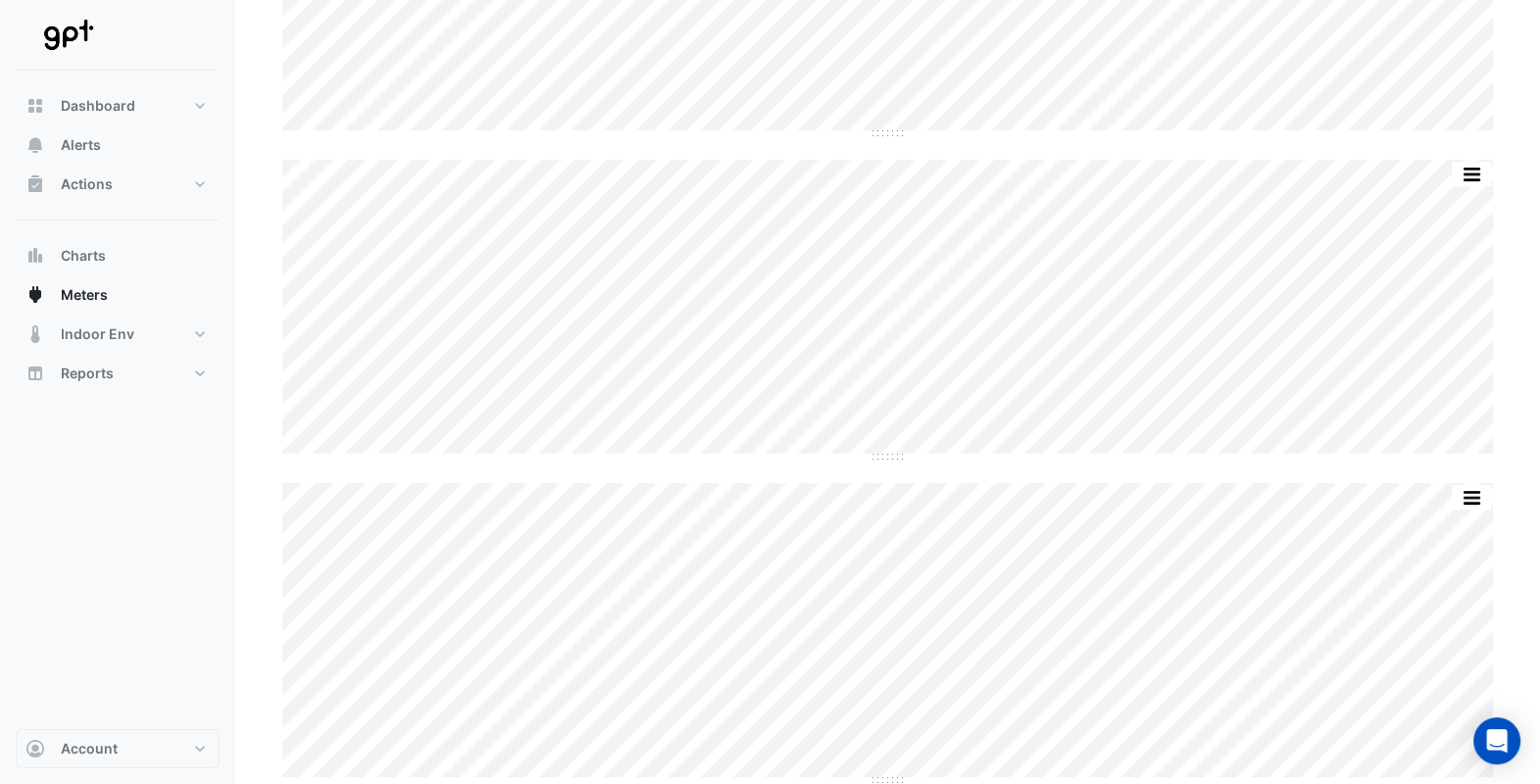 click on "Meters" at bounding box center (118, 295) 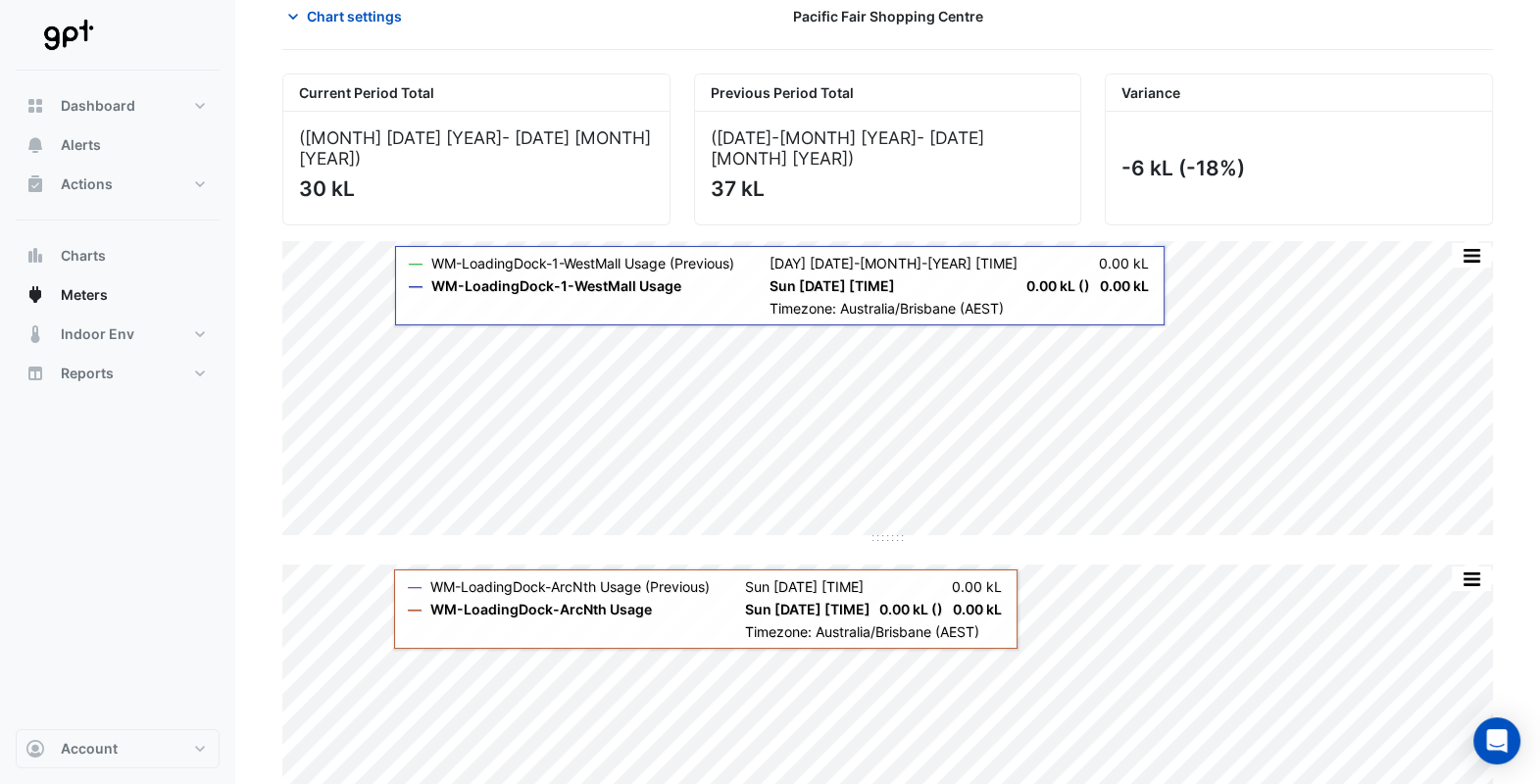scroll, scrollTop: 0, scrollLeft: 0, axis: both 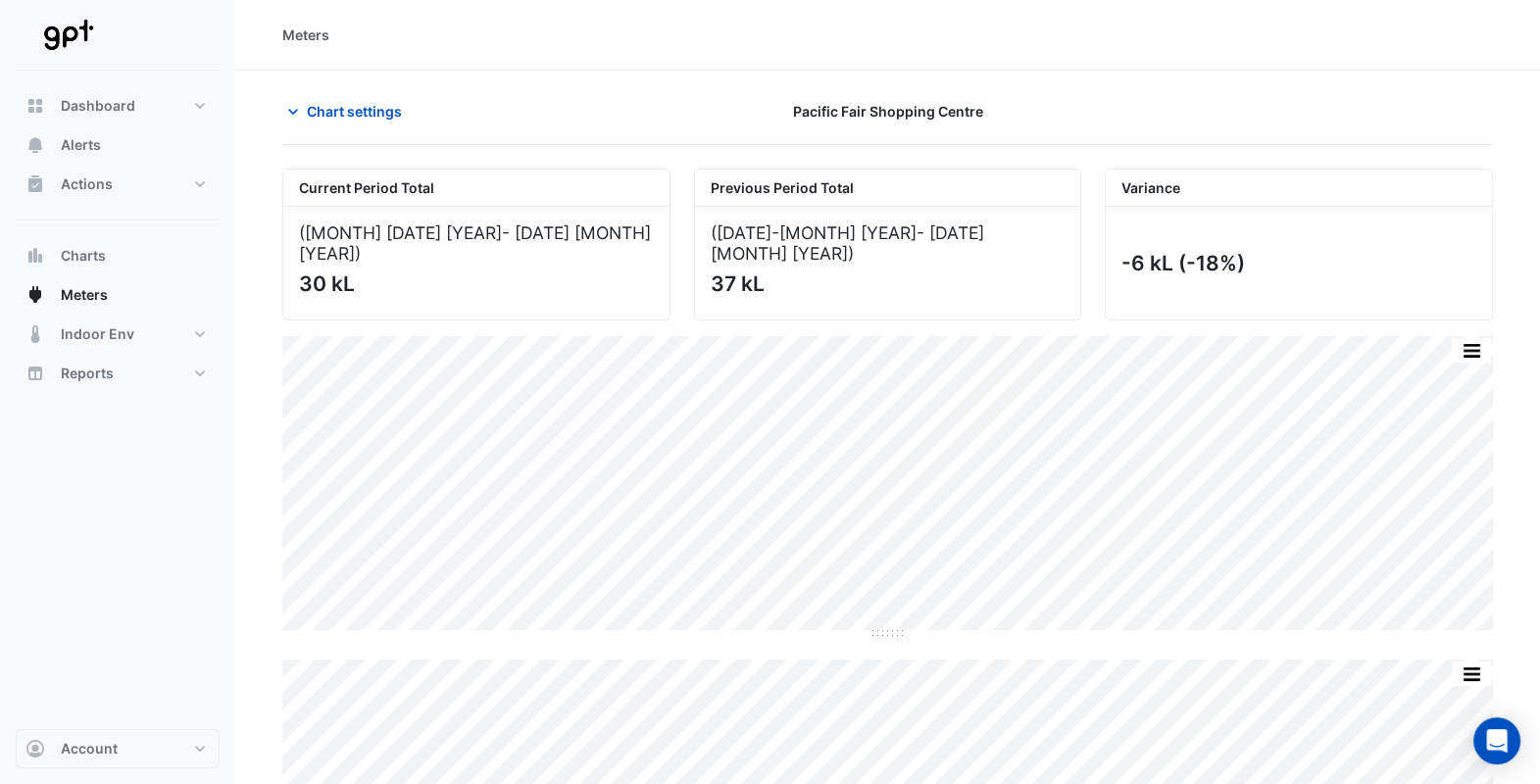 click on "Chart settings" 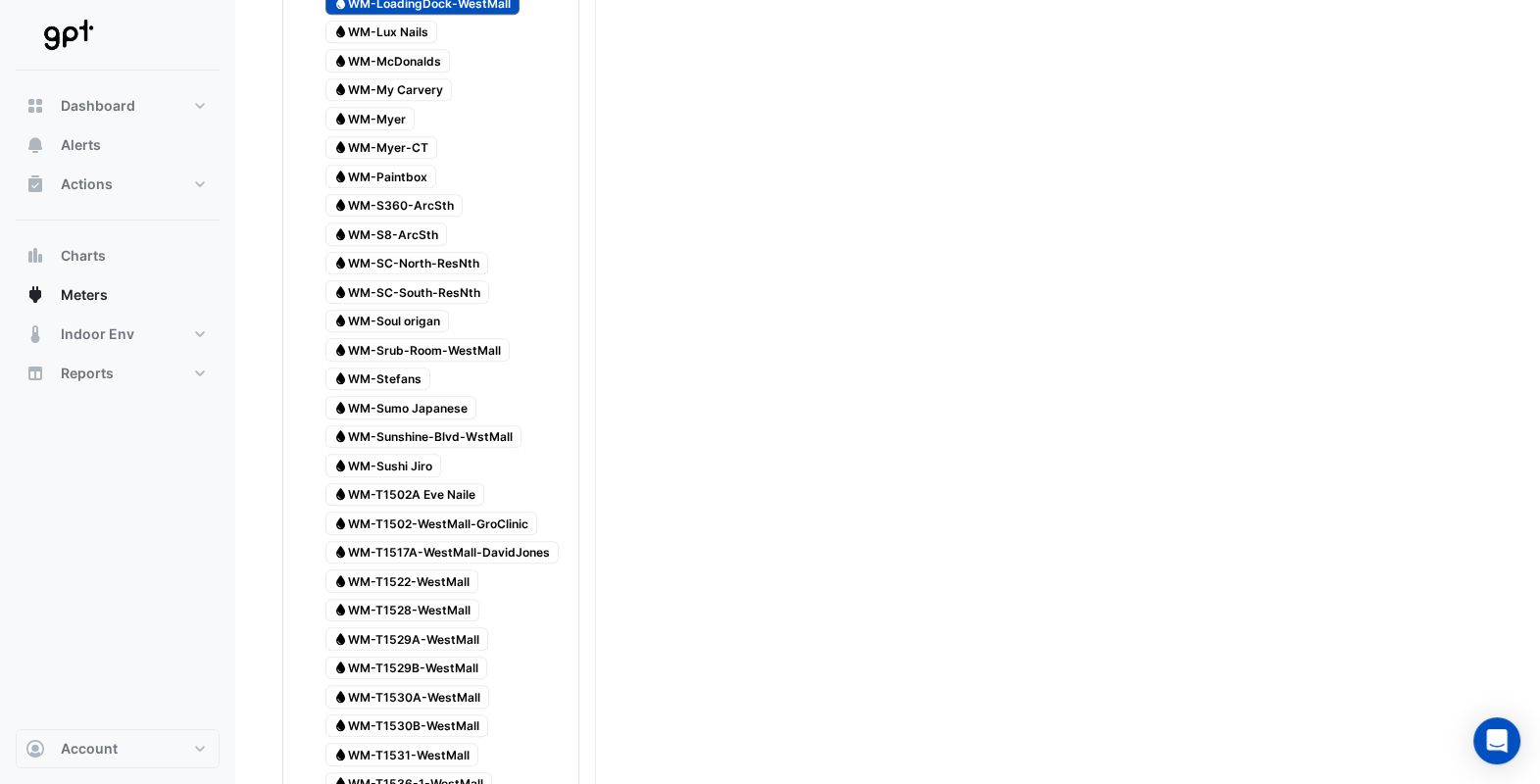 scroll, scrollTop: 1592, scrollLeft: 0, axis: vertical 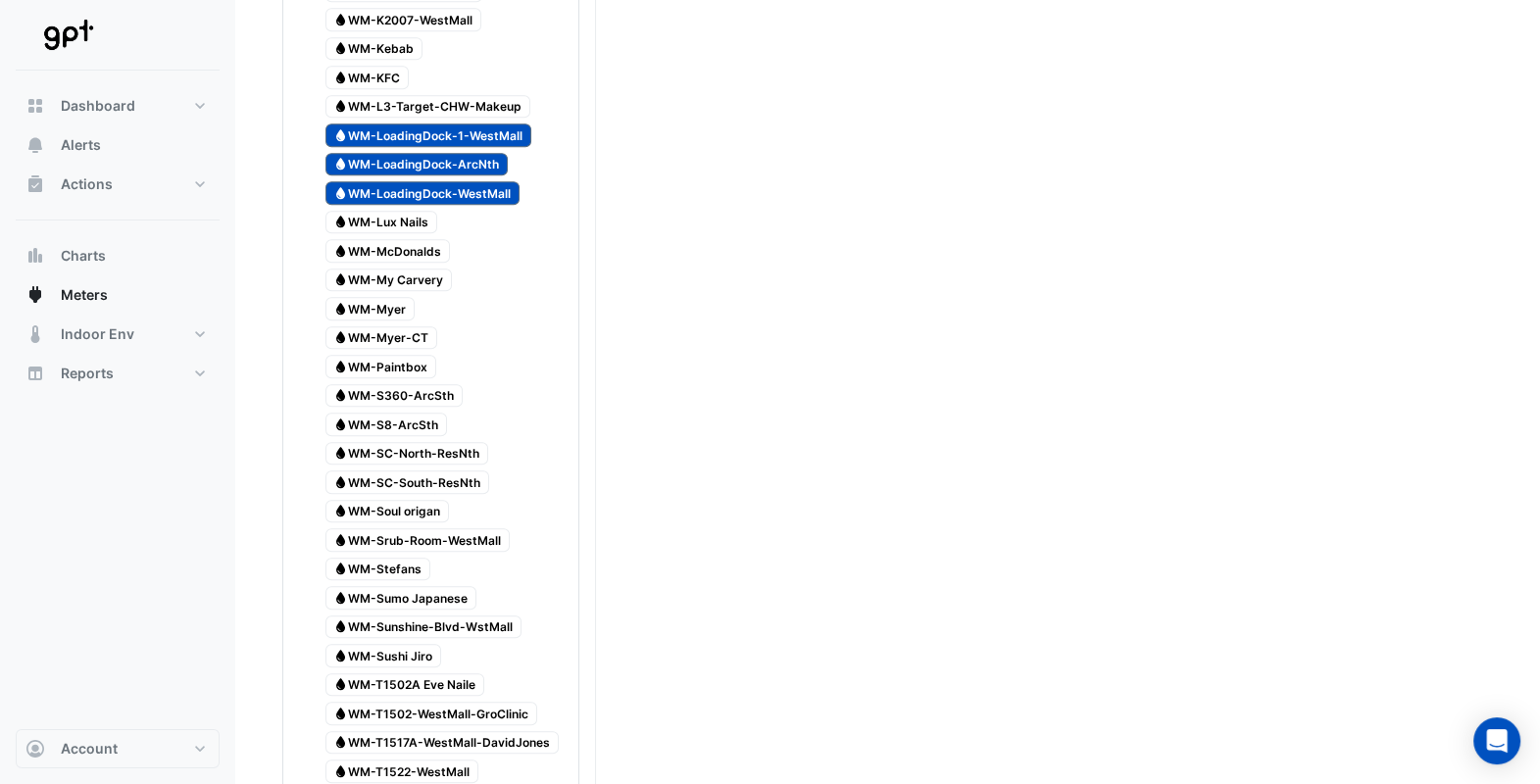 click on "Water
WM-LoadingDock-WestMall" at bounding box center (422, 193) 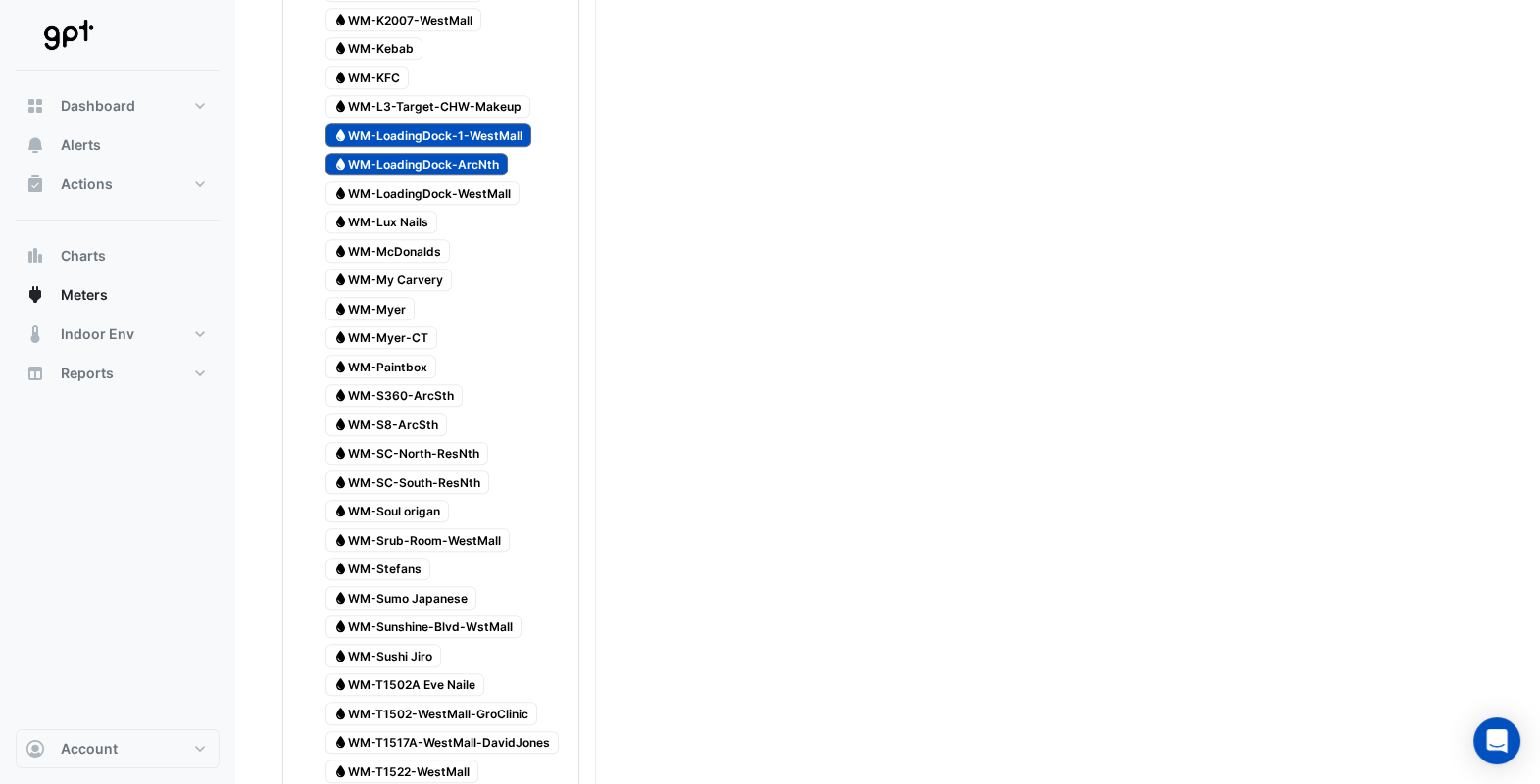 drag, startPoint x: 477, startPoint y: 143, endPoint x: 492, endPoint y: 109, distance: 37.161808 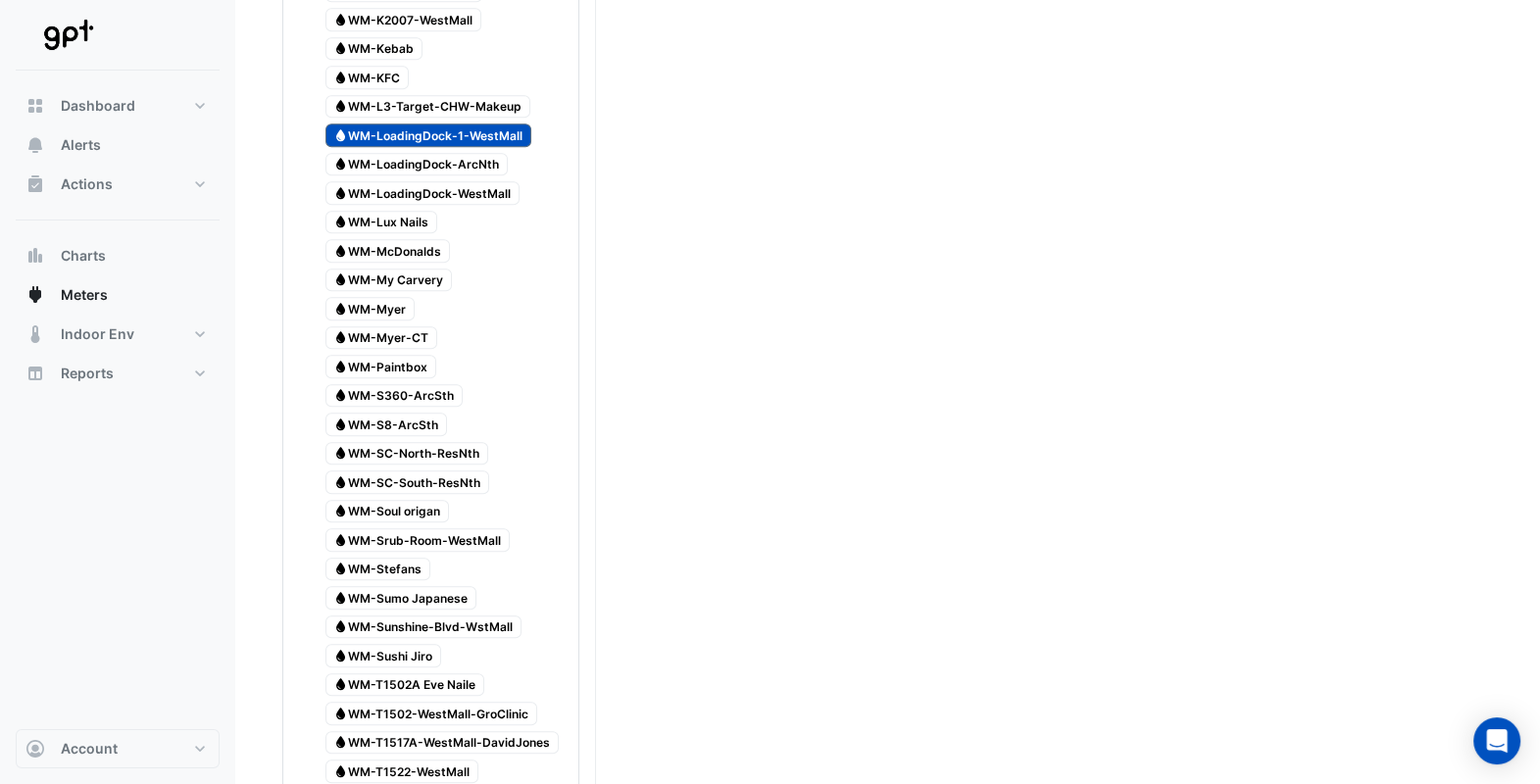 click on "Water
WM-LoadingDock-1-WestMall" at bounding box center (428, 135) 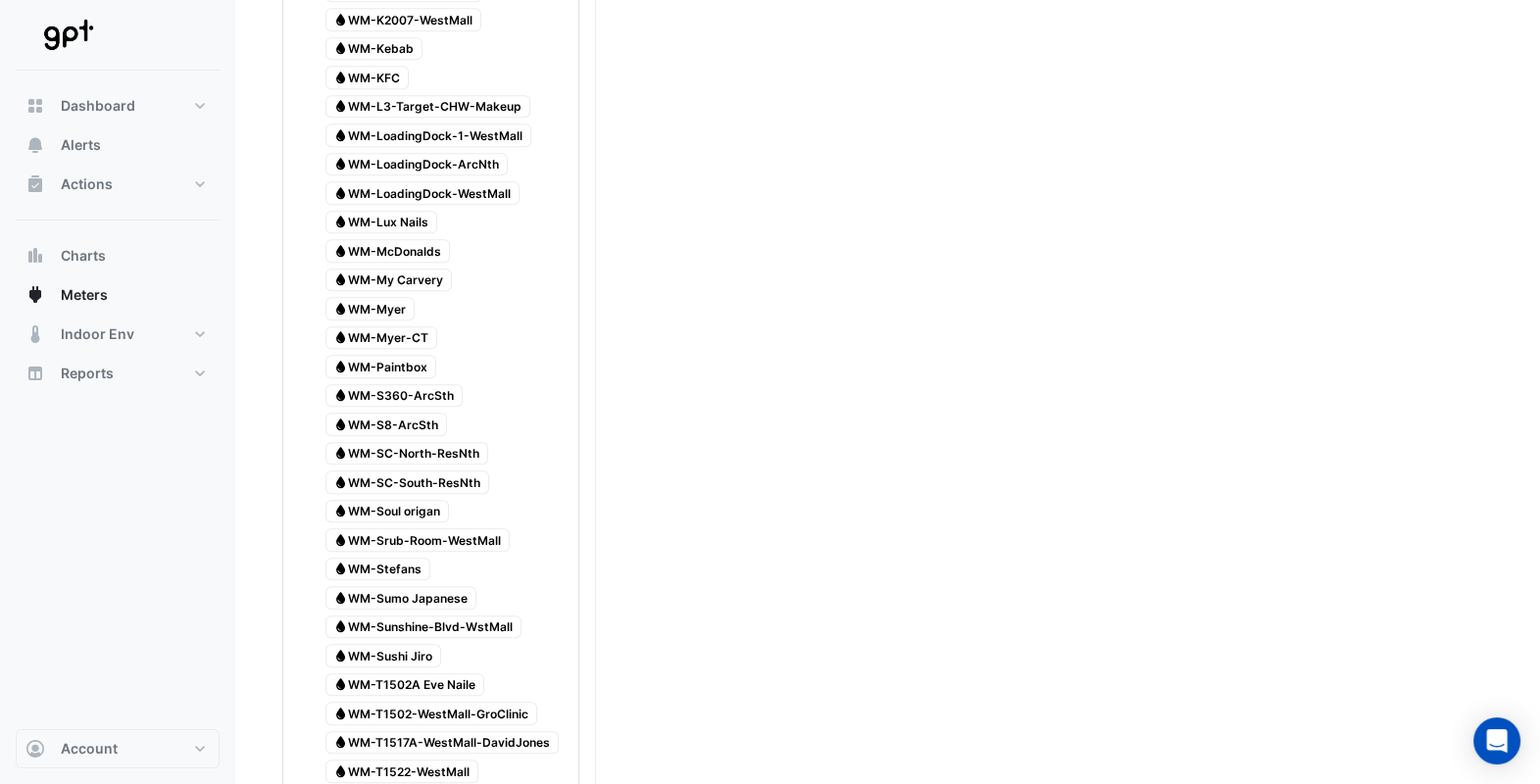 click on "Water
WM-Myer" at bounding box center [371, 309] 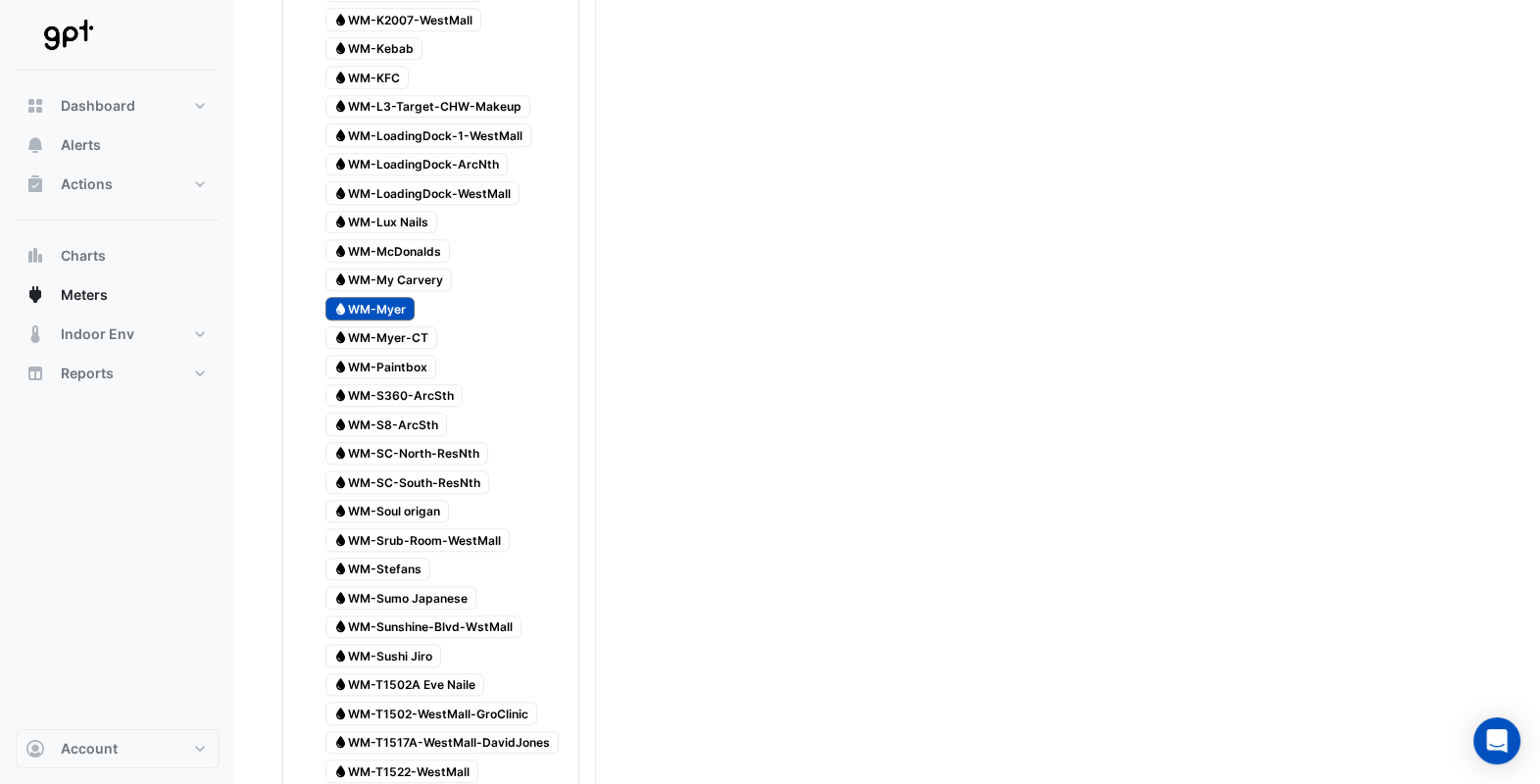 click on "Water
WM-Myer-CT" at bounding box center (381, 338) 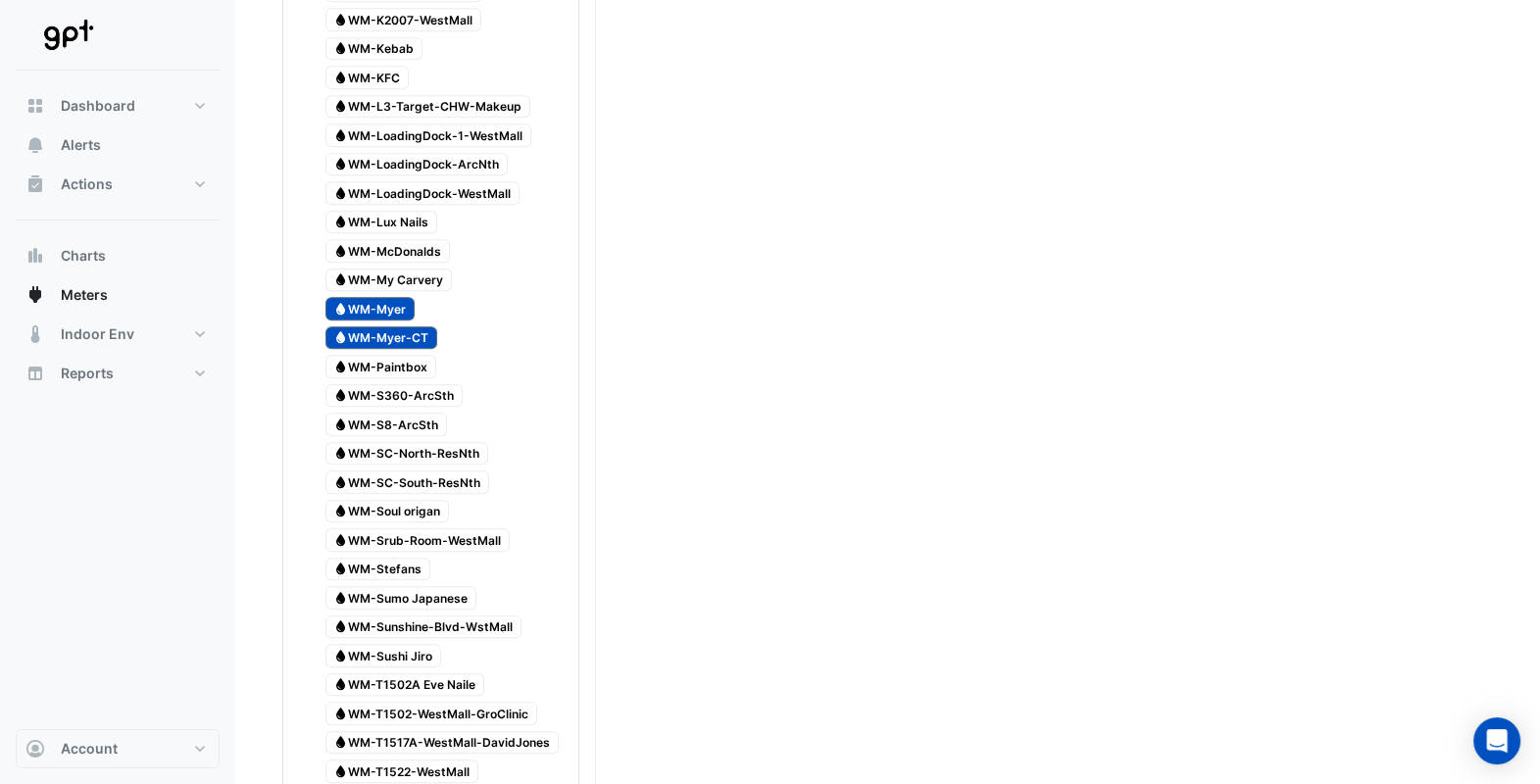 click on "Water
WM-T1517A-WestMall-DavidJones" at bounding box center (442, 743) 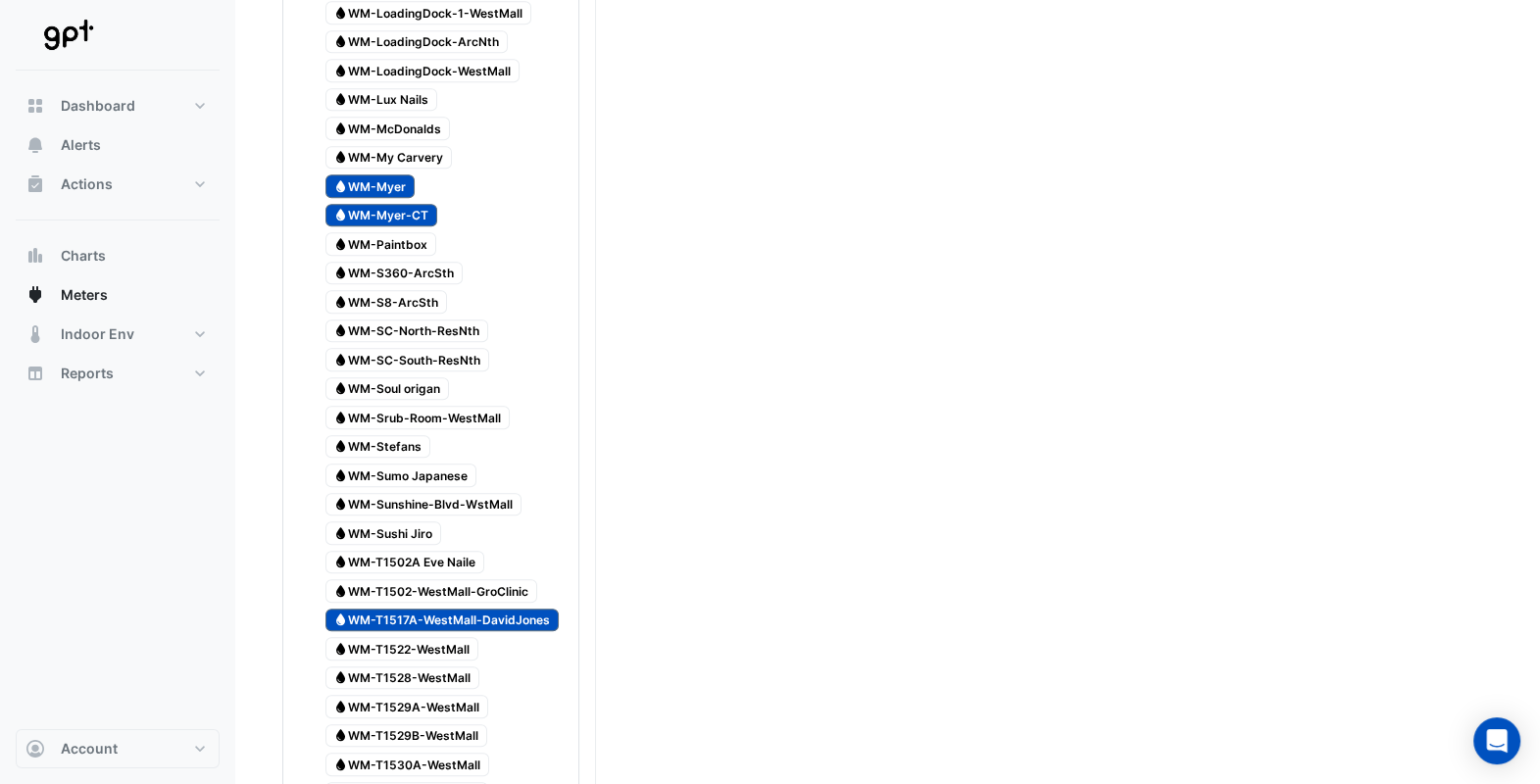 scroll, scrollTop: 3440, scrollLeft: 0, axis: vertical 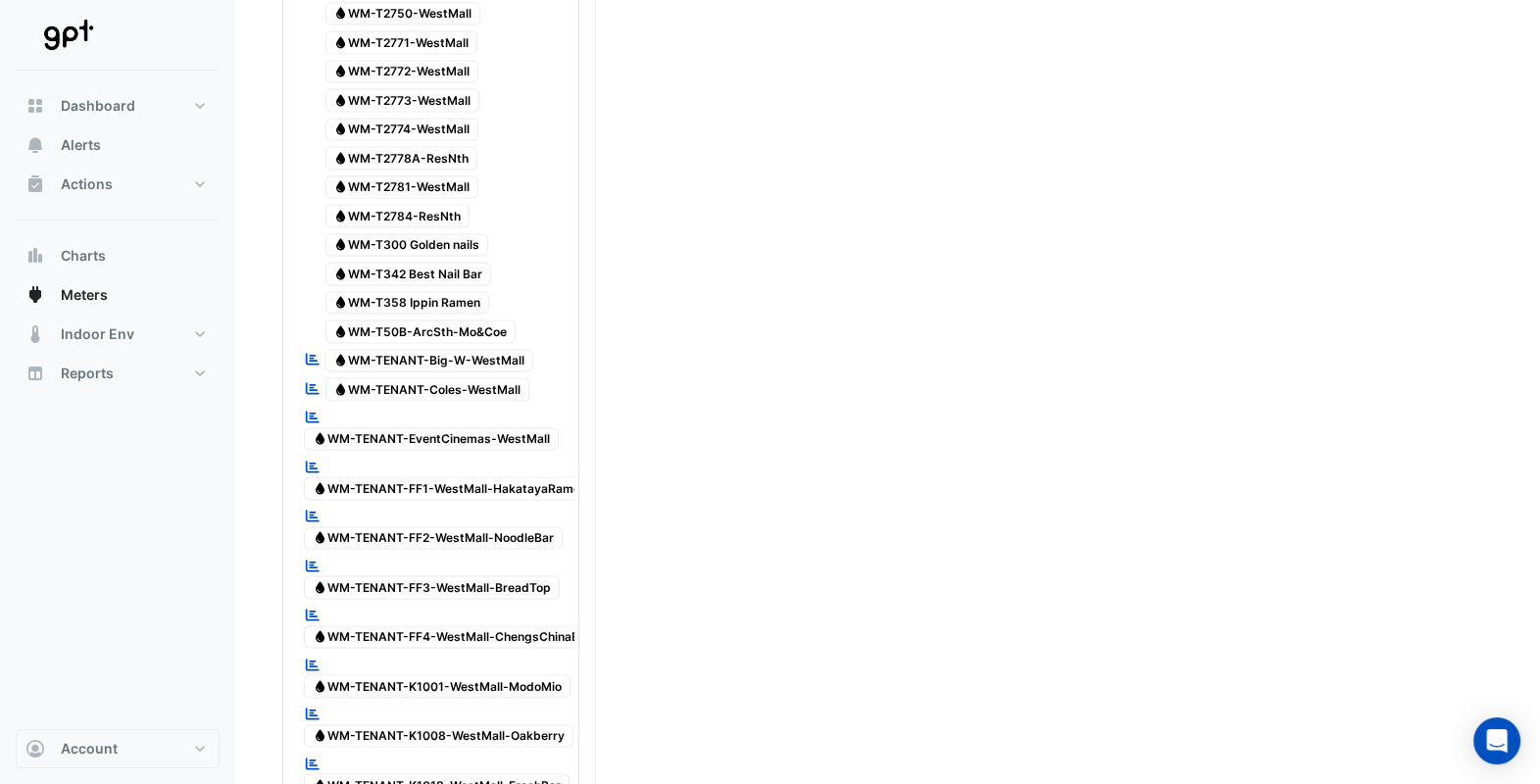 click on "Water
WM-TENANT-EventCinemas-WestMall" at bounding box center [431, 439] 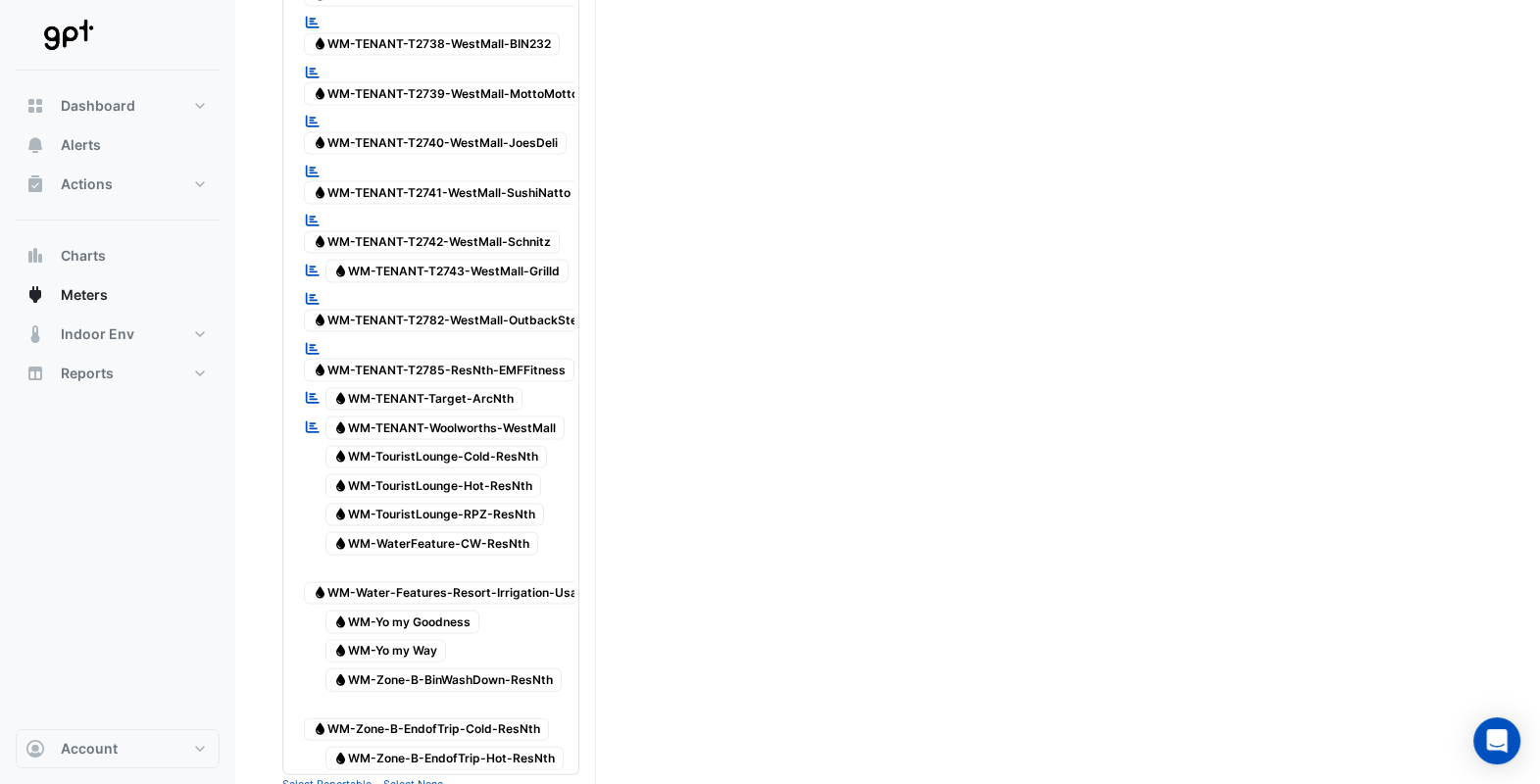 scroll, scrollTop: 5693, scrollLeft: 0, axis: vertical 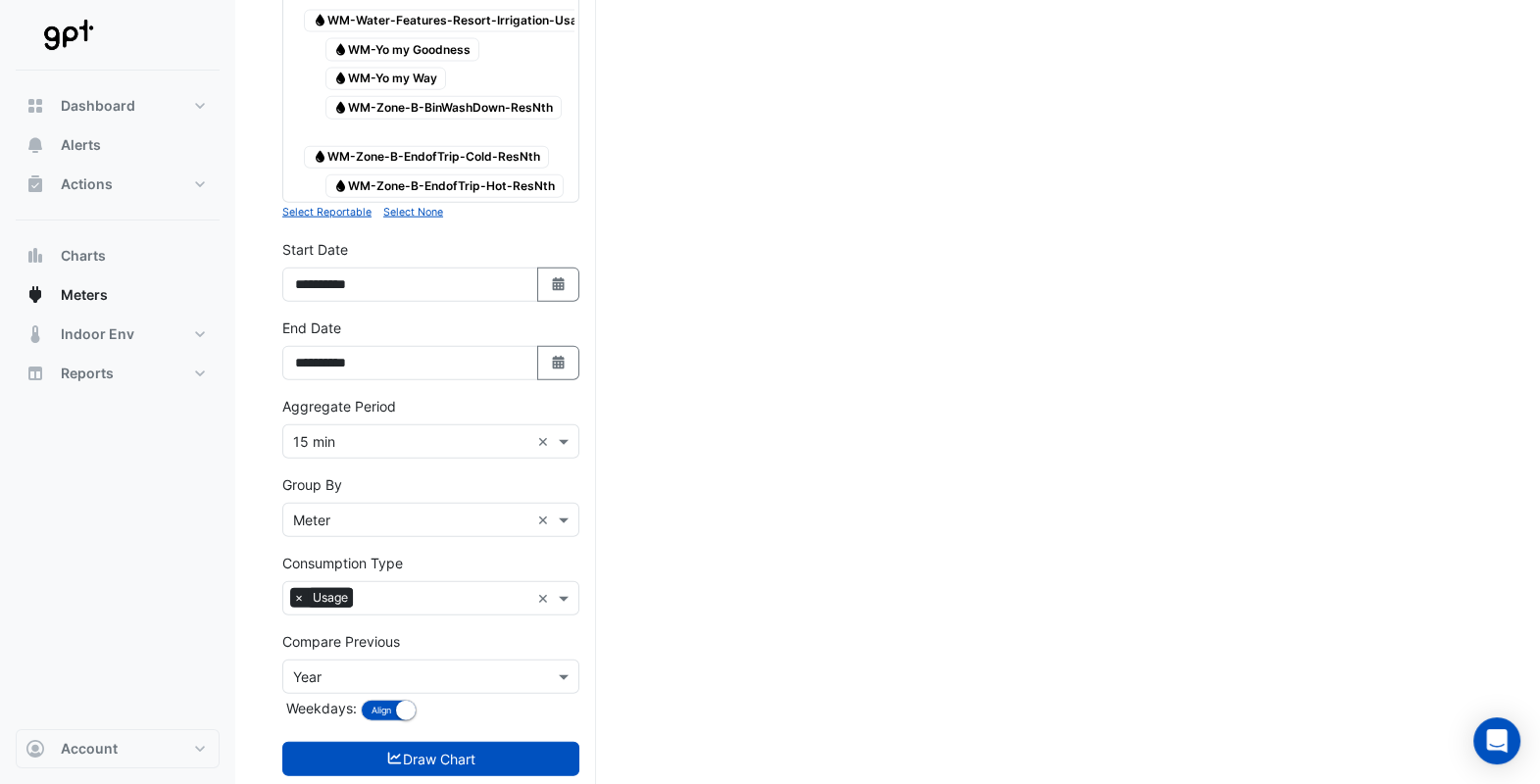 click on "Draw Chart" at bounding box center [430, 759] 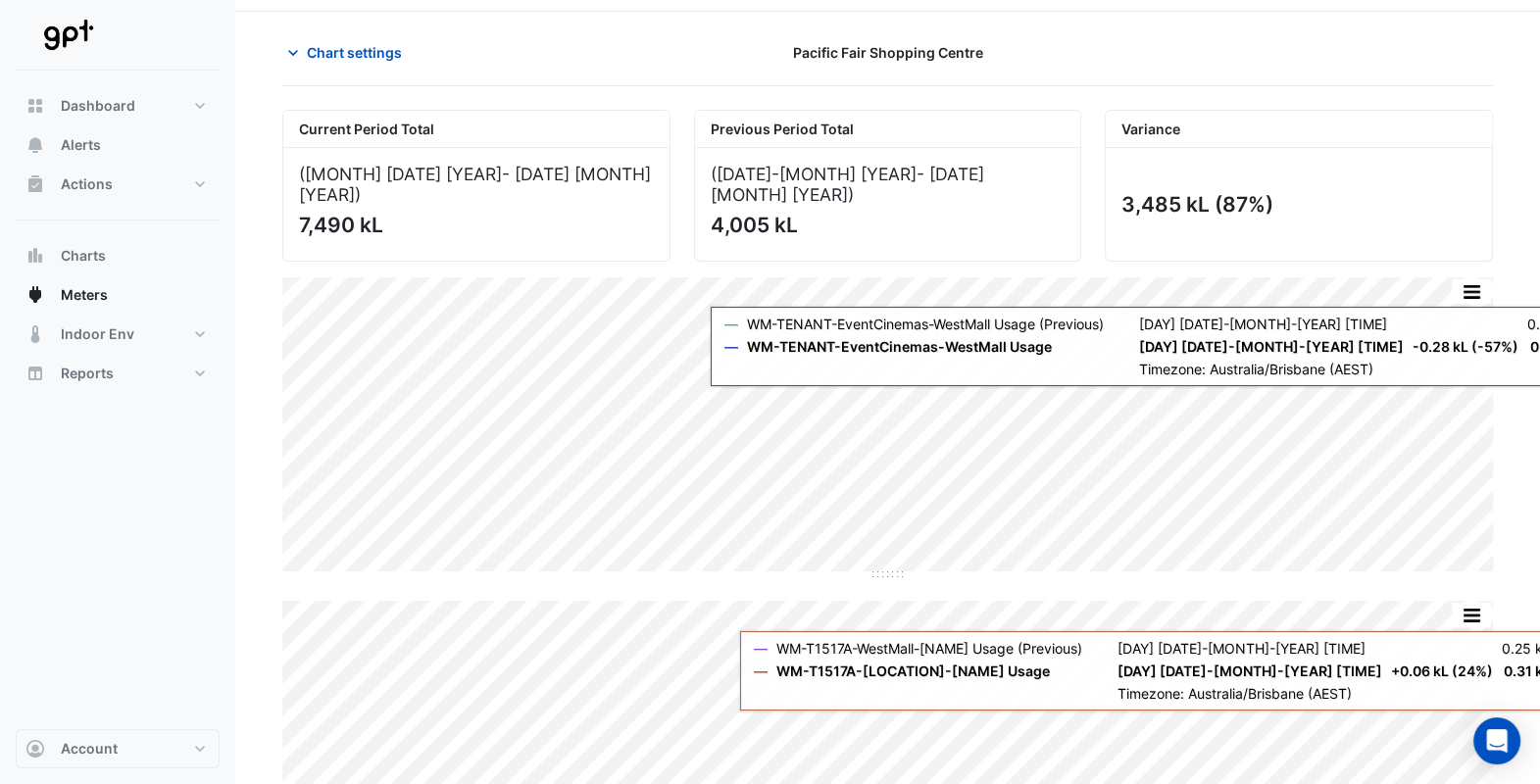 scroll, scrollTop: 0, scrollLeft: 0, axis: both 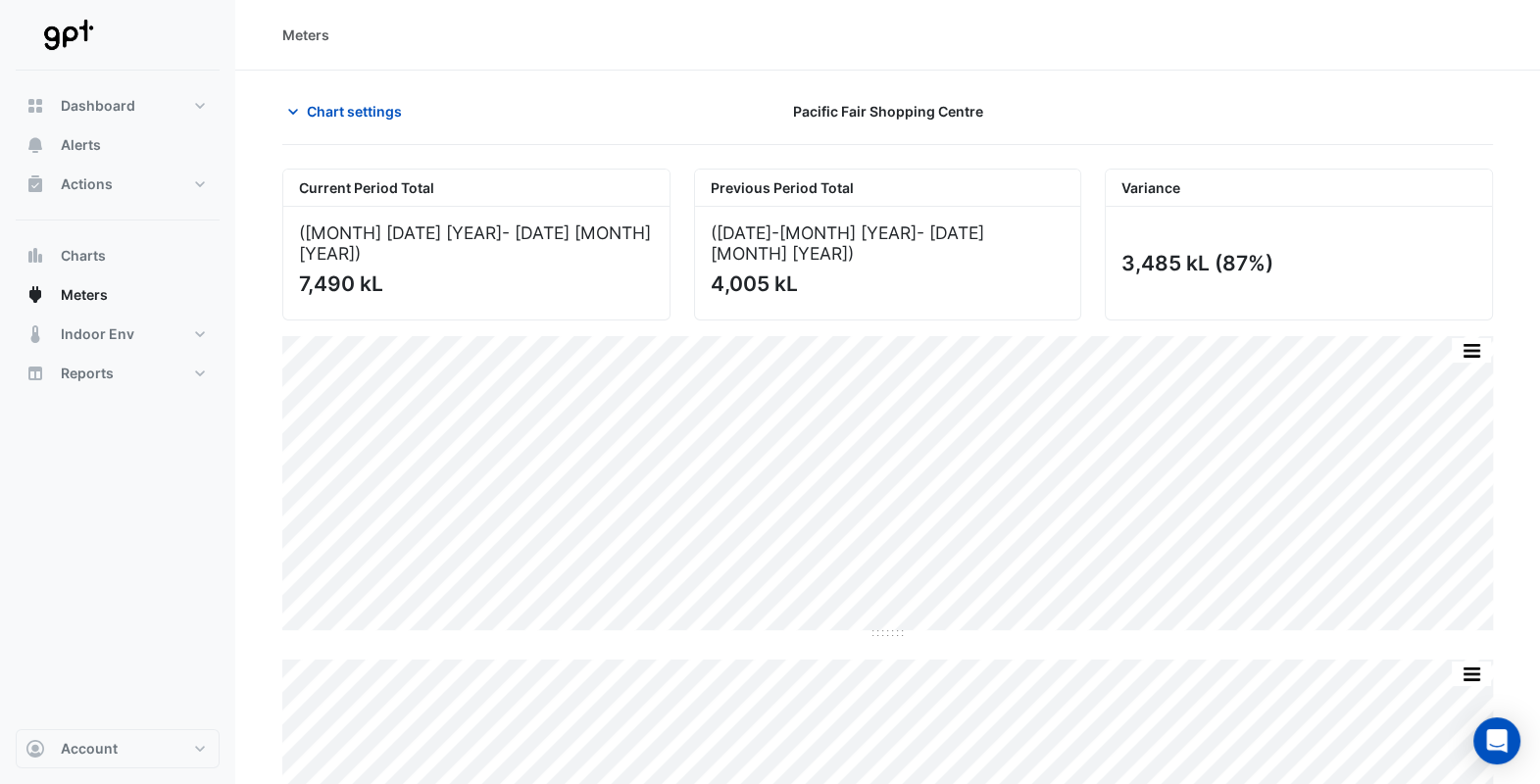 drag, startPoint x: 319, startPoint y: 99, endPoint x: 338, endPoint y: 99, distance: 19 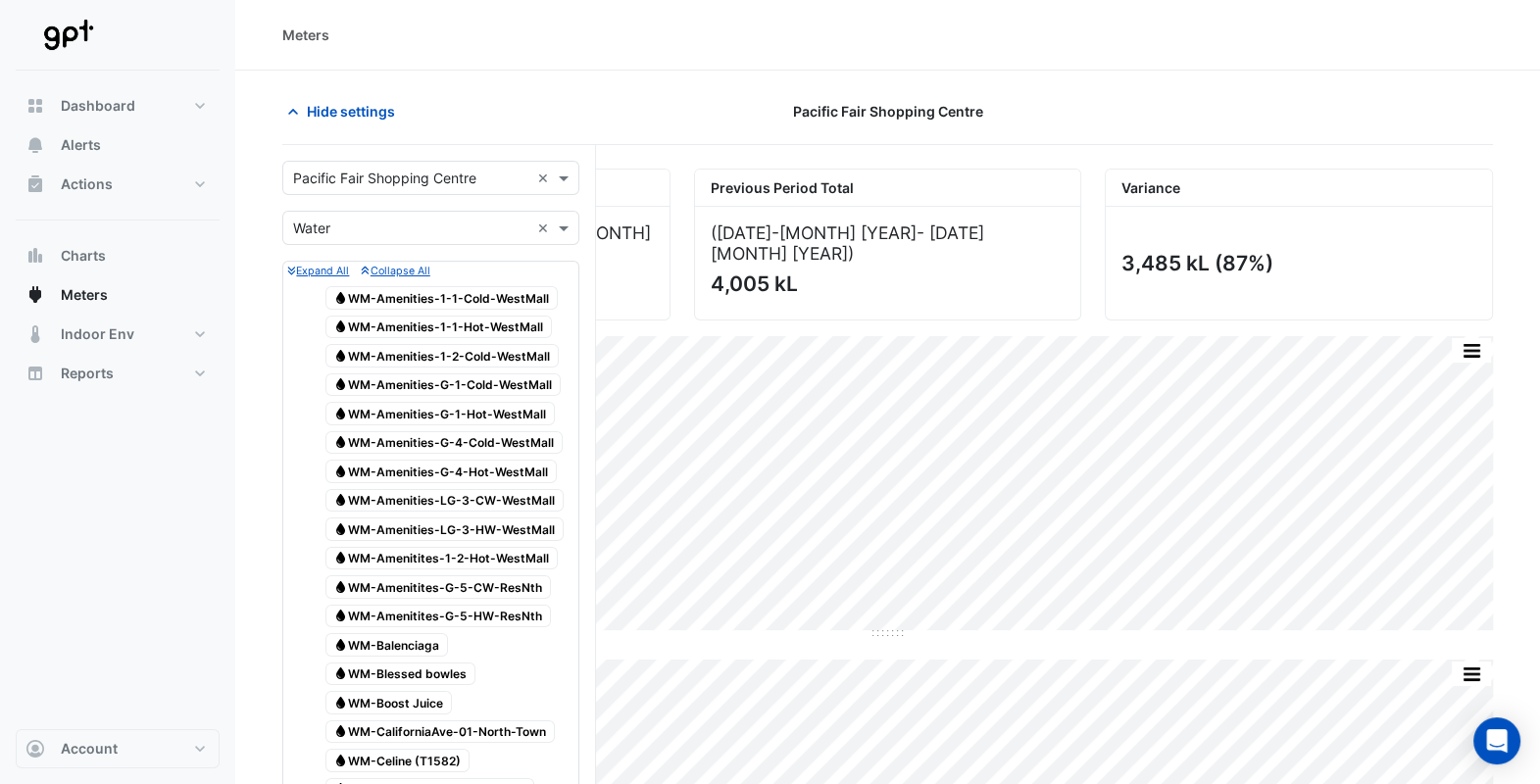 scroll, scrollTop: 5090, scrollLeft: 0, axis: vertical 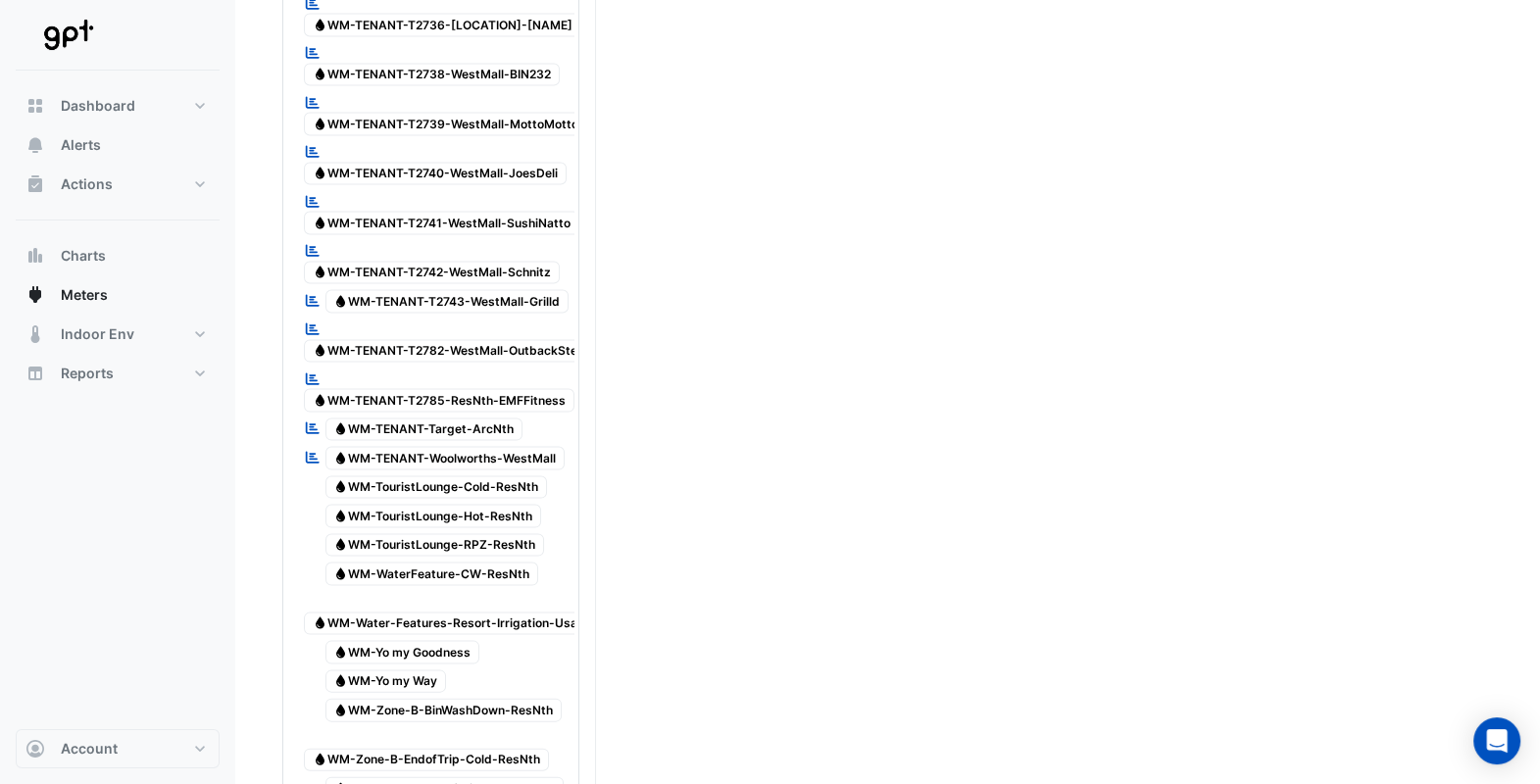 click on "Water
WM-TENANT-Target-ArcNth" at bounding box center (424, 430) 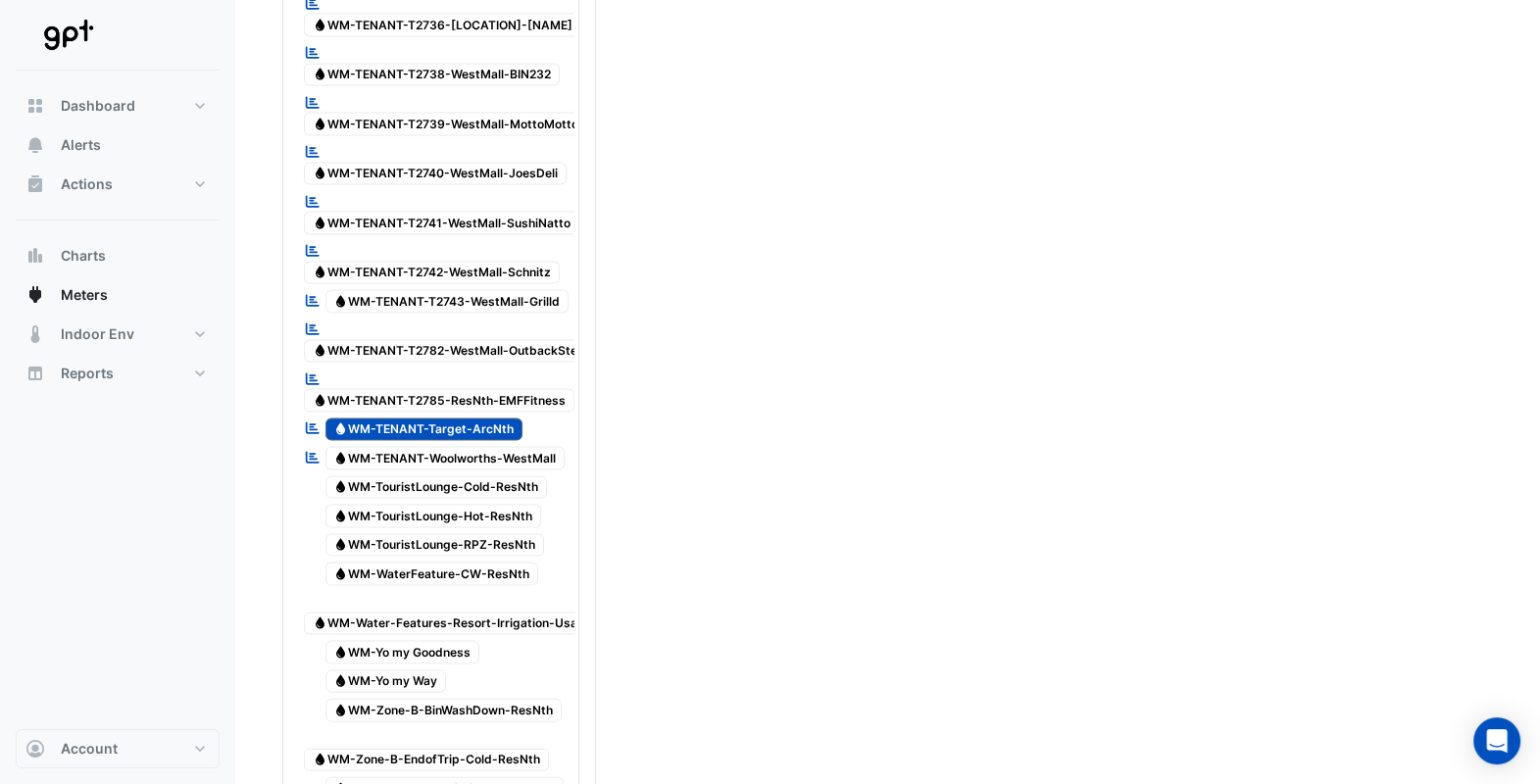 scroll, scrollTop: 1287, scrollLeft: 0, axis: vertical 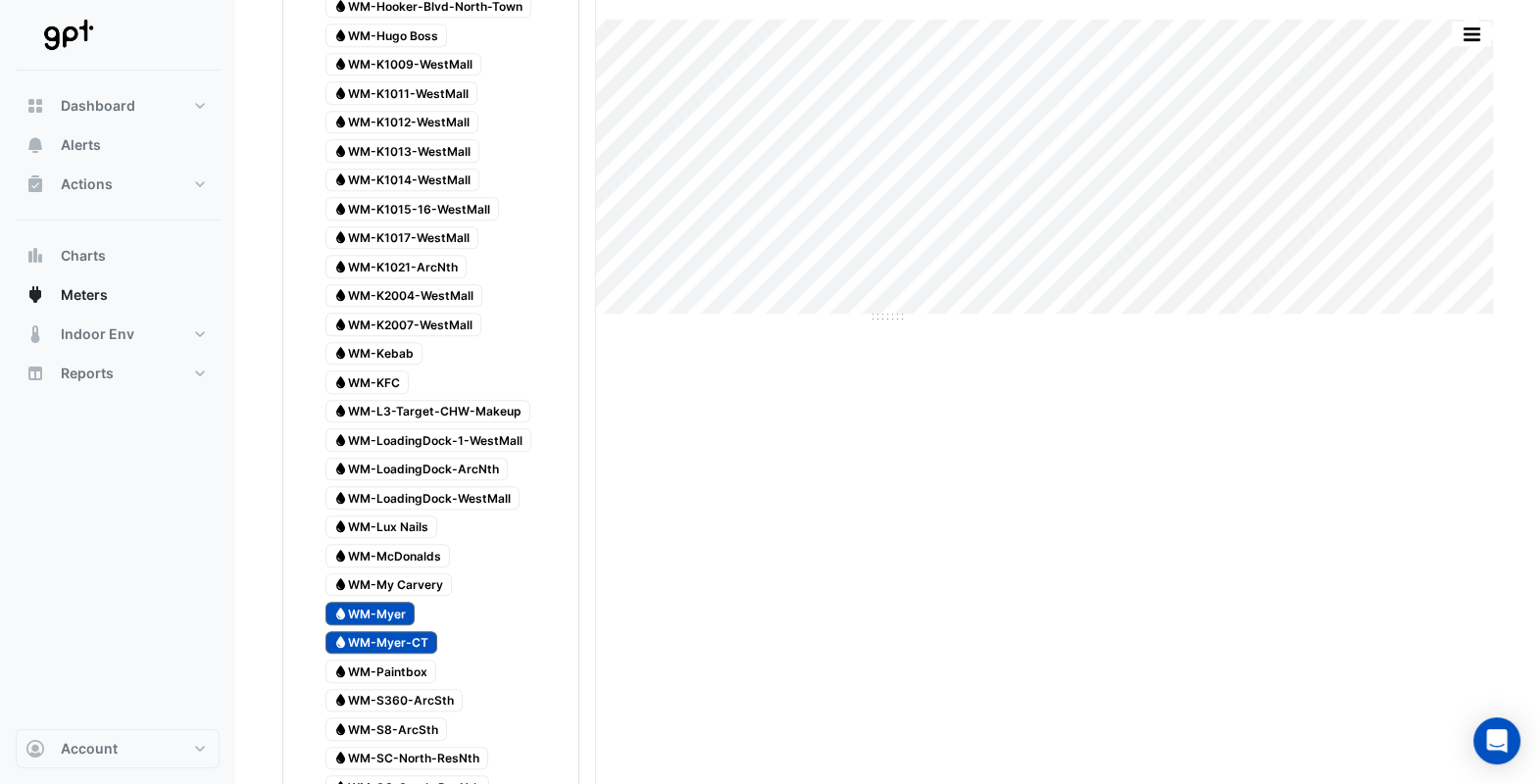 click on "Water
WM-L3-Target-CHW-Makeup" at bounding box center (428, 412) 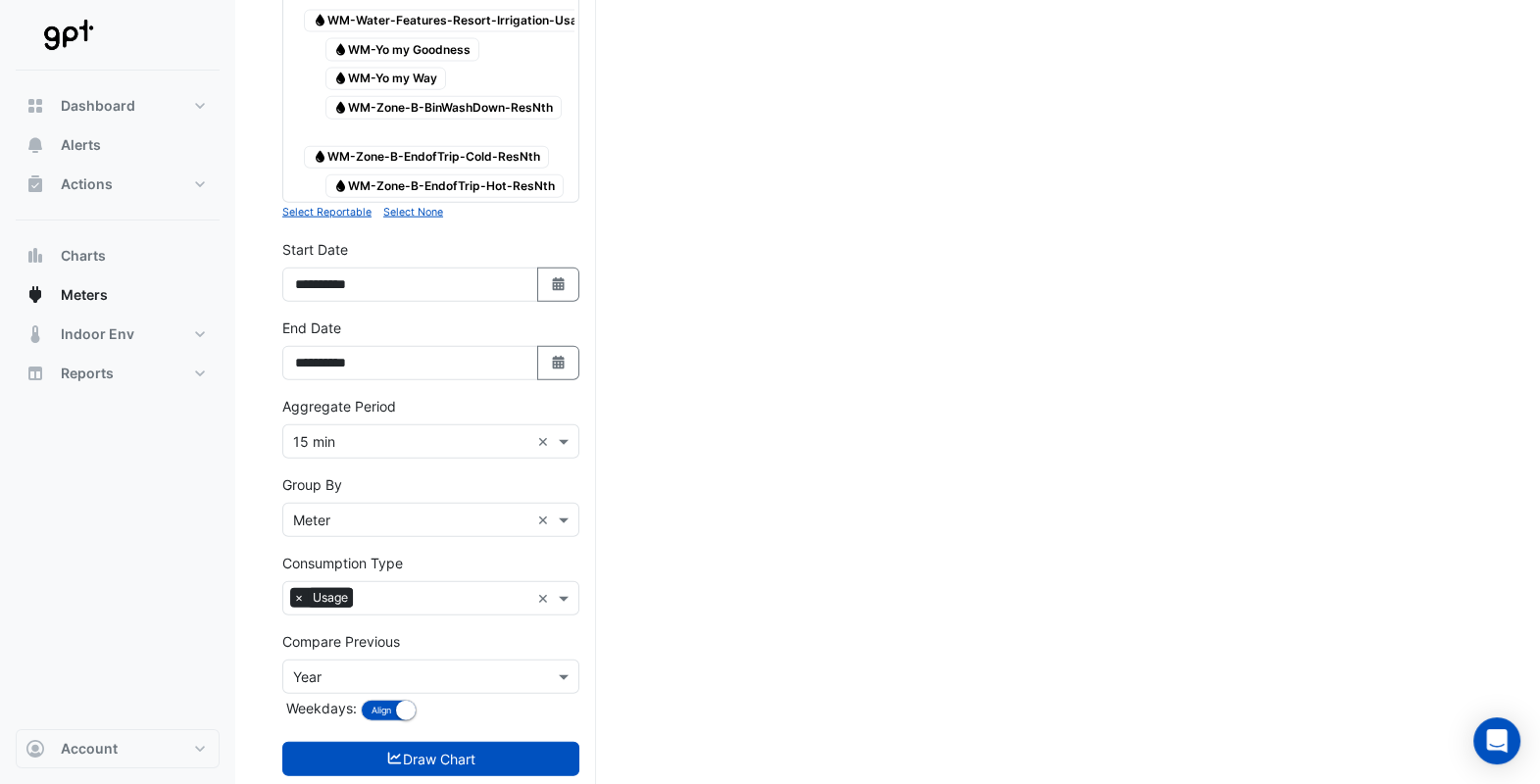 click on "Draw Chart" at bounding box center [430, 759] 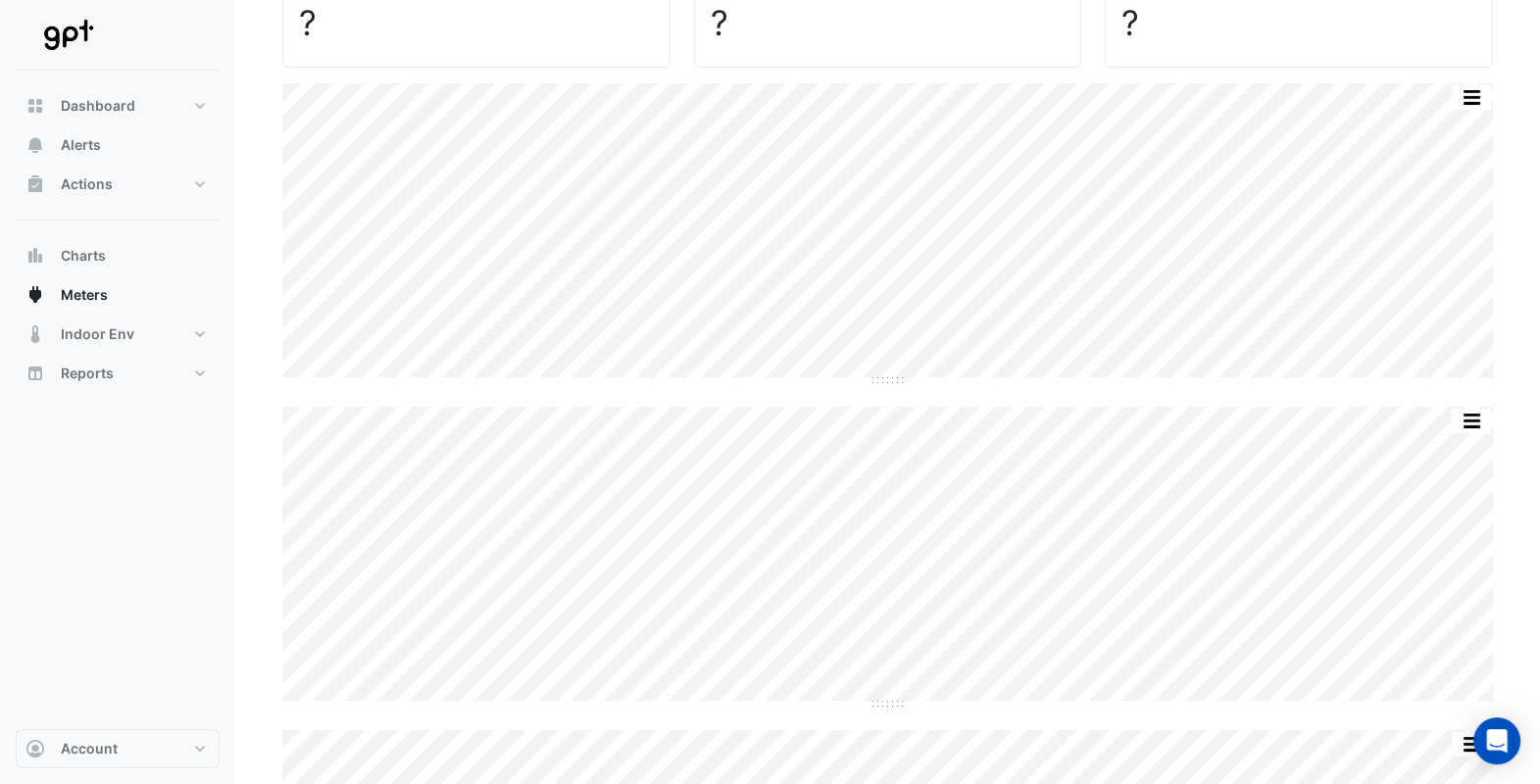 scroll, scrollTop: 244, scrollLeft: 0, axis: vertical 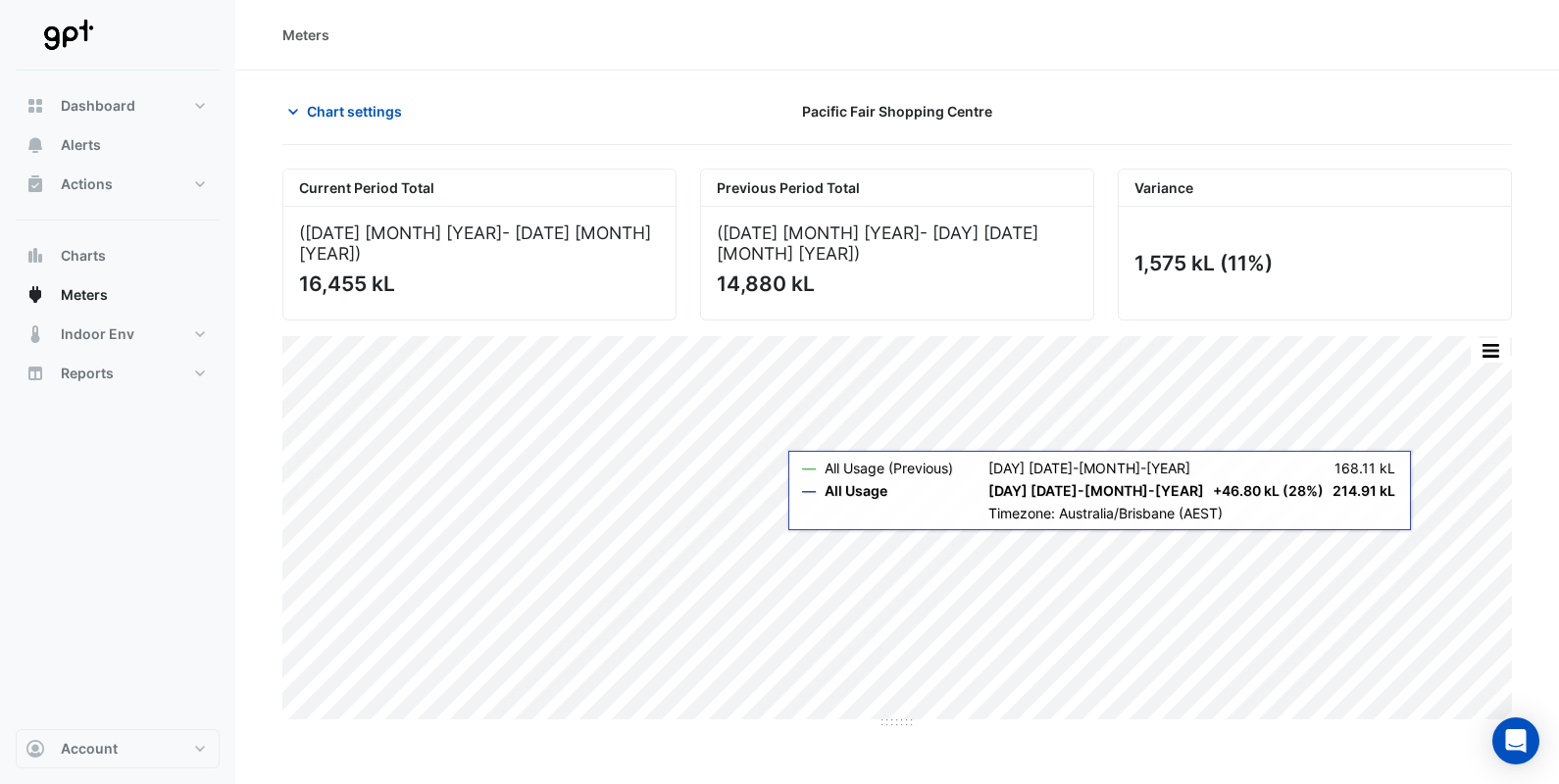 click on "Chart settings" 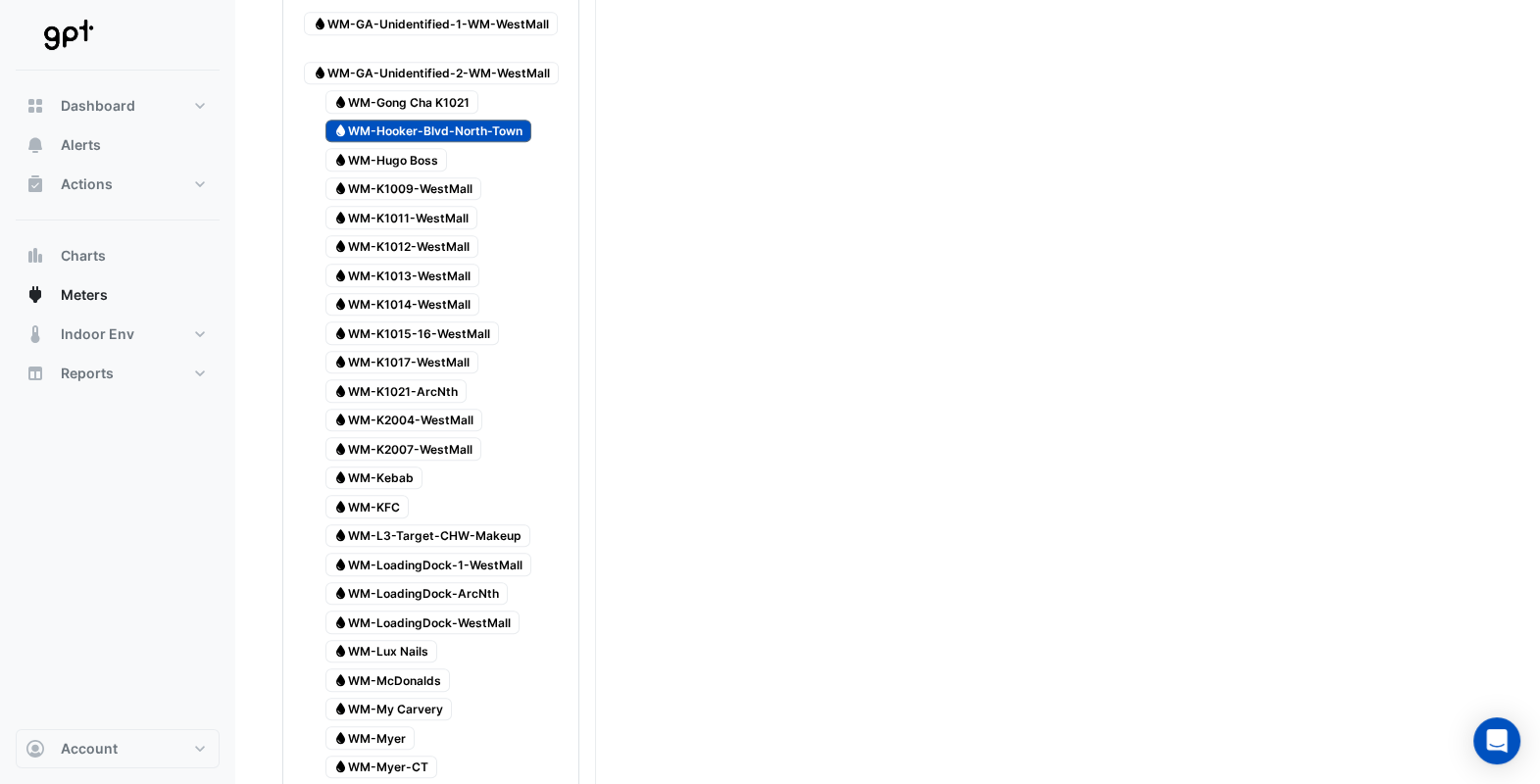 scroll, scrollTop: 979, scrollLeft: 0, axis: vertical 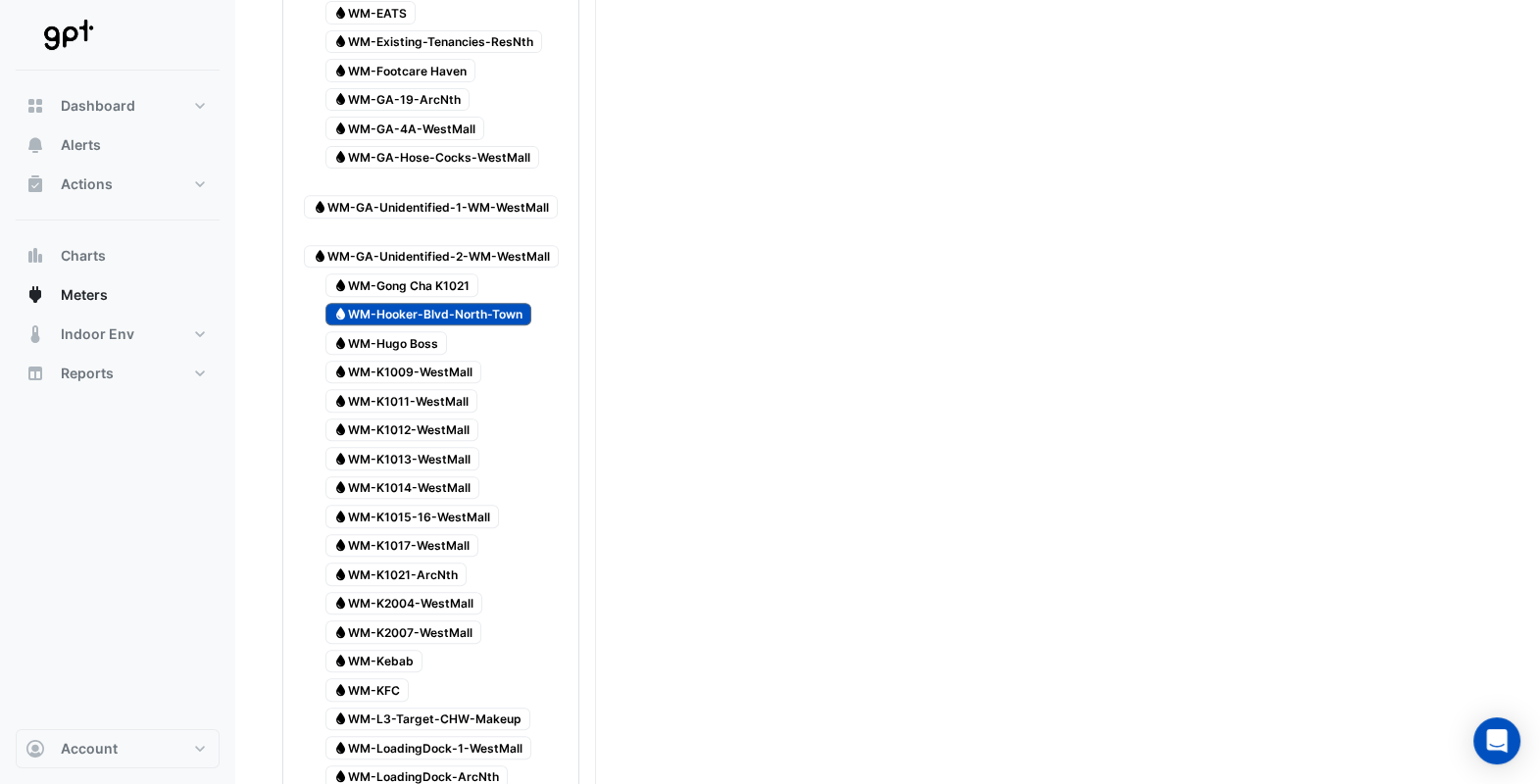click on "Water
WM-Hooker-Blvd-[LOCATION]-[LOCATION]" at bounding box center (428, 315) 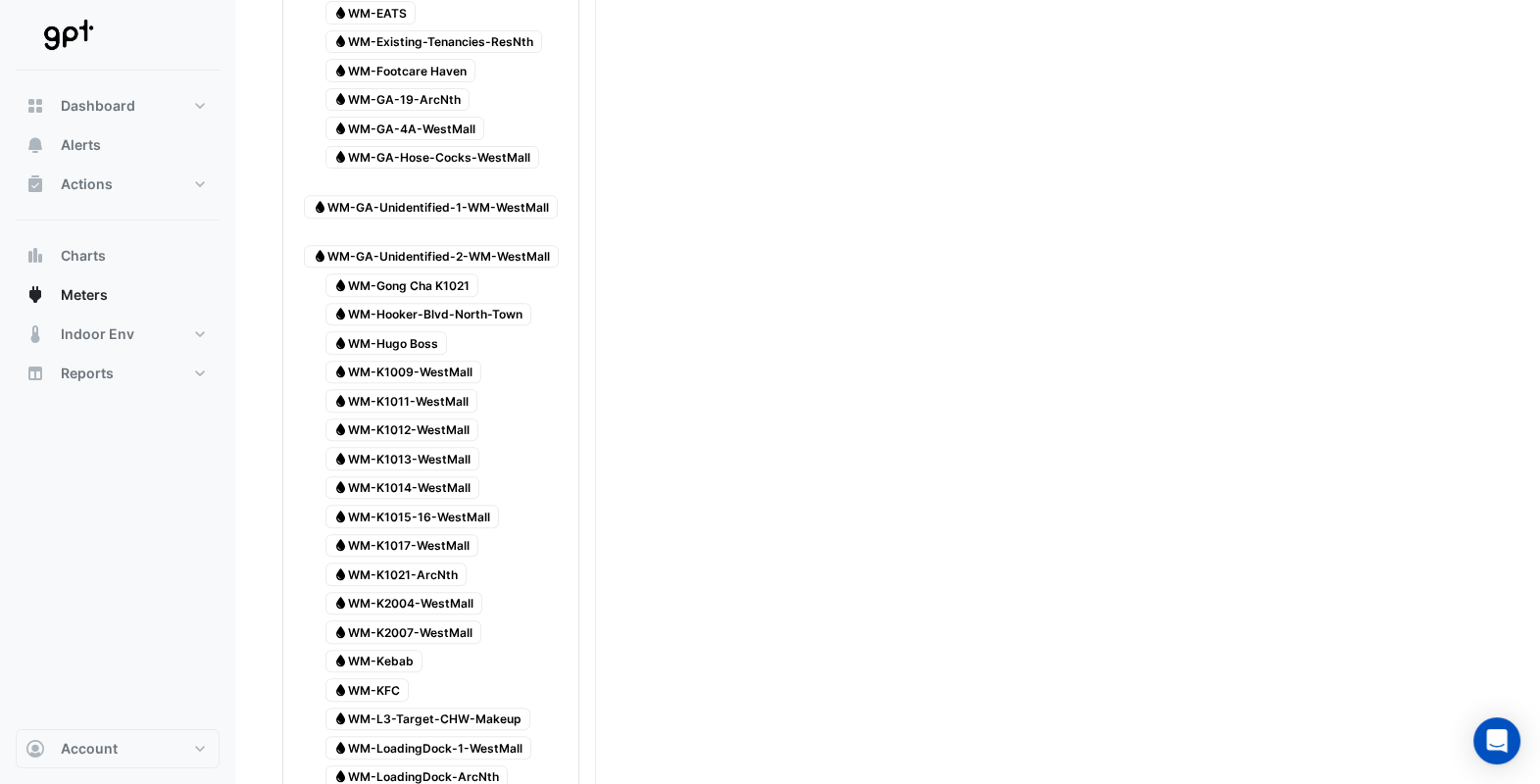 scroll, scrollTop: 1915, scrollLeft: 0, axis: vertical 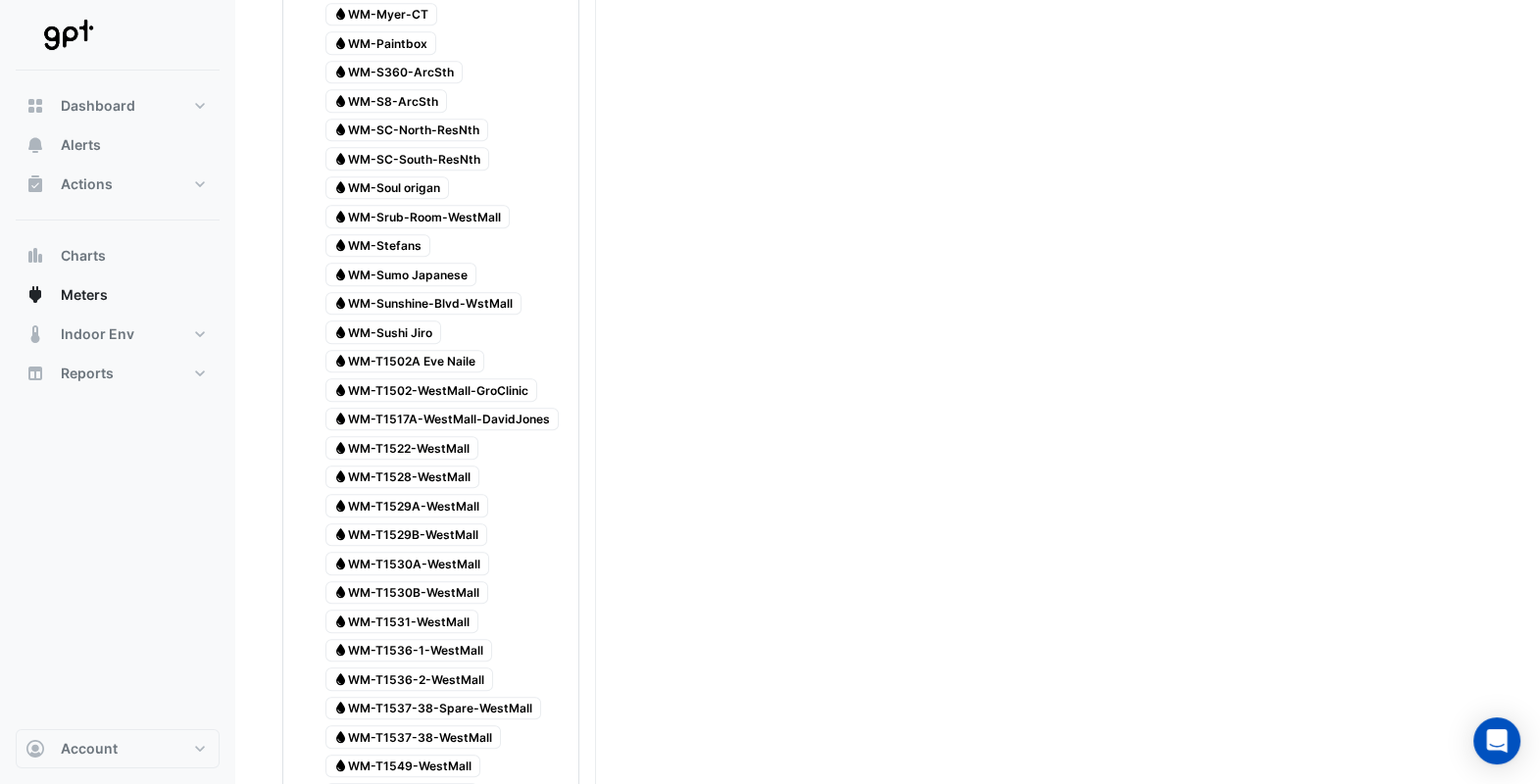 click on "Water
WM-T1517A-WestMall-DavidJones" at bounding box center (442, 419) 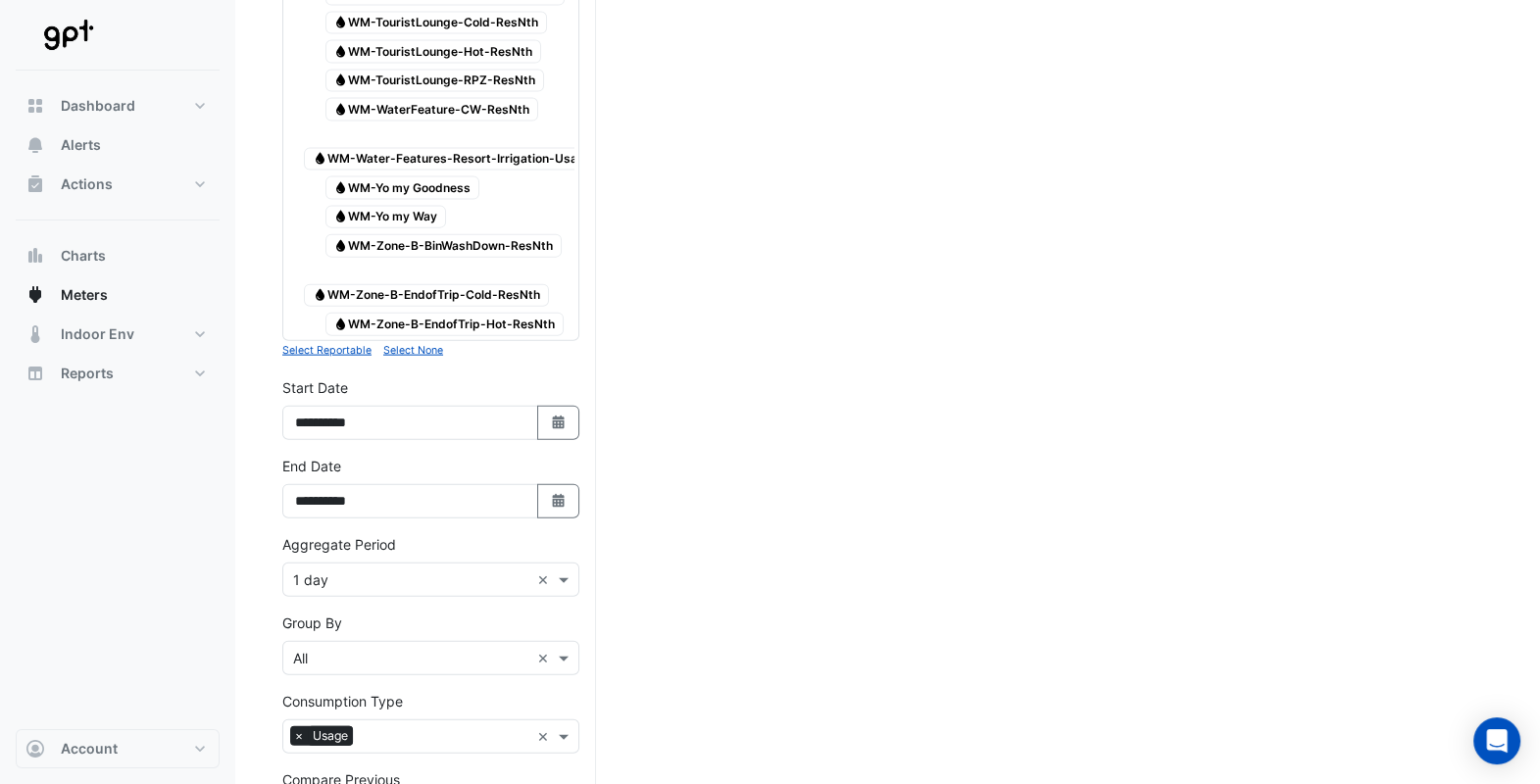 scroll, scrollTop: 5693, scrollLeft: 0, axis: vertical 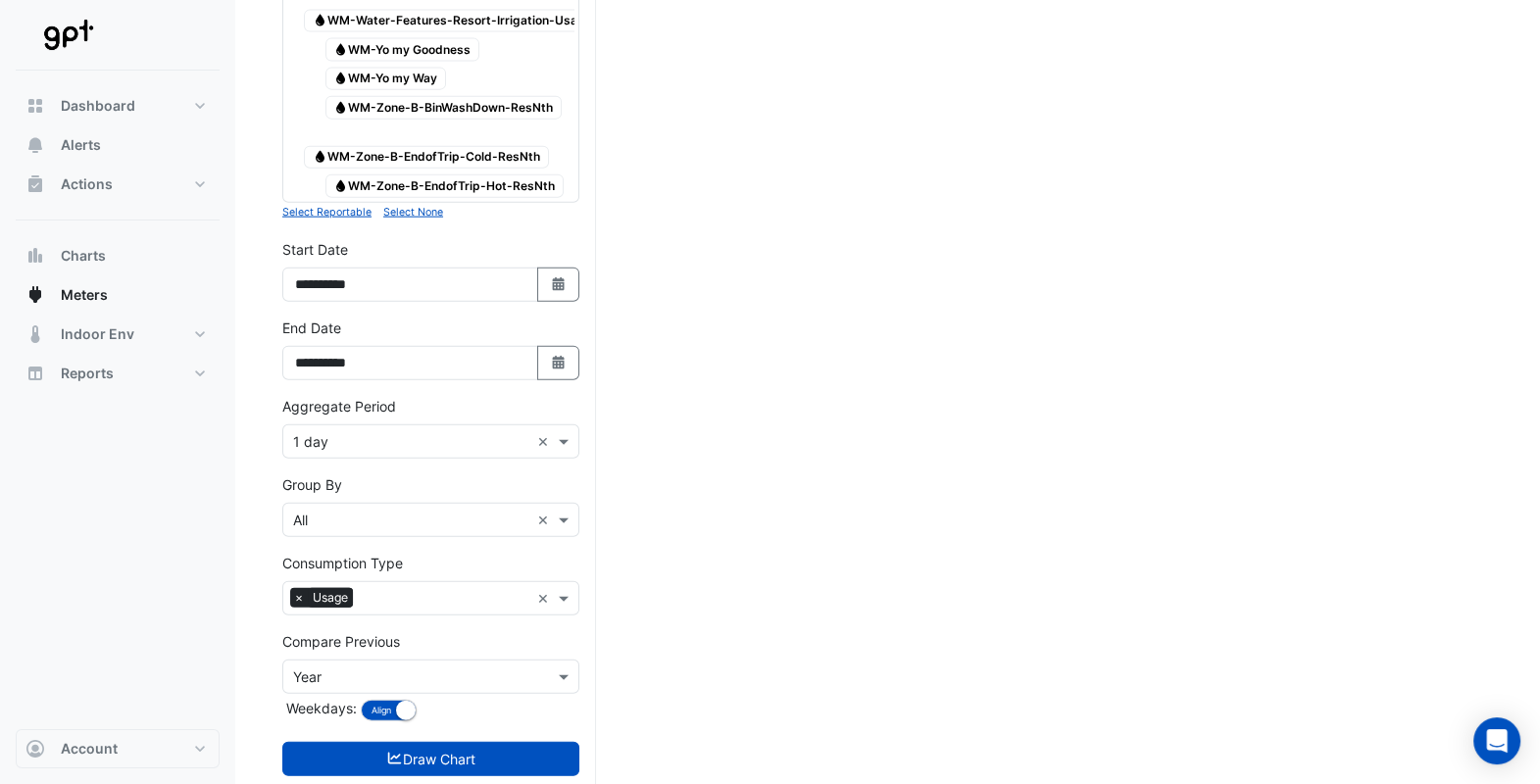 click on "Select Date" at bounding box center (559, 363) 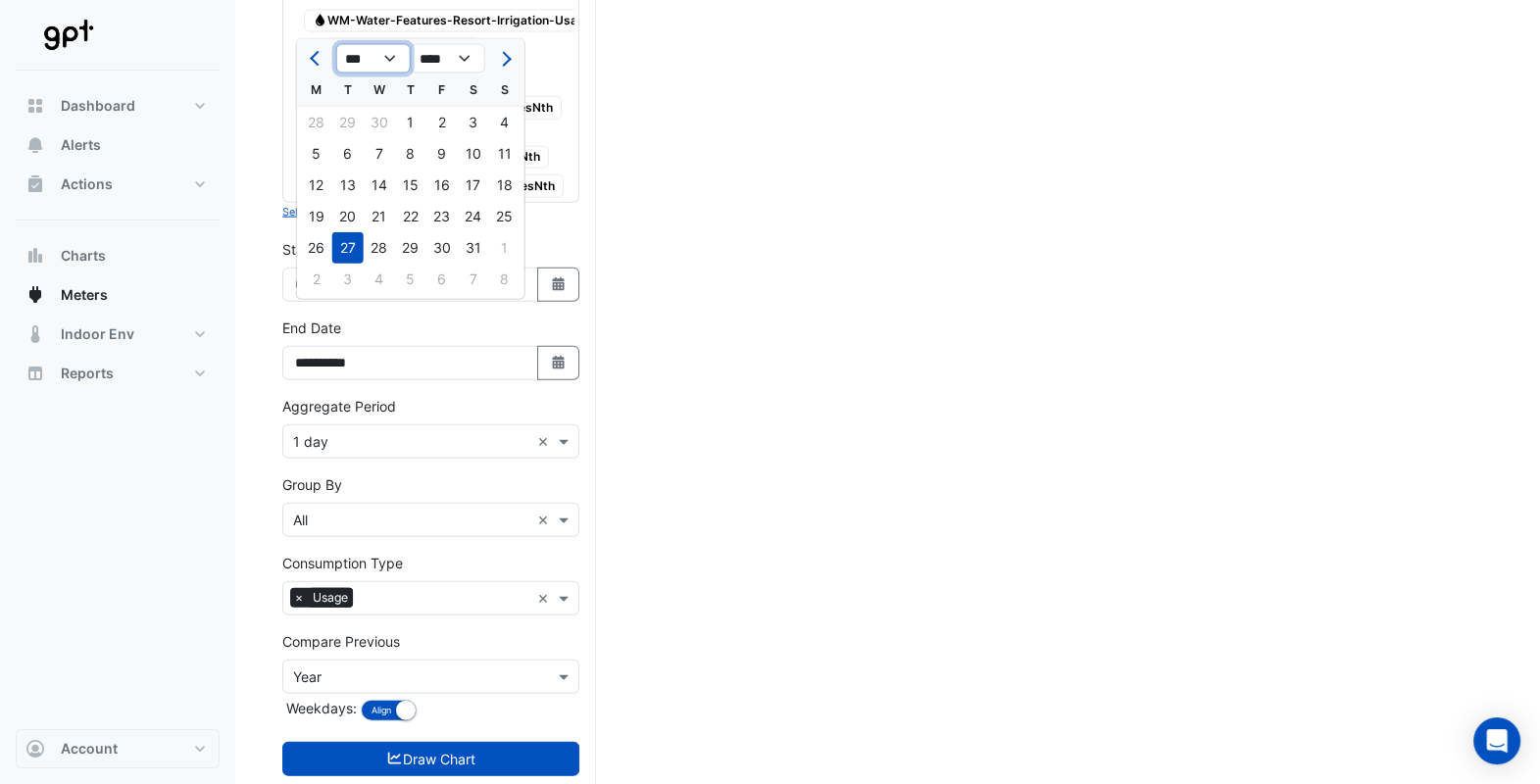 drag, startPoint x: 401, startPoint y: 53, endPoint x: 397, endPoint y: 74, distance: 21.377558 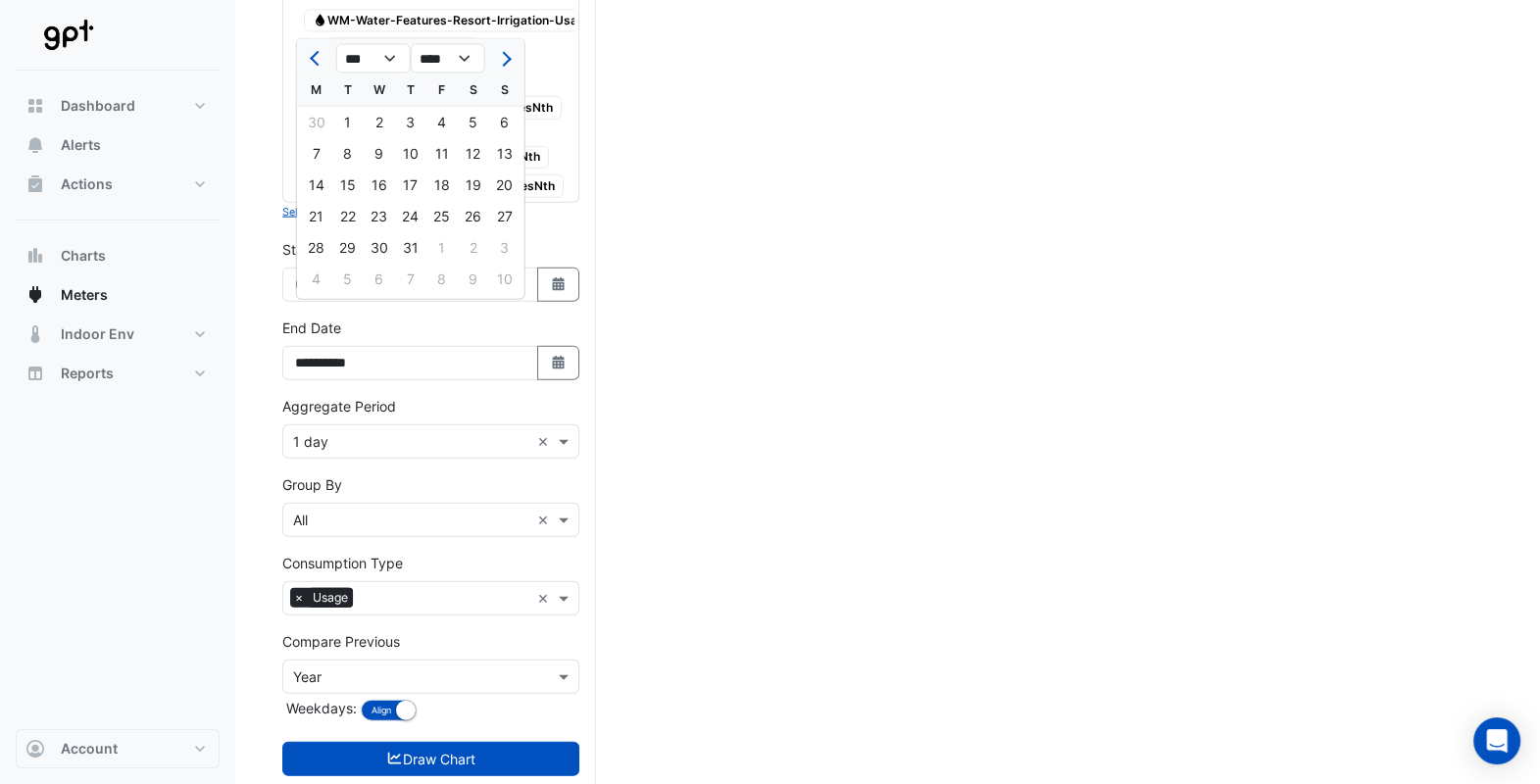 click on "15" 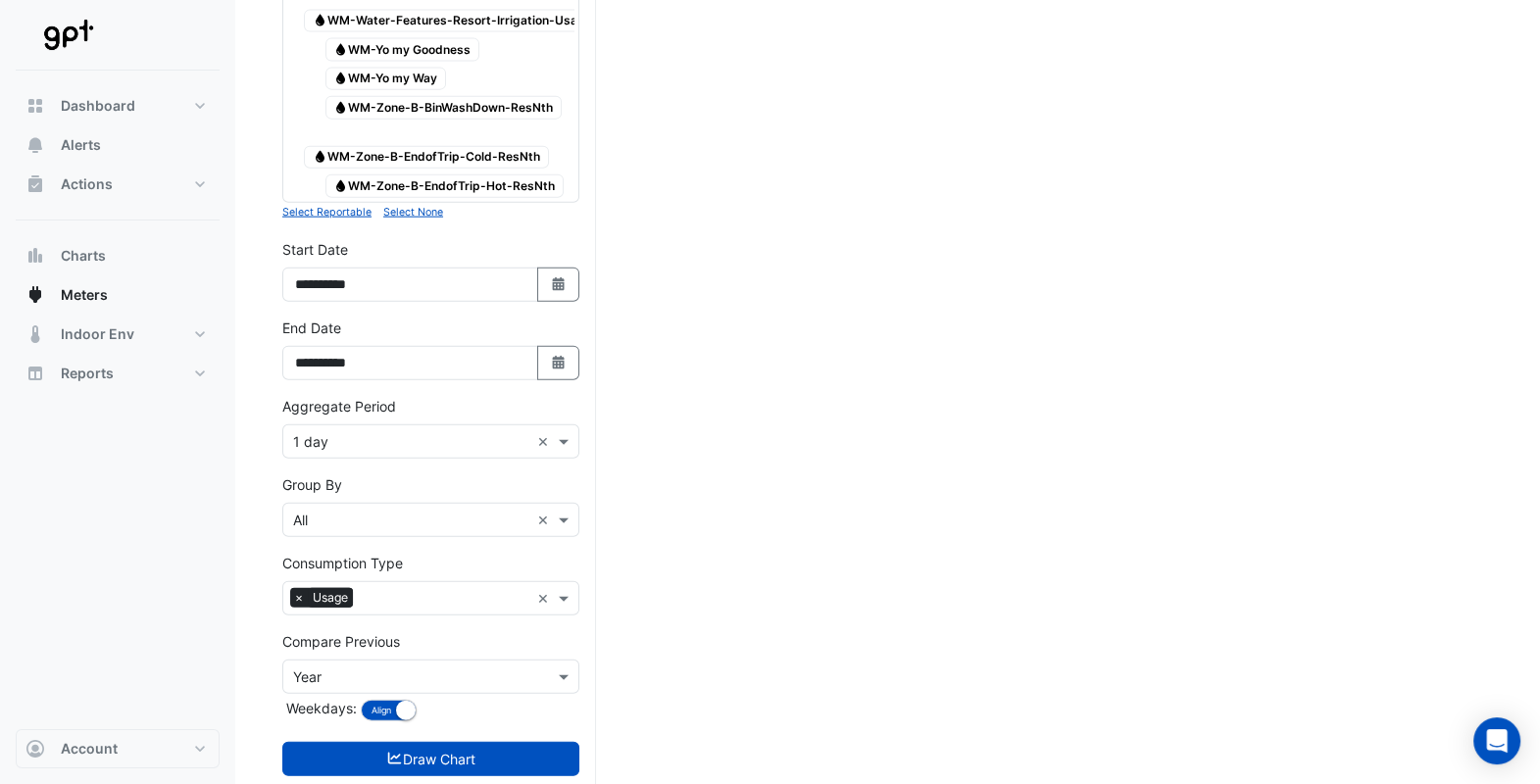 click on "Select Date" at bounding box center [559, 284] 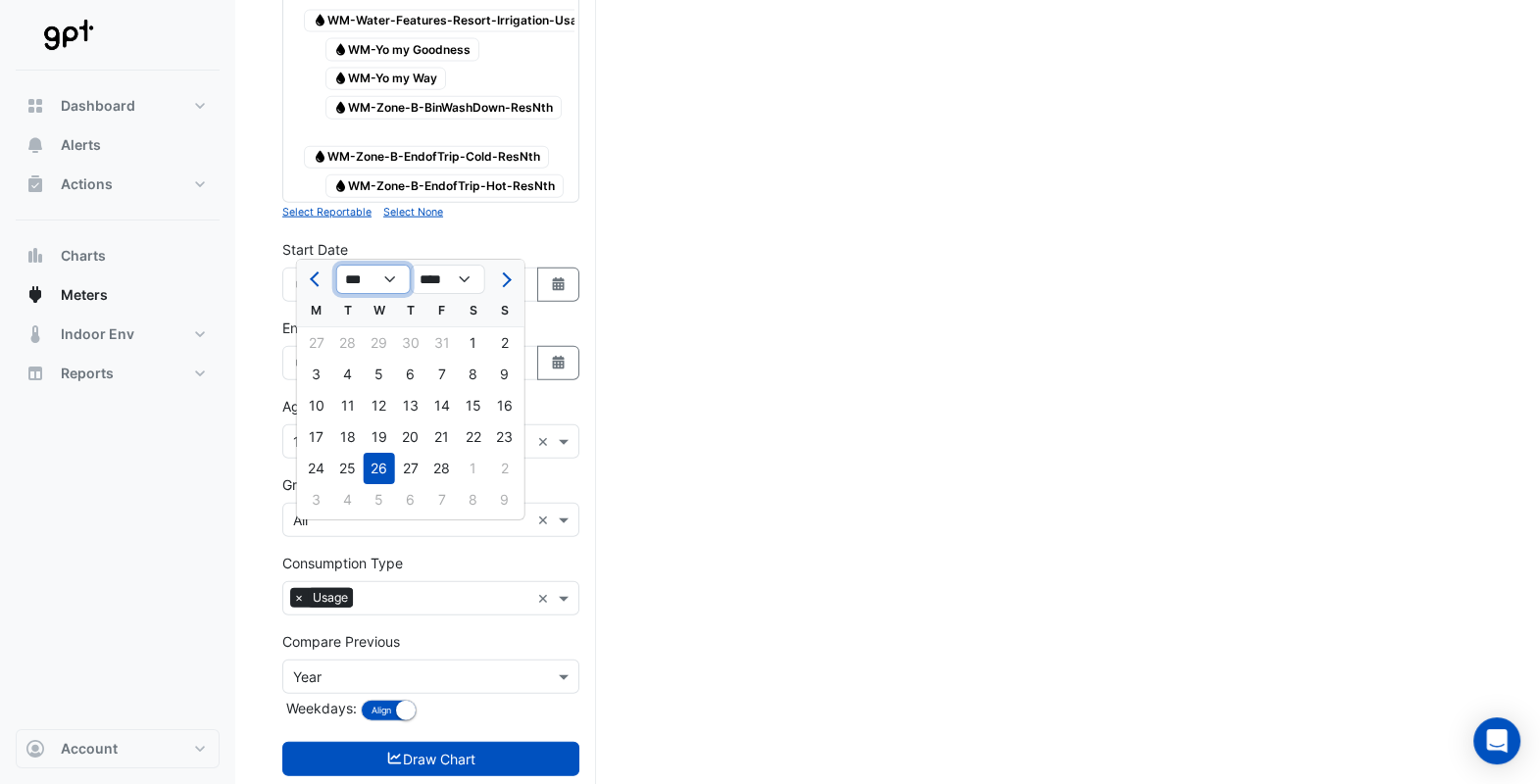 click on "*** *** *** *** *** *** ***" 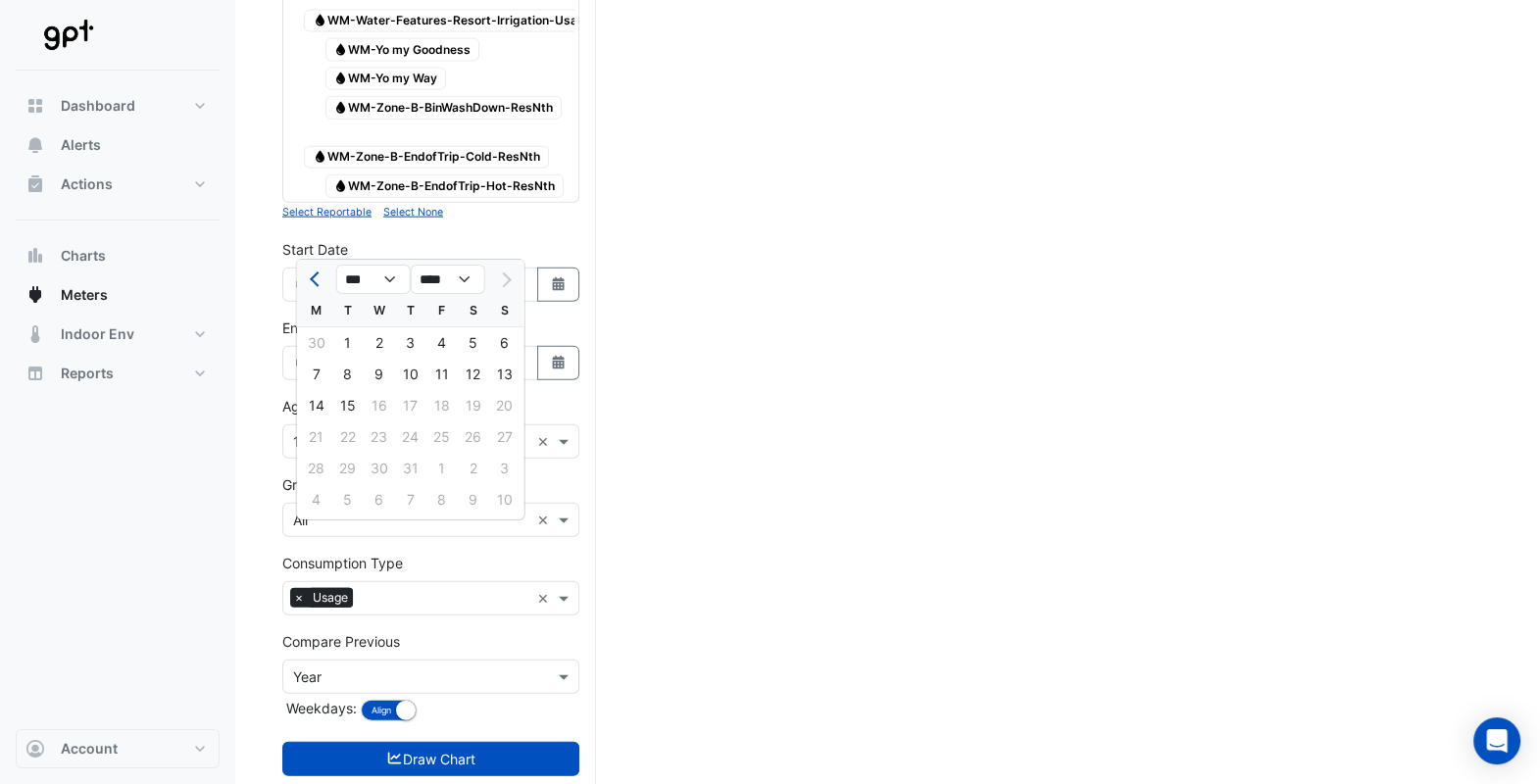 drag, startPoint x: 346, startPoint y: 346, endPoint x: 416, endPoint y: 426, distance: 106.30146 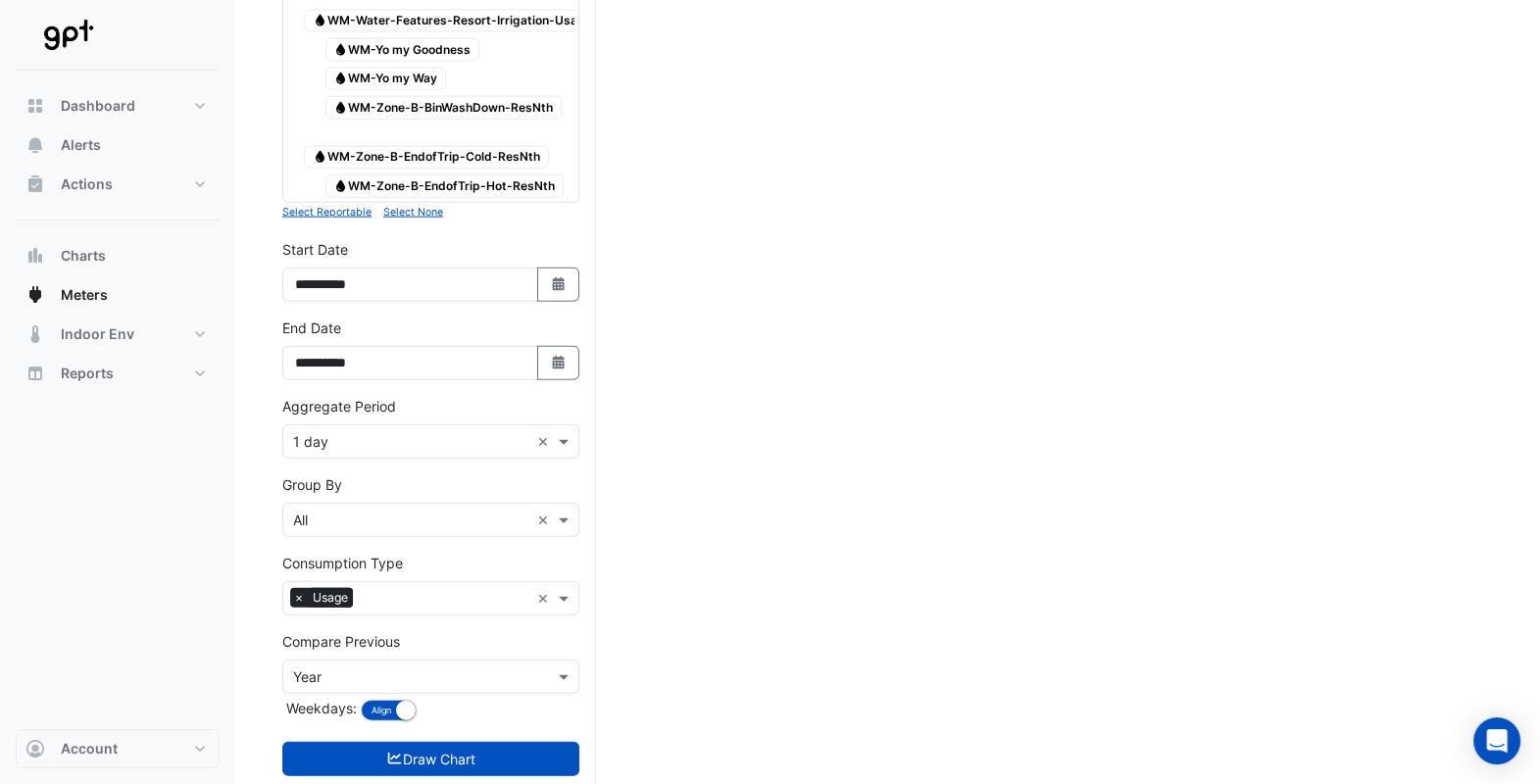 click on "Draw Chart" at bounding box center (430, 759) 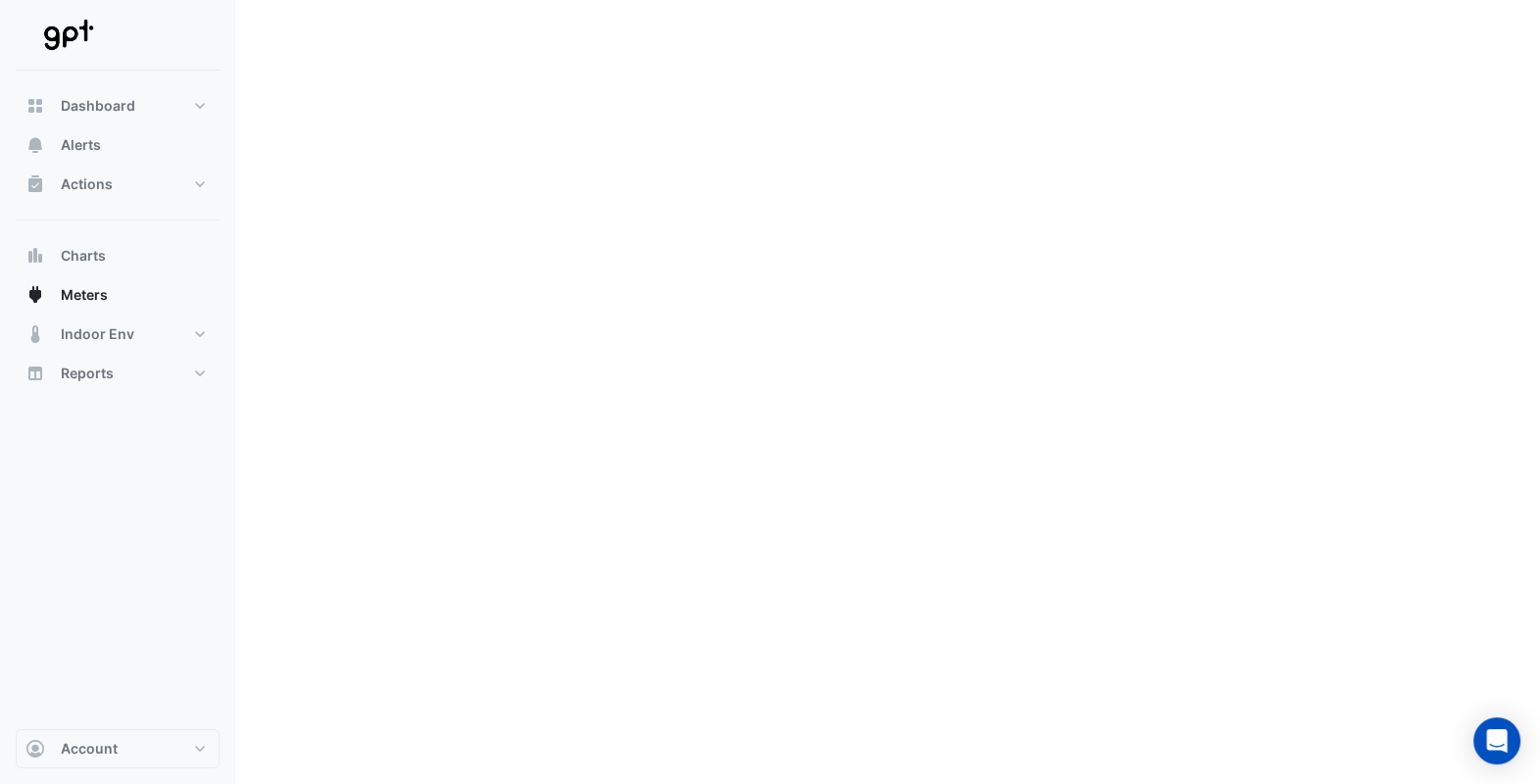 scroll, scrollTop: 0, scrollLeft: 0, axis: both 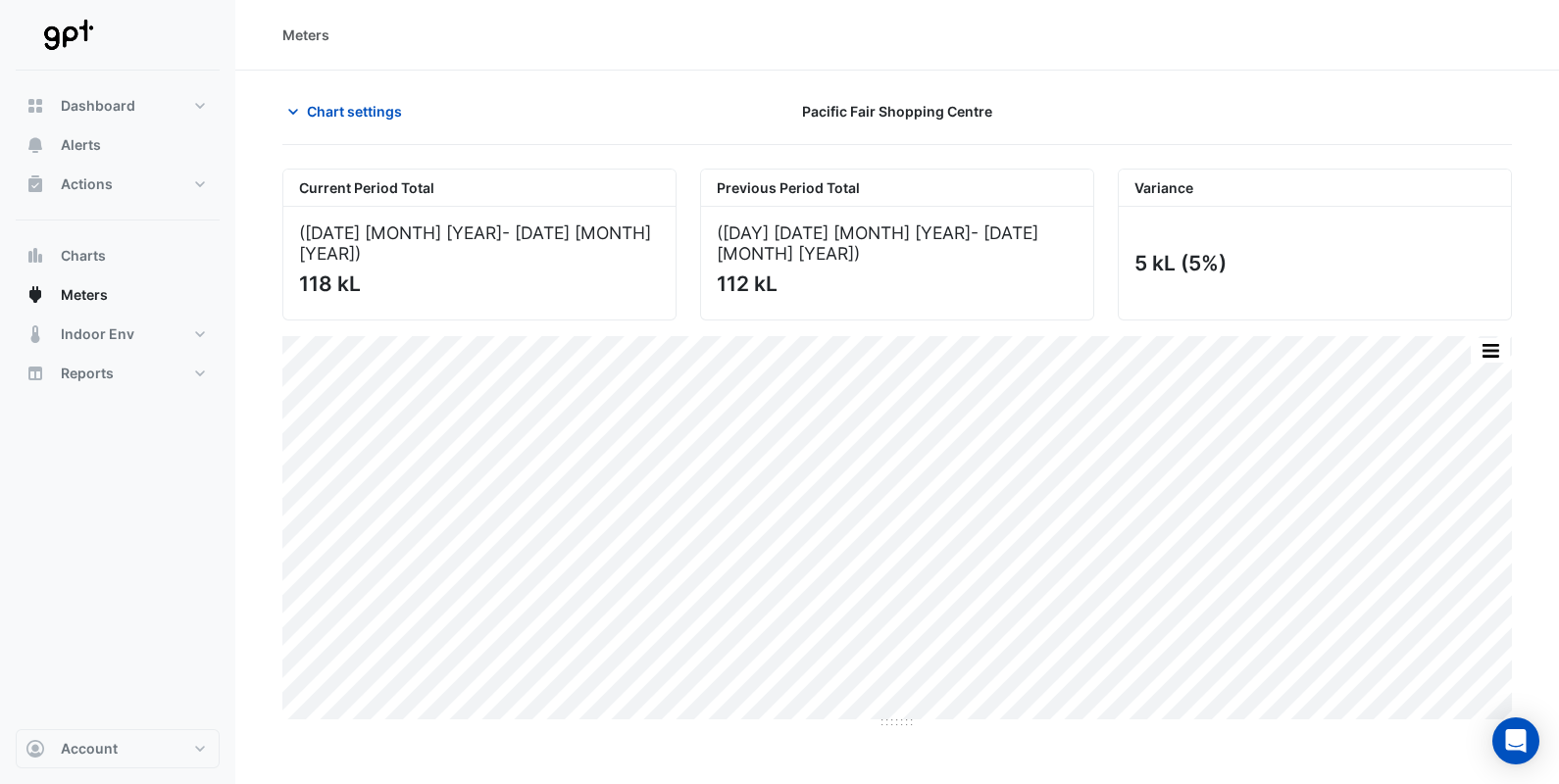 click on "Chart settings" 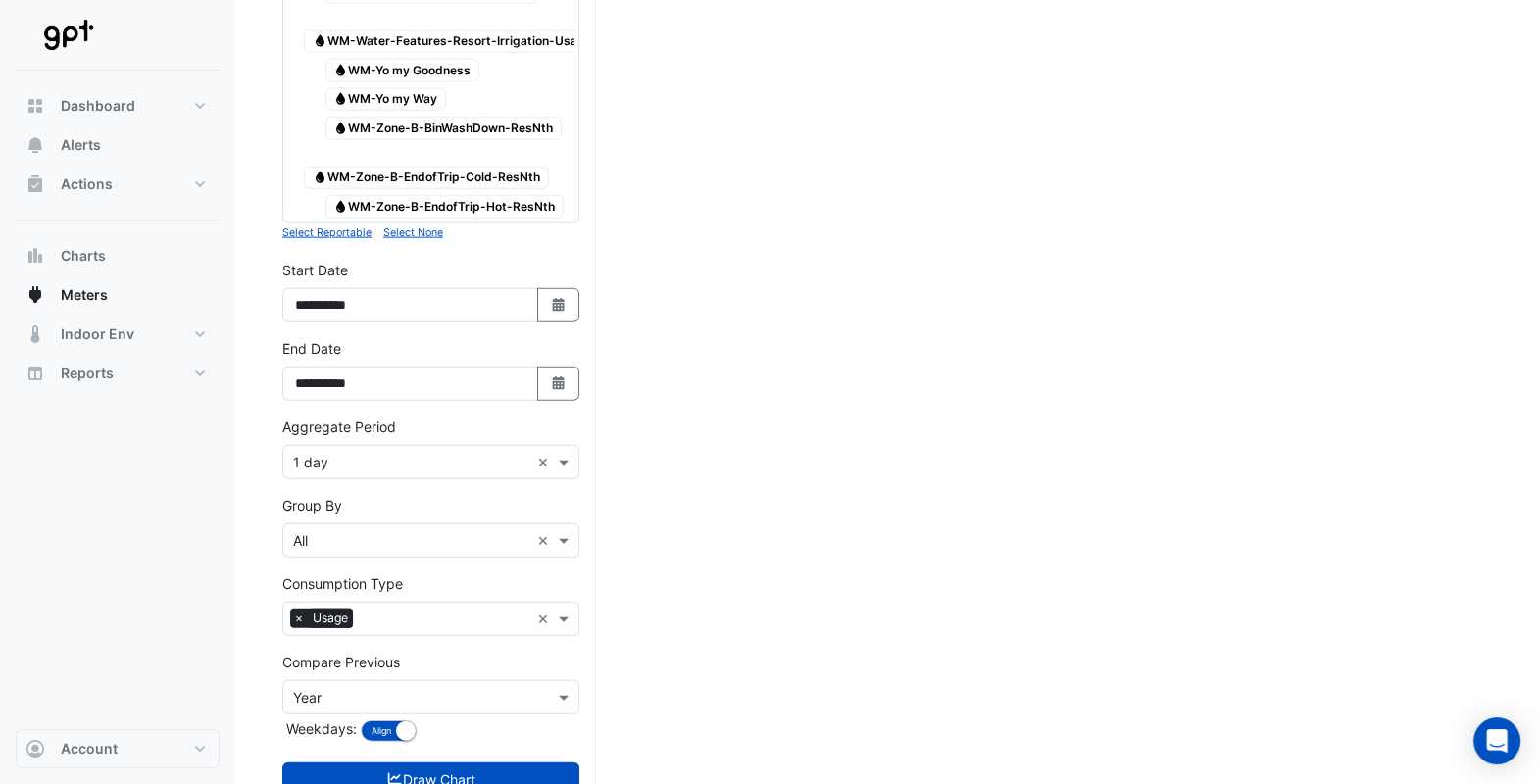 scroll, scrollTop: 5693, scrollLeft: 0, axis: vertical 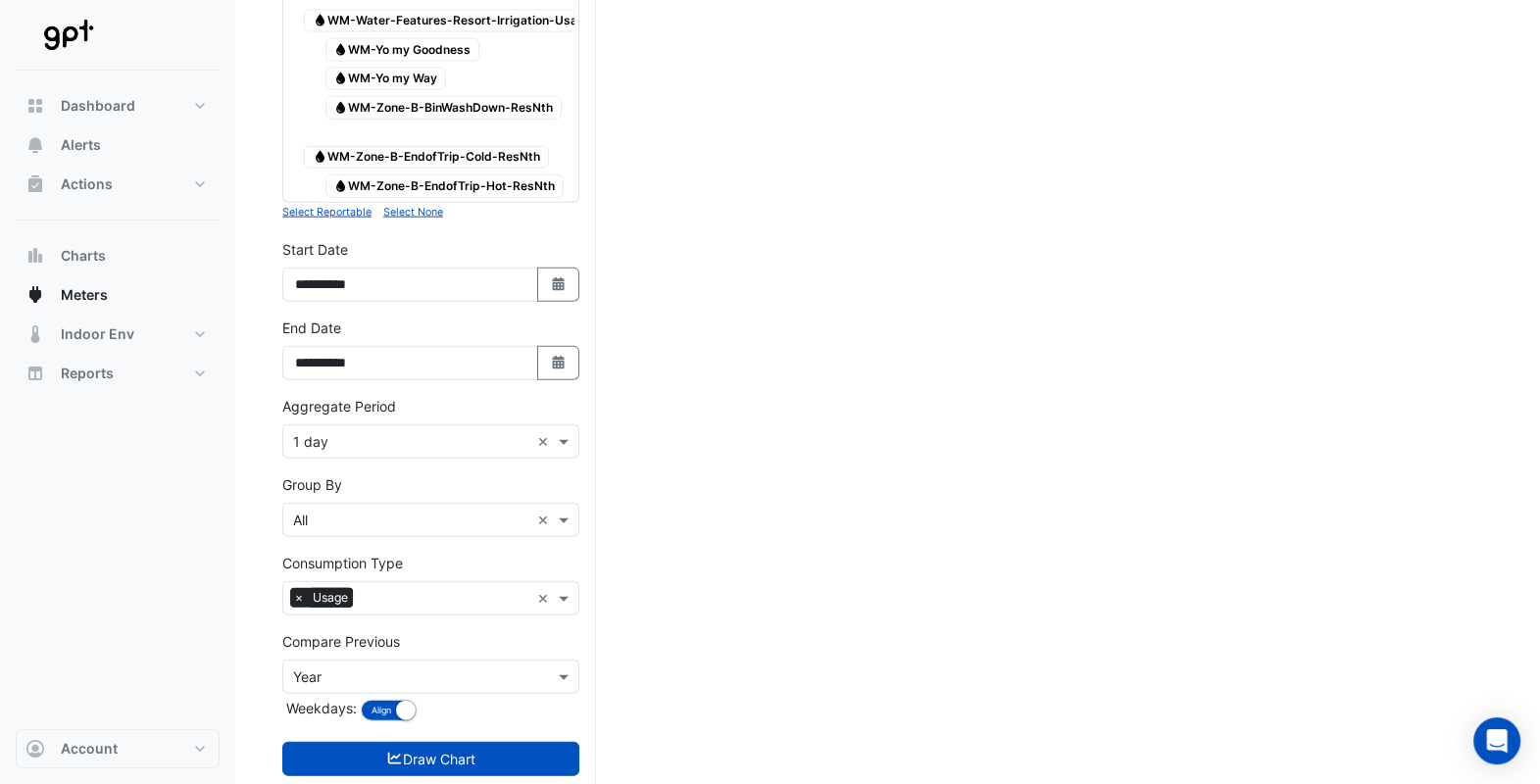 click on "Select a Site × Pacific Fair Shopping Centre ×
Utility Type × Water ×
Expand All
Collapse All
Water
WM-Amenities-1-1-Cold-WestMall
Water
WM-Amenities-1-1-Hot-WestMall
Water
WM-Amenities-1-2-Cold-WestMall
Water
WM-Amenities-G-1-Cold-WestMall" at bounding box center (439, -2359) 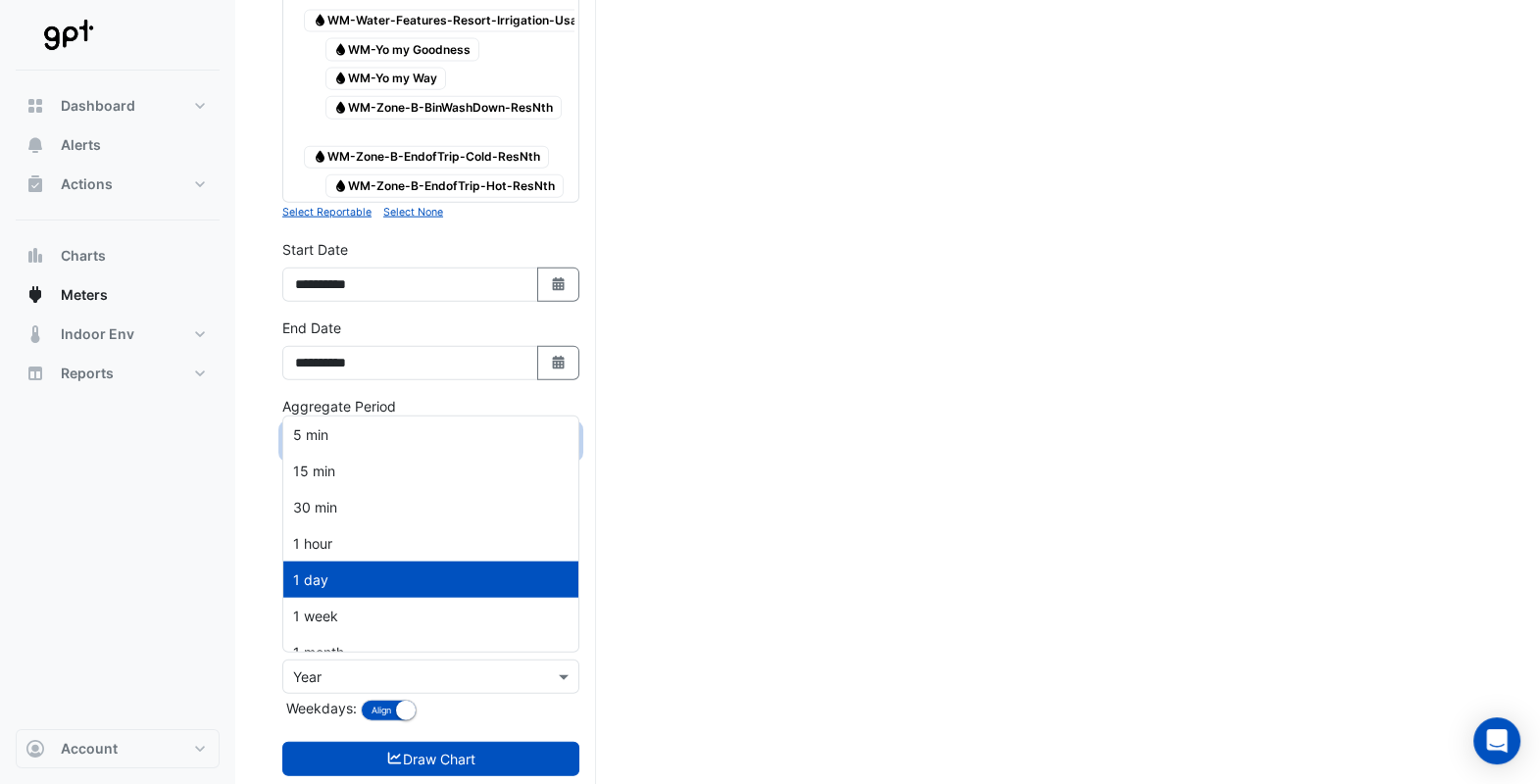 click at bounding box center (566, 441) 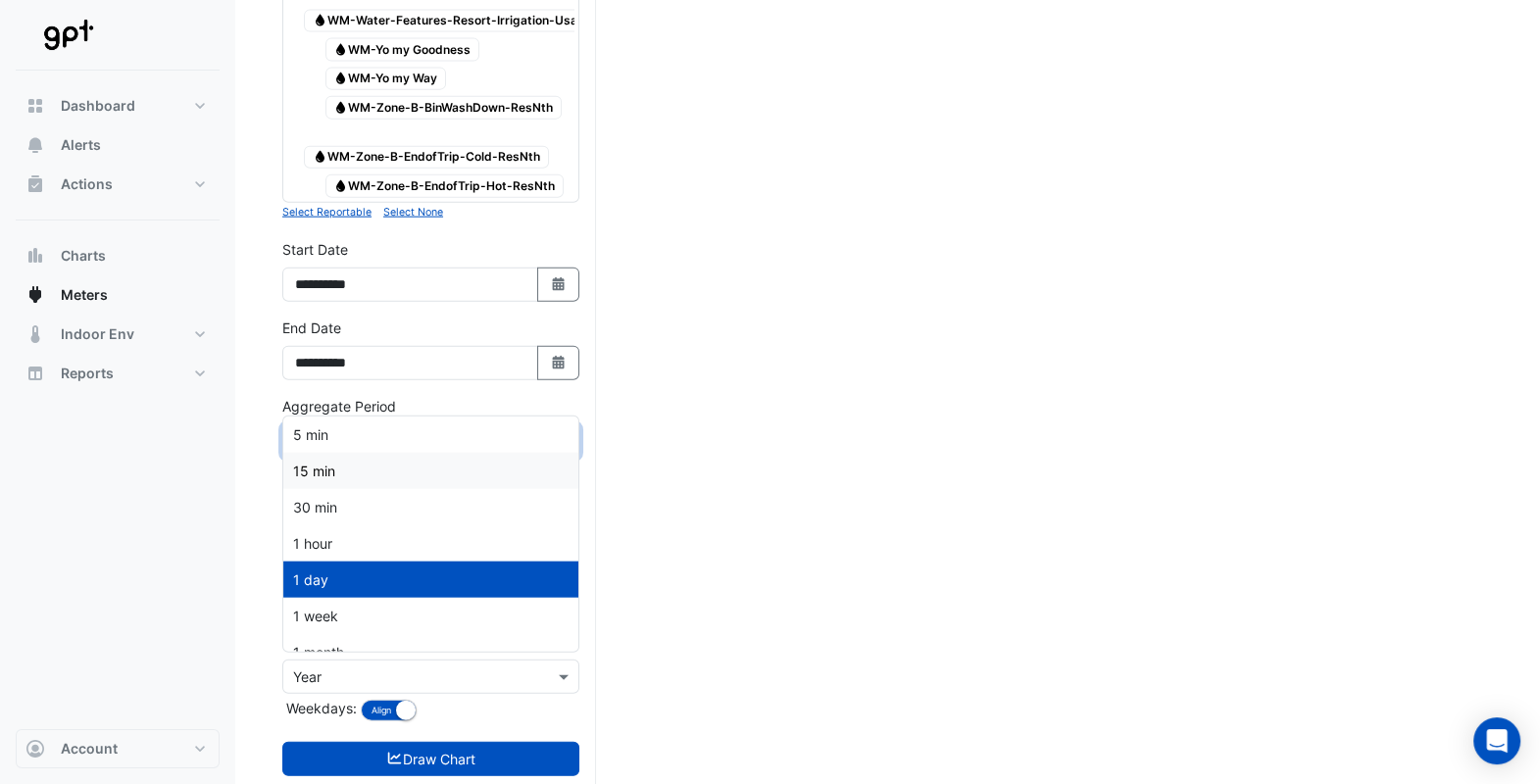 click on "15 min" at bounding box center [430, 470] 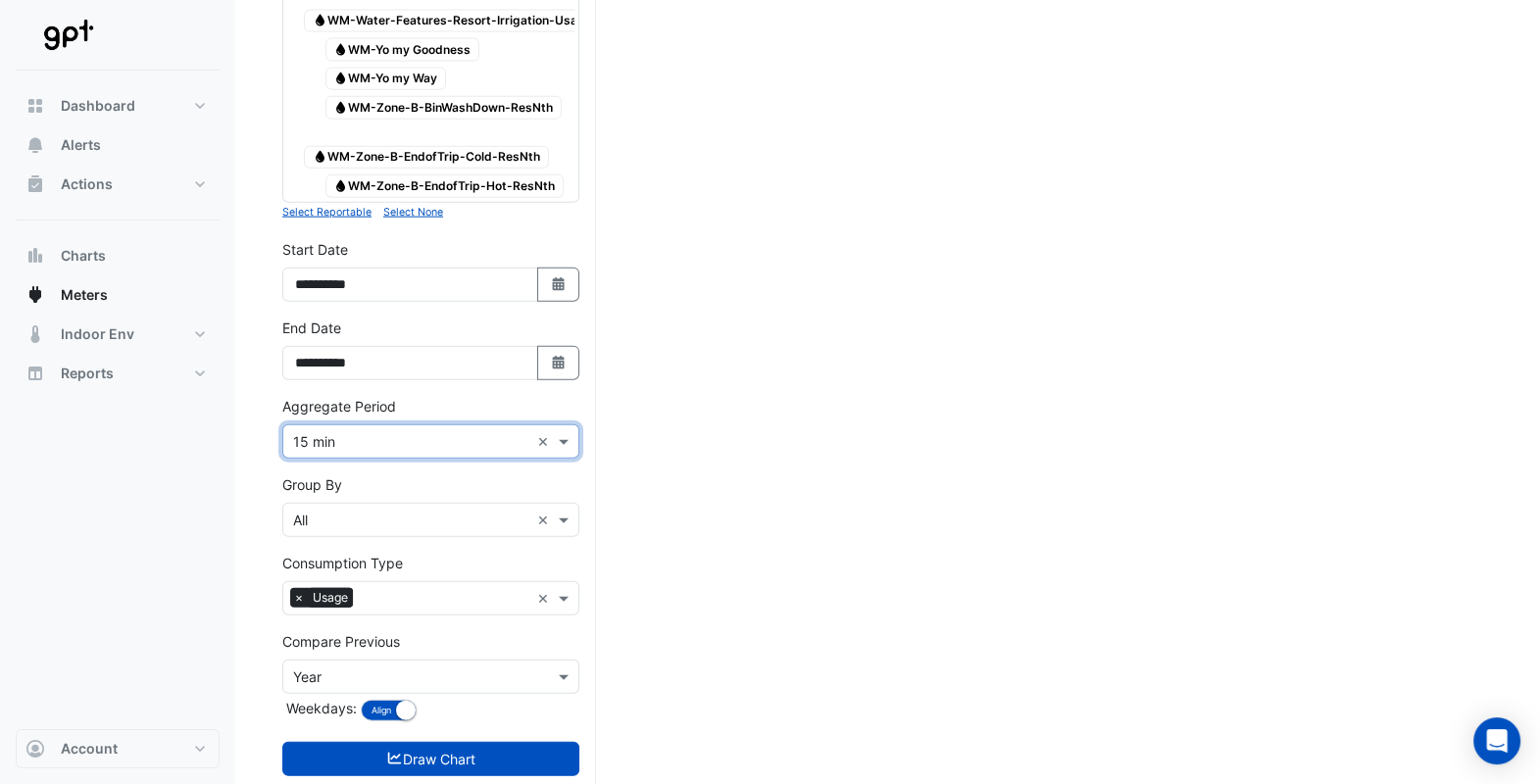 click on "Draw Chart" at bounding box center (430, 759) 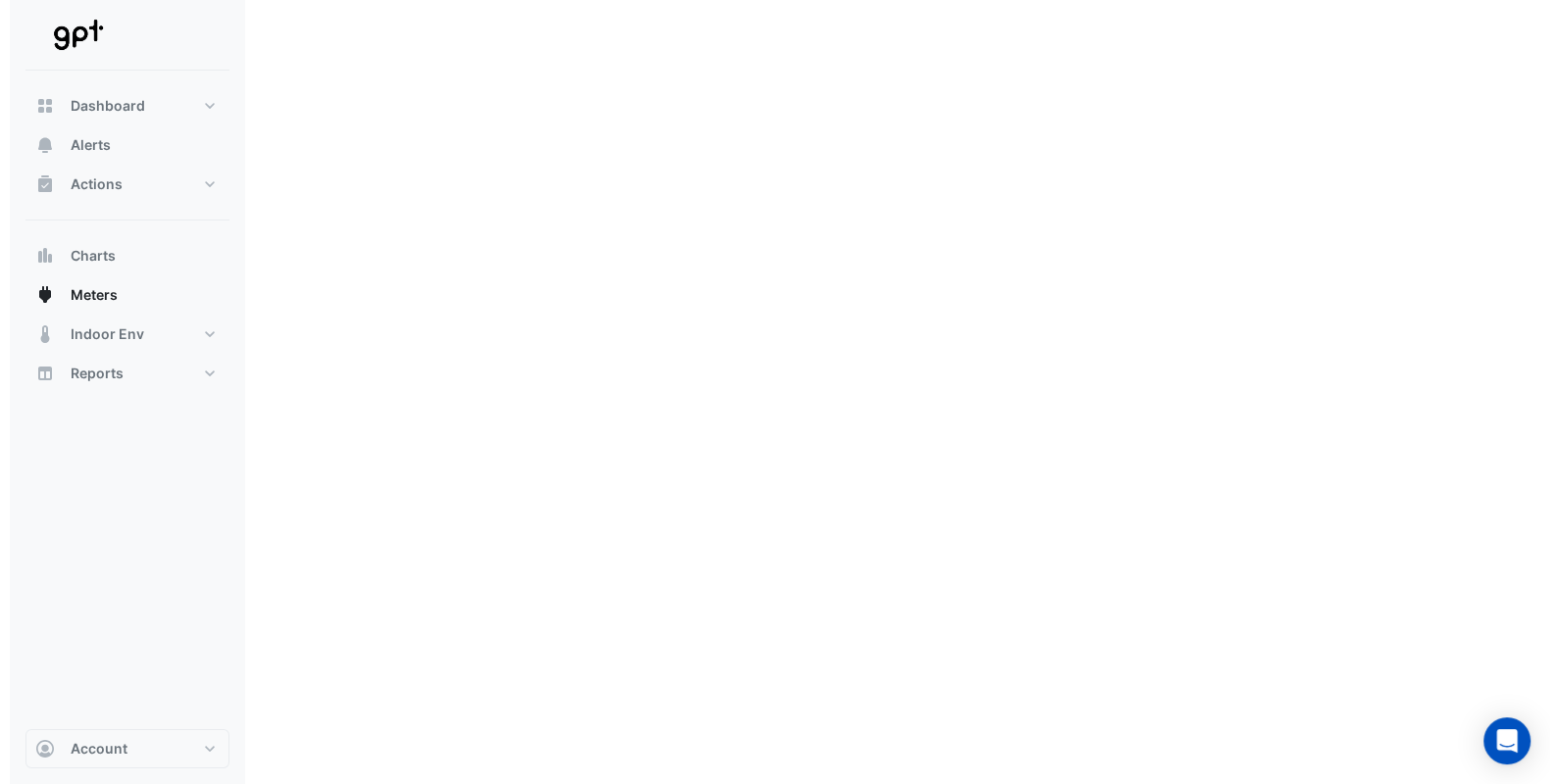 scroll, scrollTop: 0, scrollLeft: 0, axis: both 